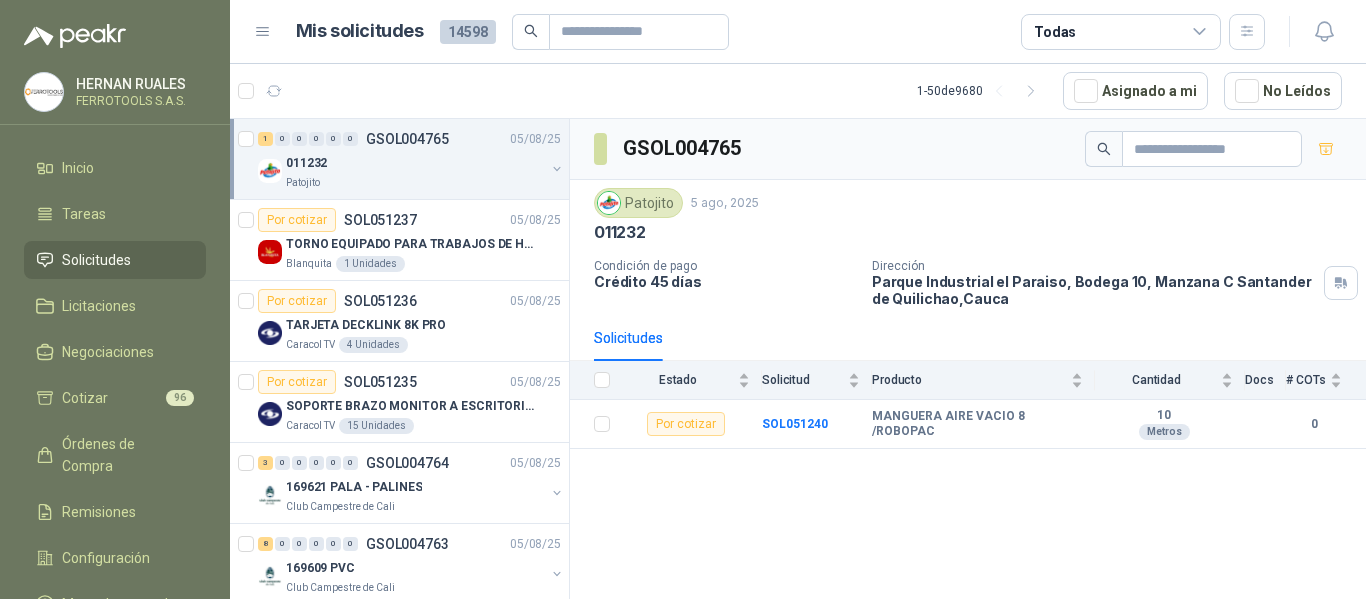scroll, scrollTop: 0, scrollLeft: 0, axis: both 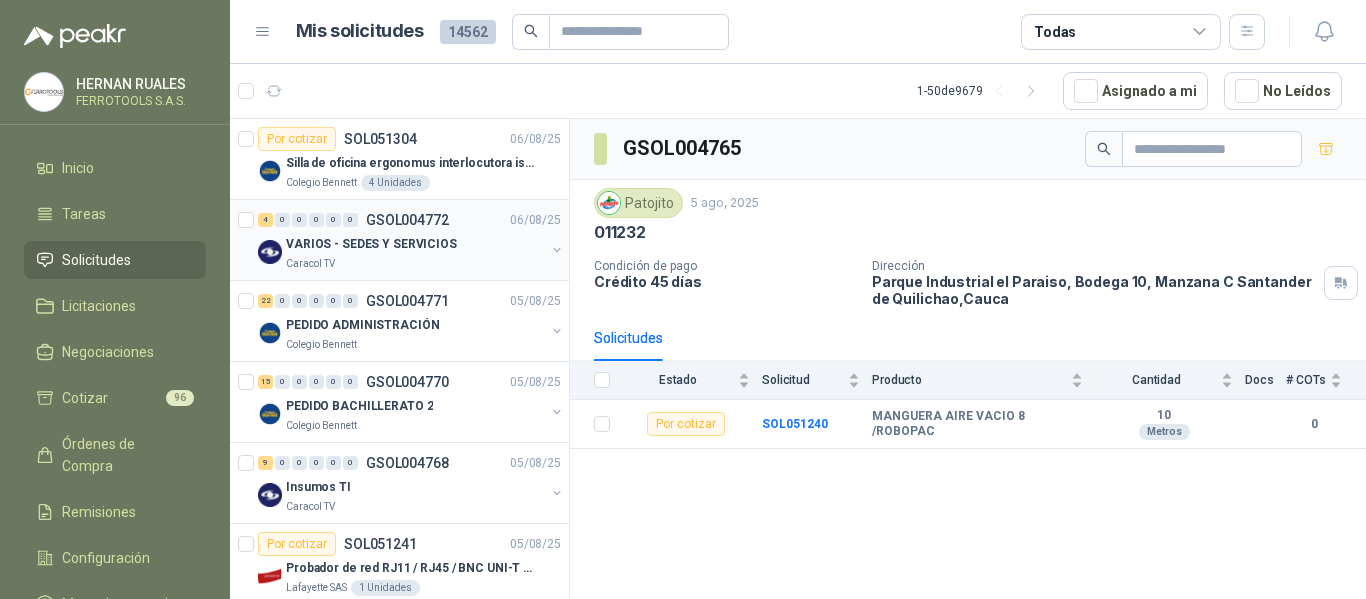 click on "VARIOS - SEDES Y SERVICIOS" at bounding box center (415, 244) 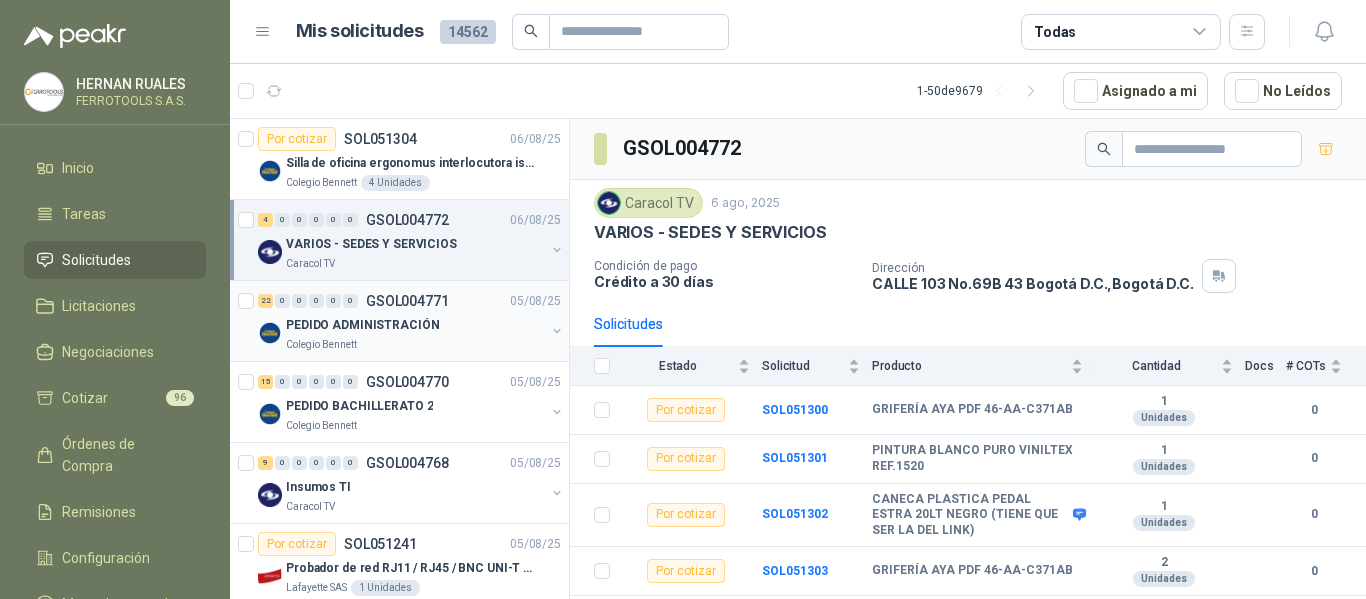 click on "Colegio Bennett" at bounding box center [415, 345] 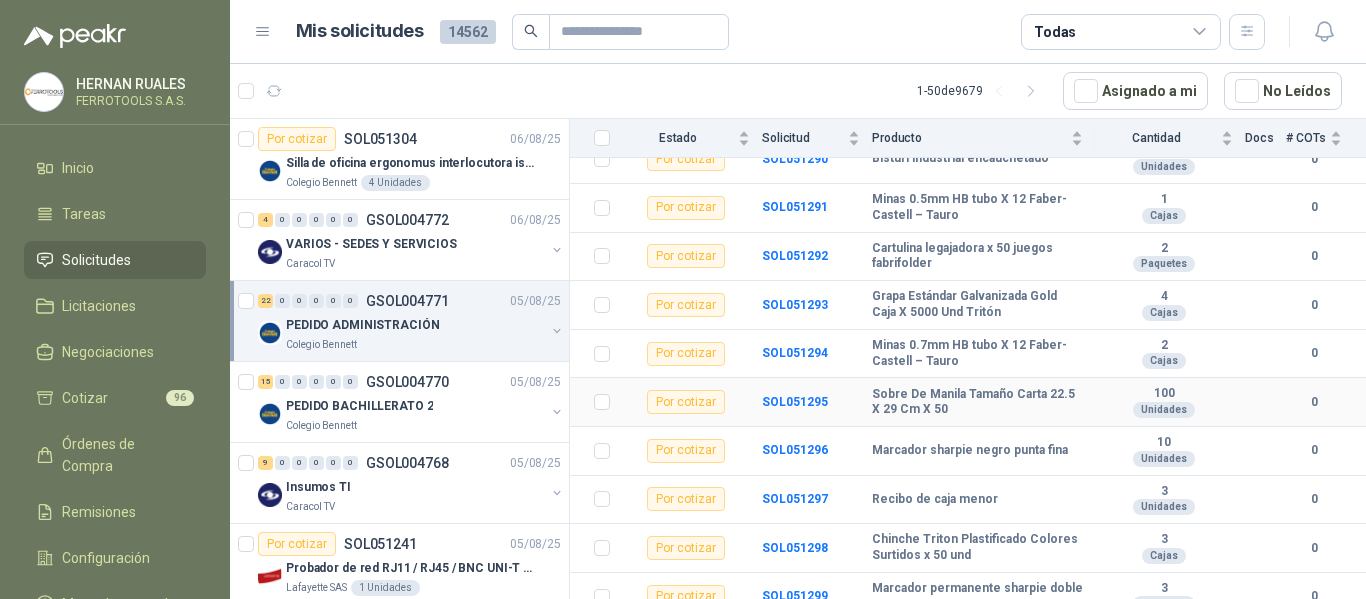 scroll, scrollTop: 849, scrollLeft: 0, axis: vertical 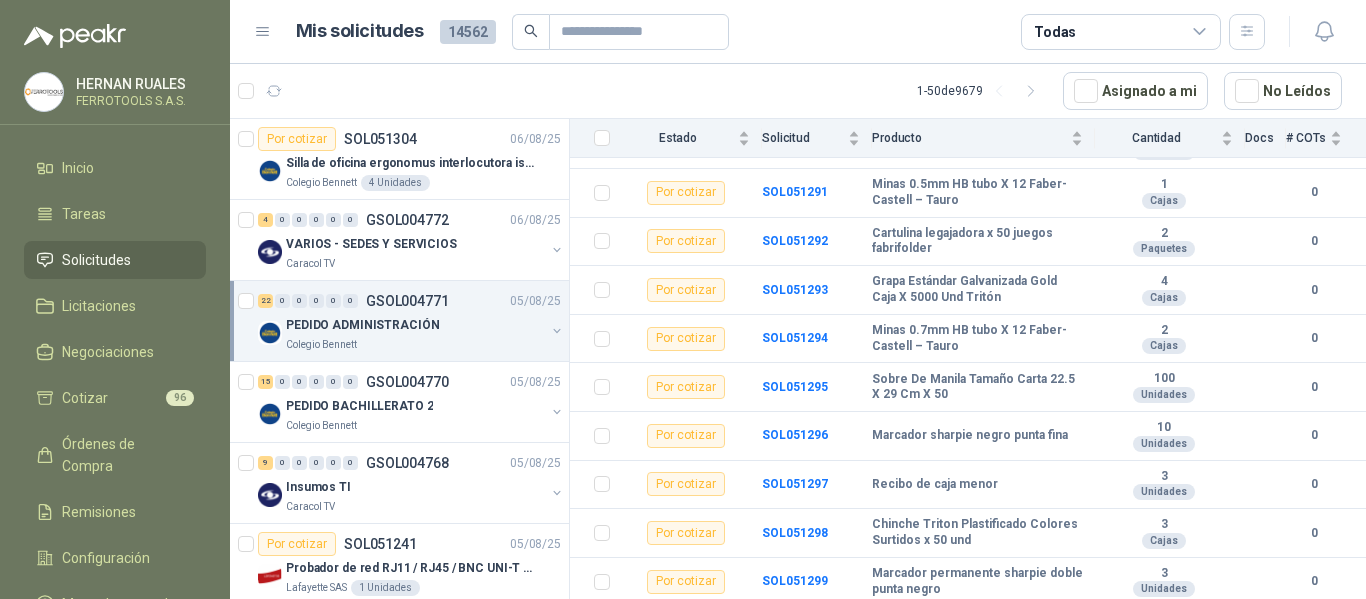 click on "PEDIDO ADMINISTRACIÓN" at bounding box center [362, 325] 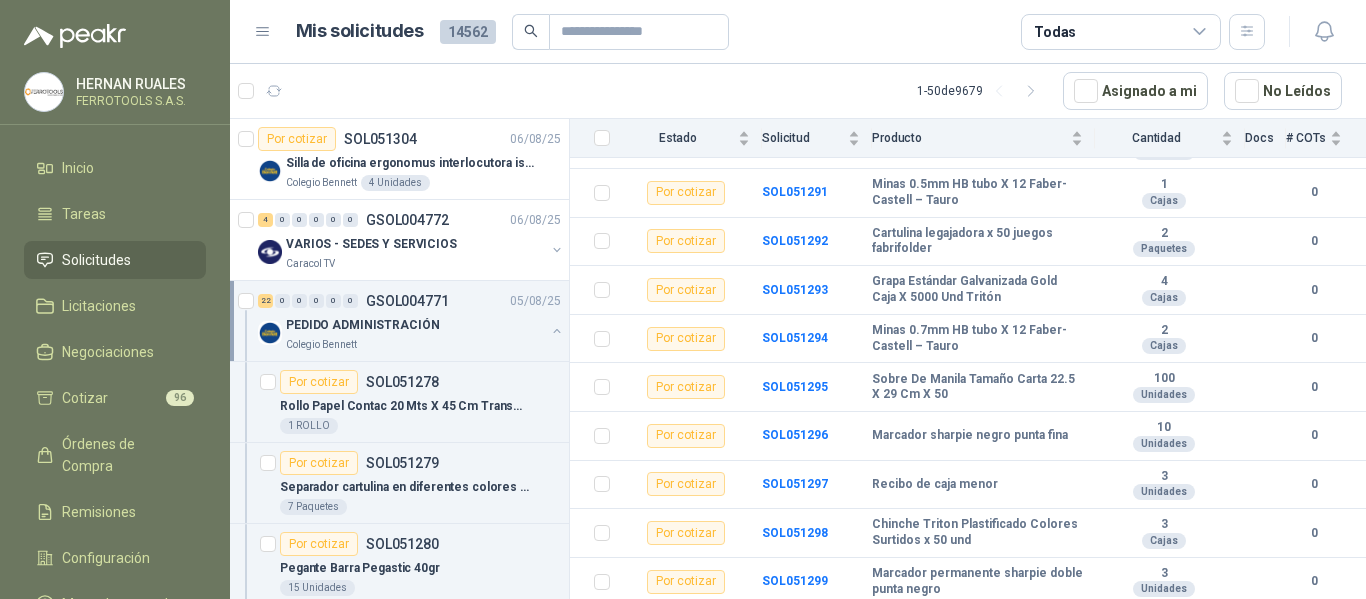scroll, scrollTop: 7, scrollLeft: 0, axis: vertical 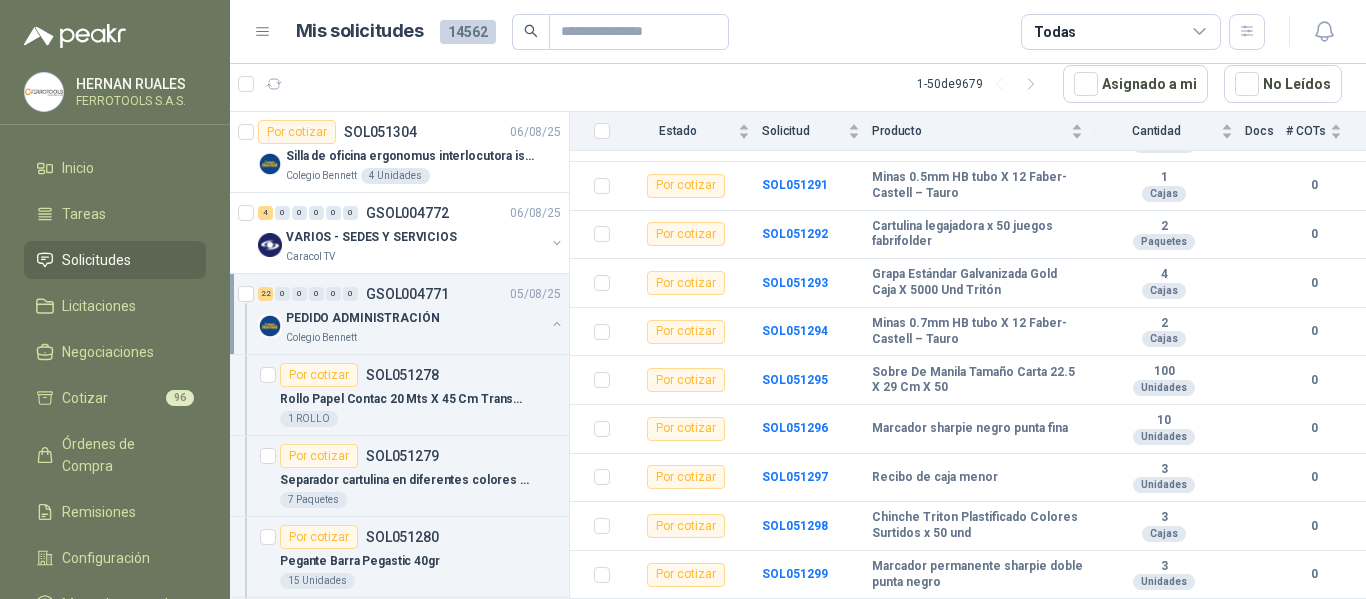 click on "PEDIDO ADMINISTRACIÓN" at bounding box center [415, 318] 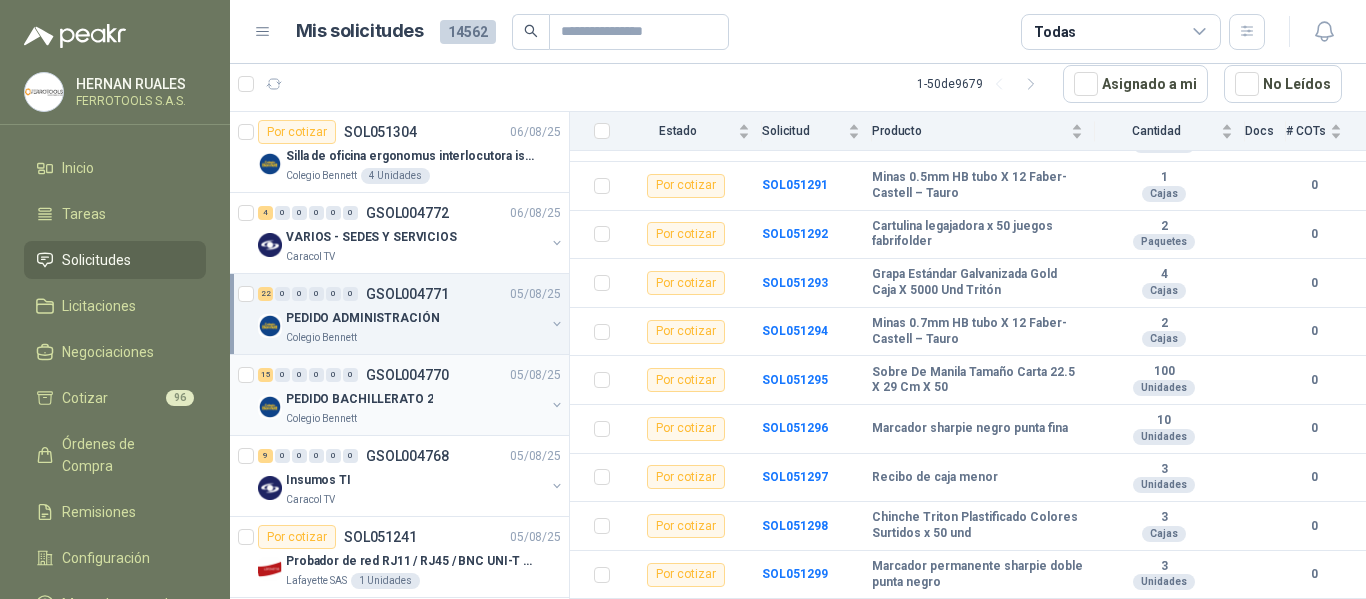 click on "15 0 0 0 0 0 GSOL004770 05/08/25" at bounding box center (411, 375) 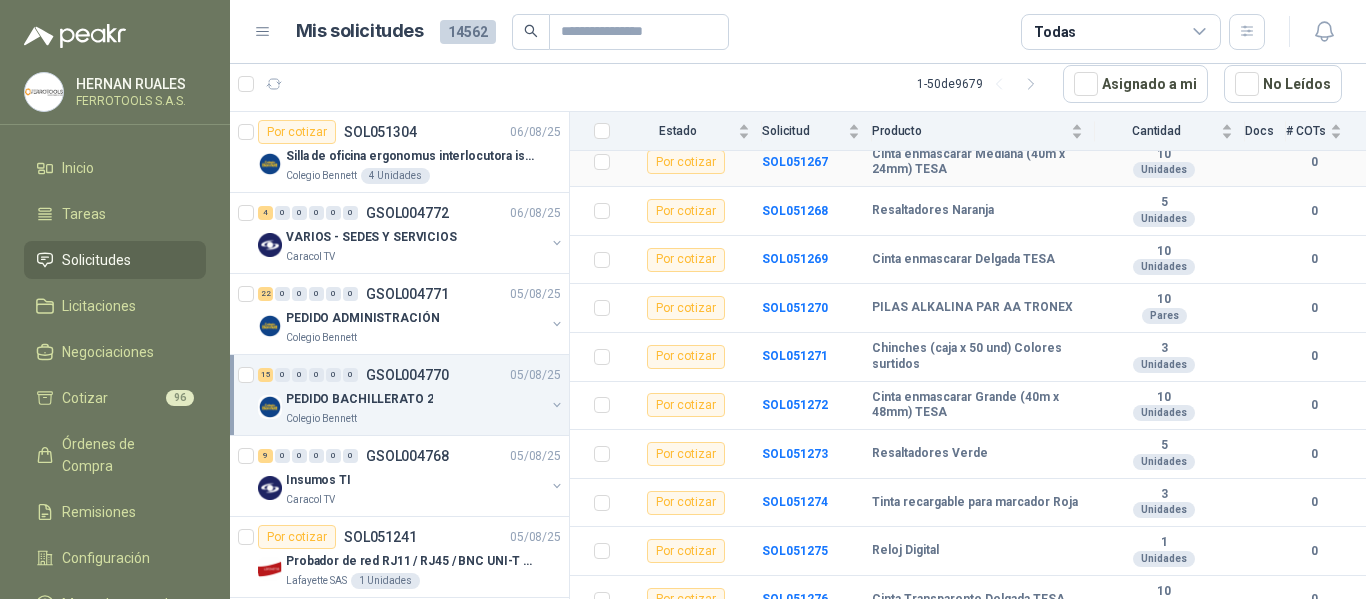 scroll, scrollTop: 509, scrollLeft: 0, axis: vertical 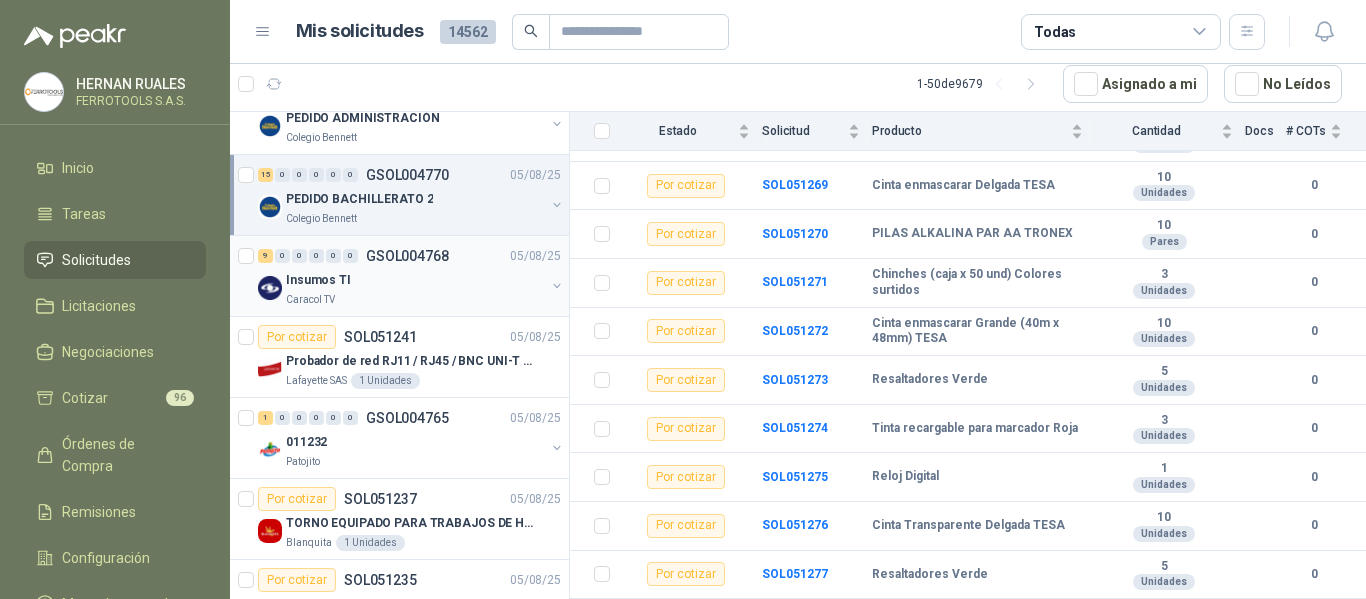 click on "Insumos TI" at bounding box center (415, 280) 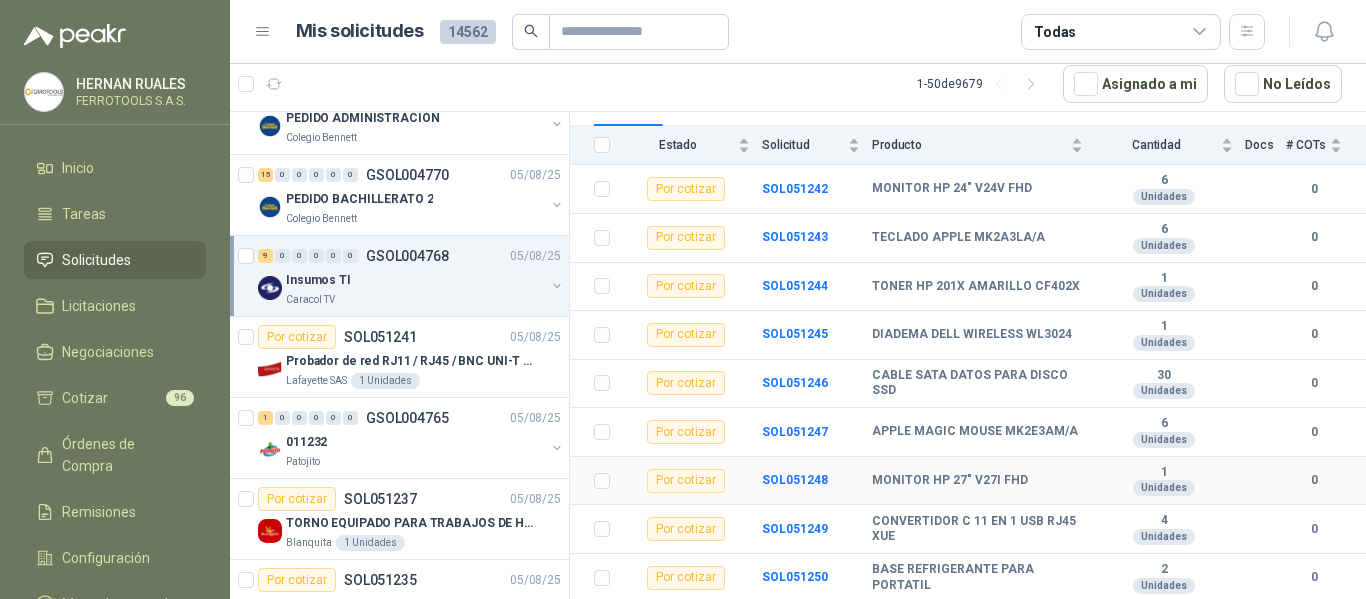 scroll, scrollTop: 218, scrollLeft: 0, axis: vertical 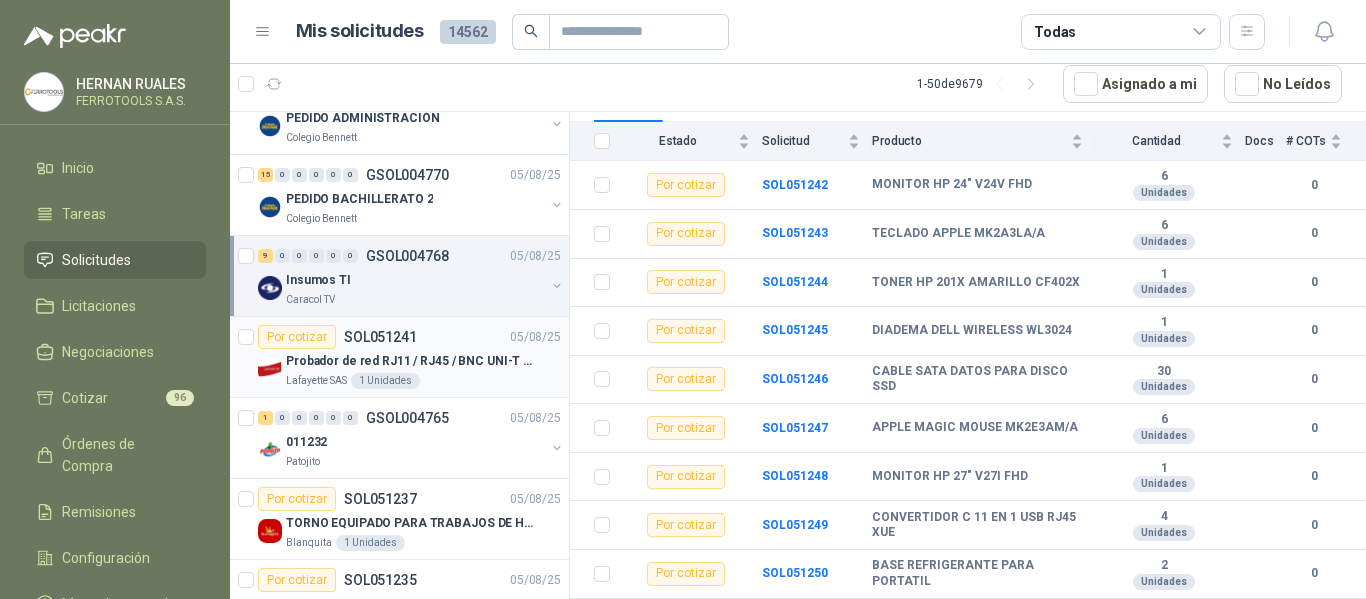 click on "Por cotizar SOL051241 05/08/25" at bounding box center [409, 337] 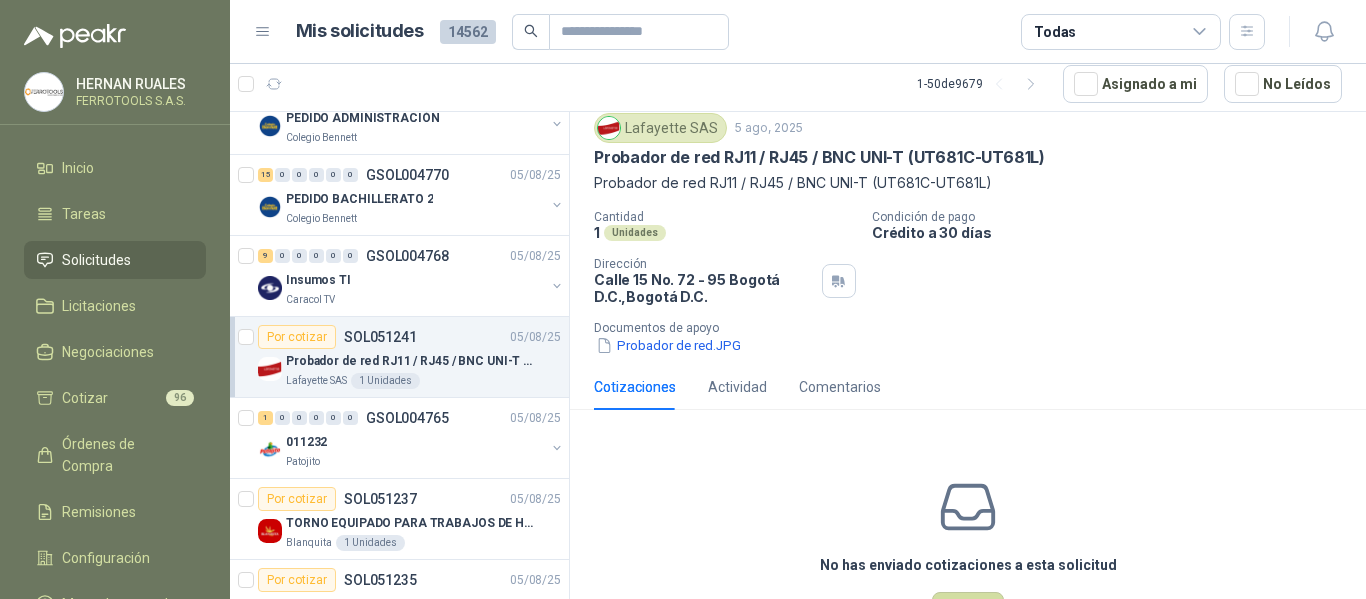 scroll, scrollTop: 100, scrollLeft: 0, axis: vertical 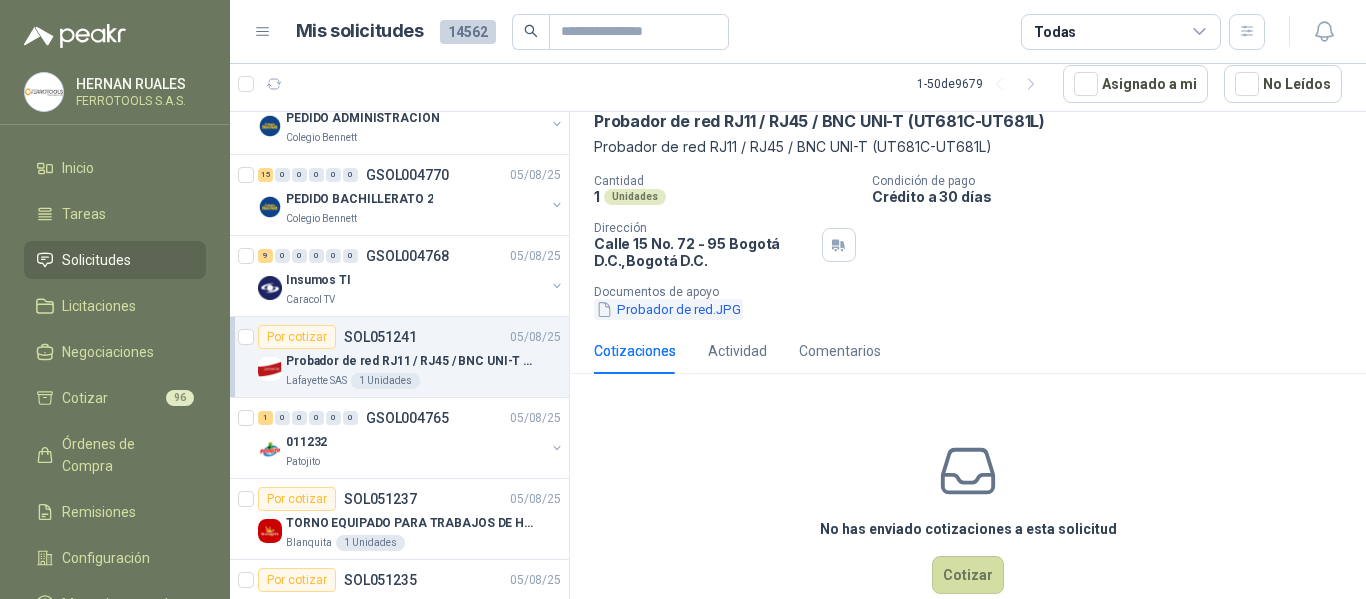 click on "Probador de red.JPG" at bounding box center [668, 309] 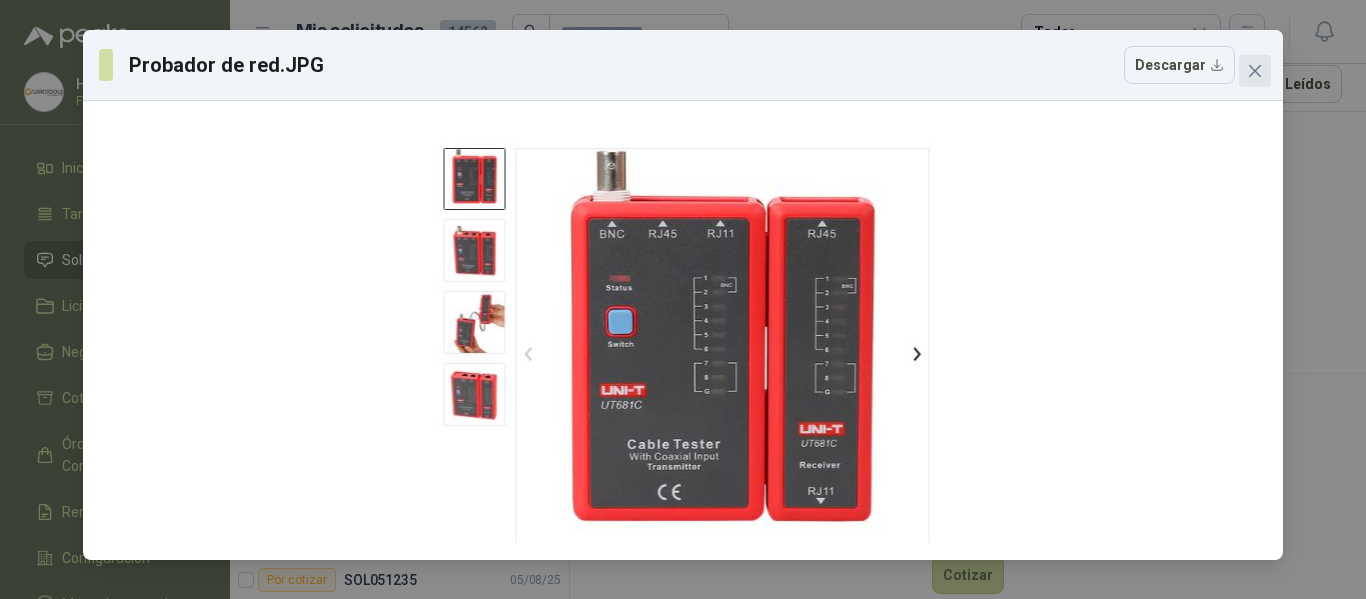 click 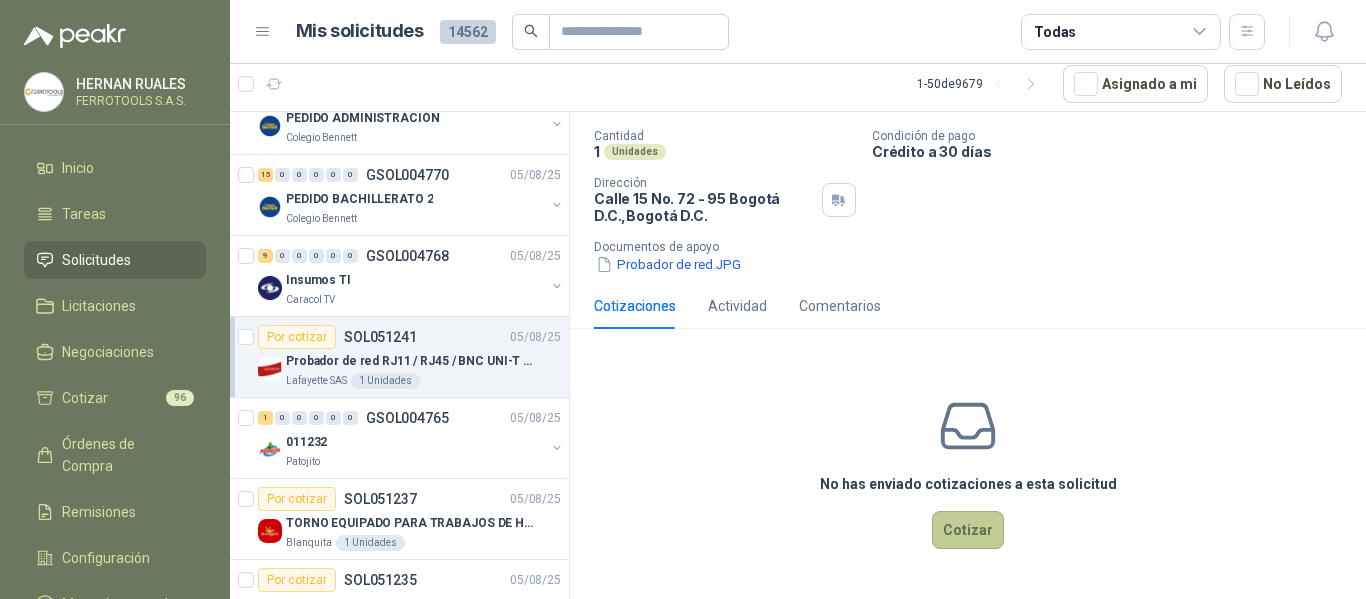 click on "Cotizar" at bounding box center [968, 530] 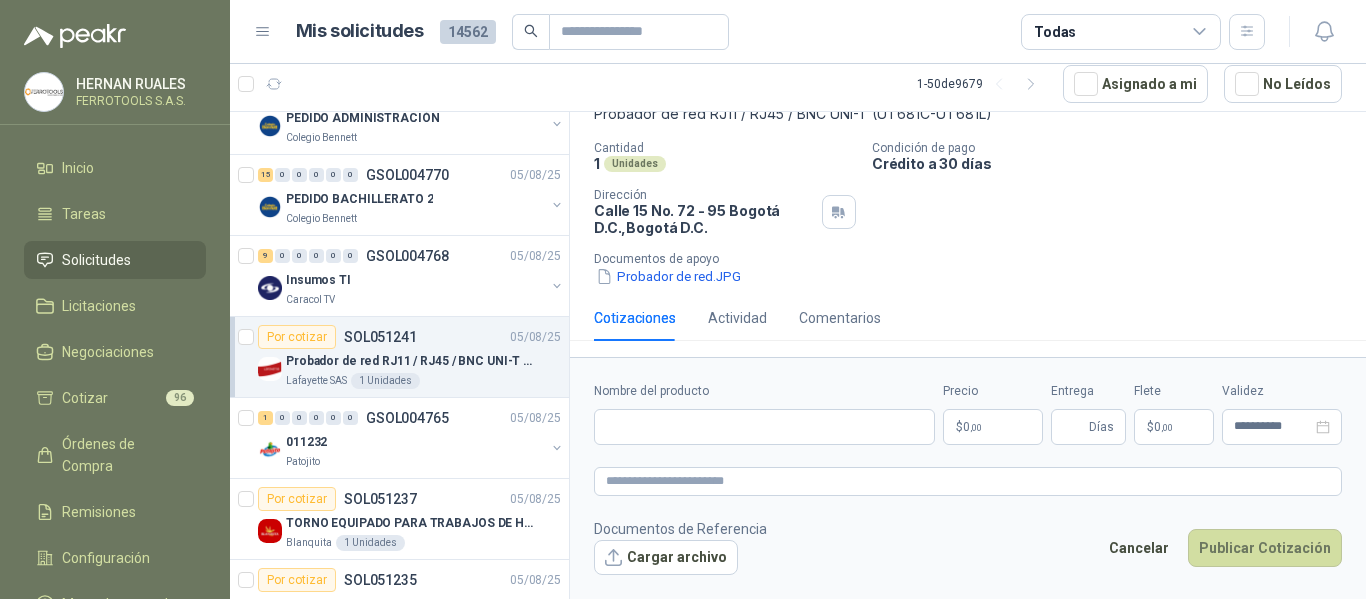 type 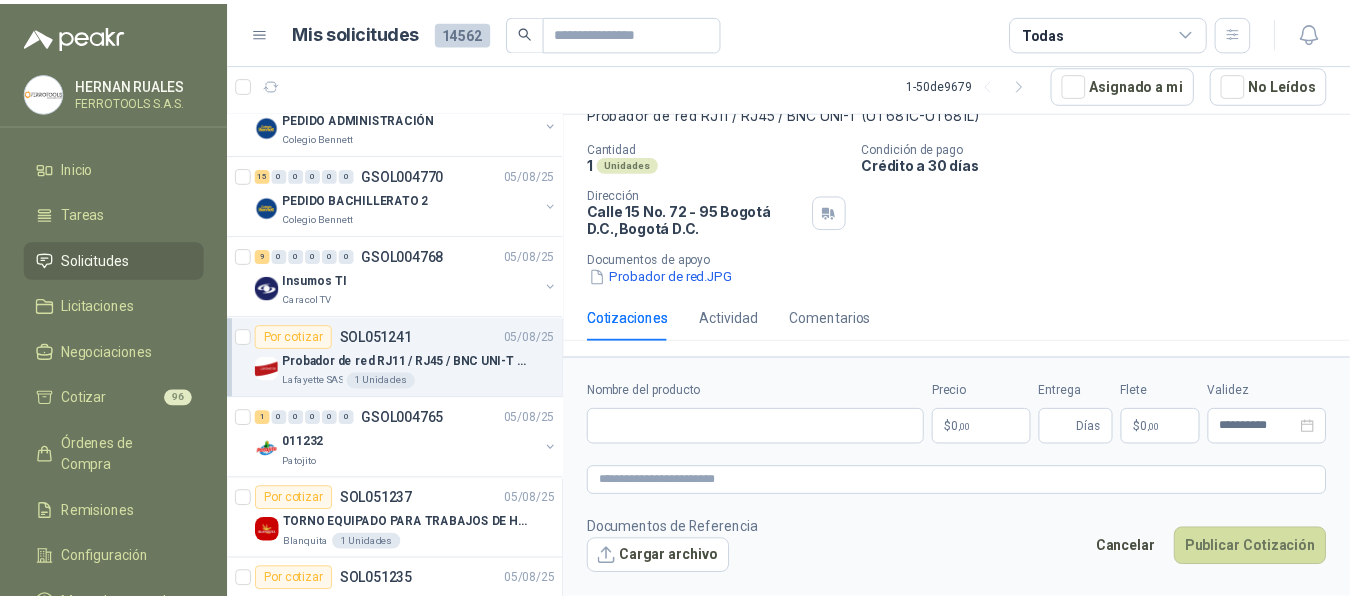 scroll, scrollTop: 133, scrollLeft: 0, axis: vertical 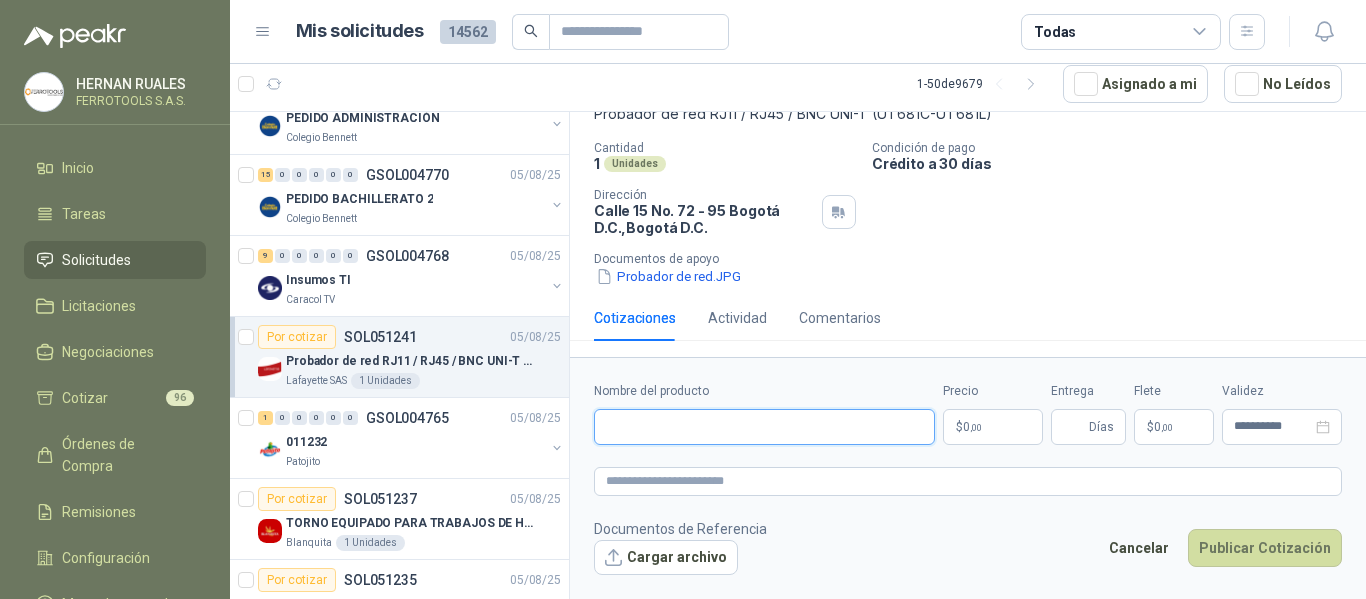 click on "Nombre del producto" at bounding box center (764, 427) 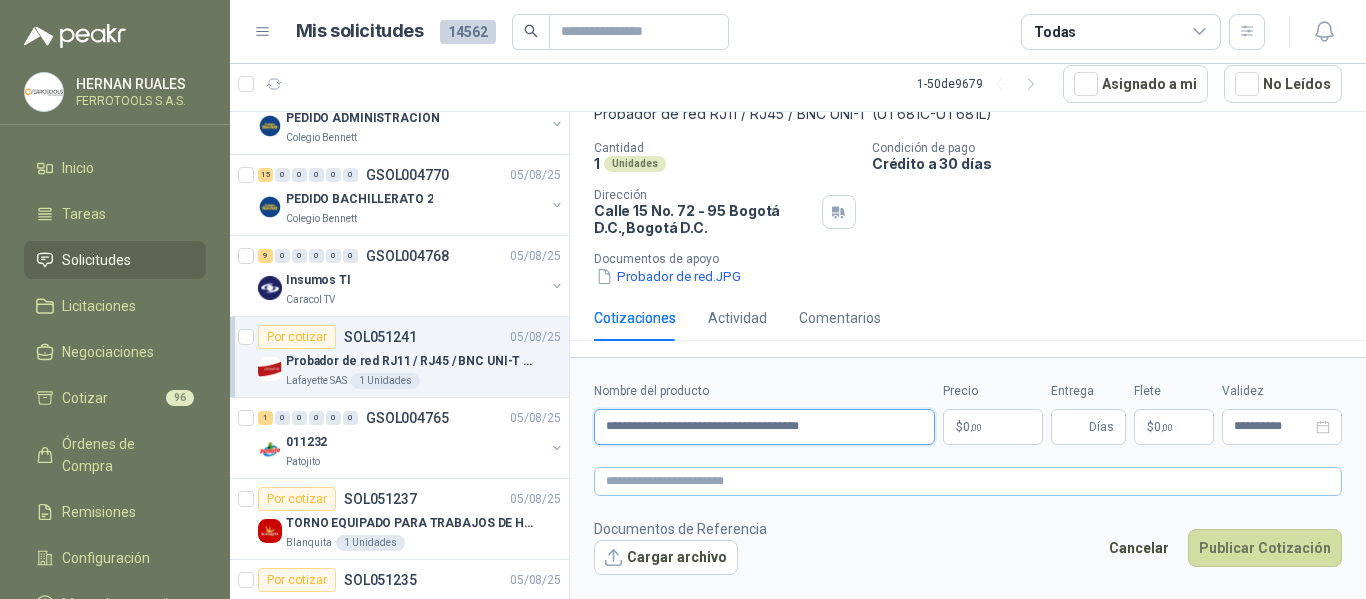 type on "**********" 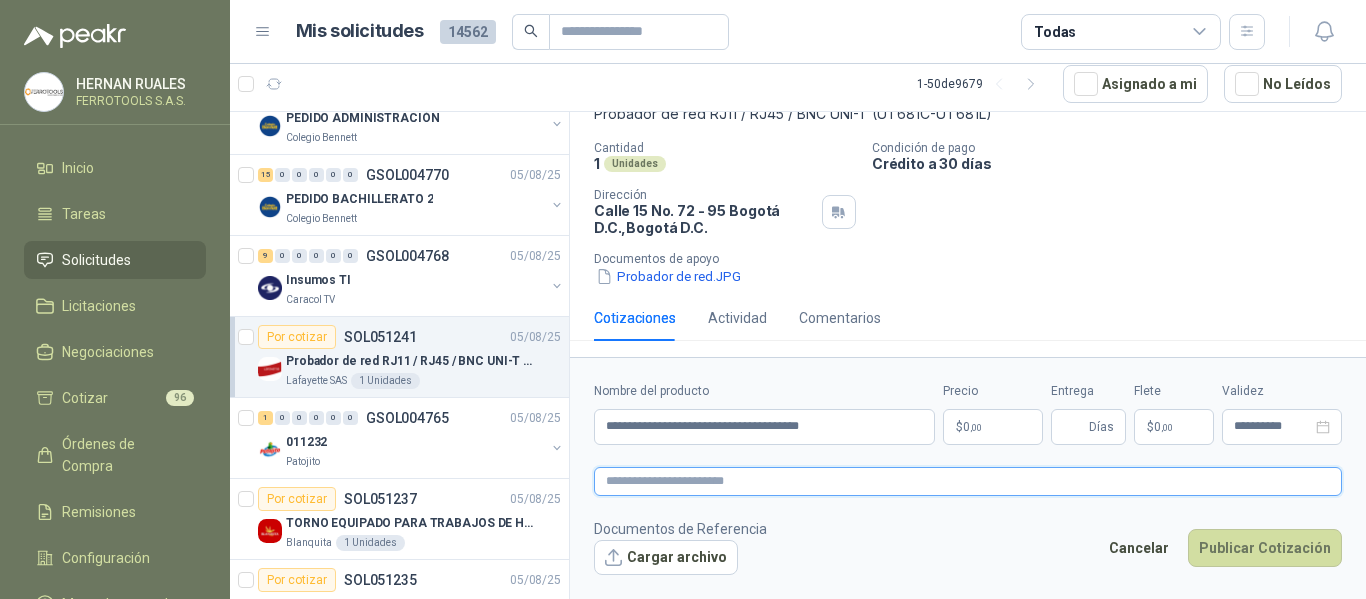 click at bounding box center [968, 481] 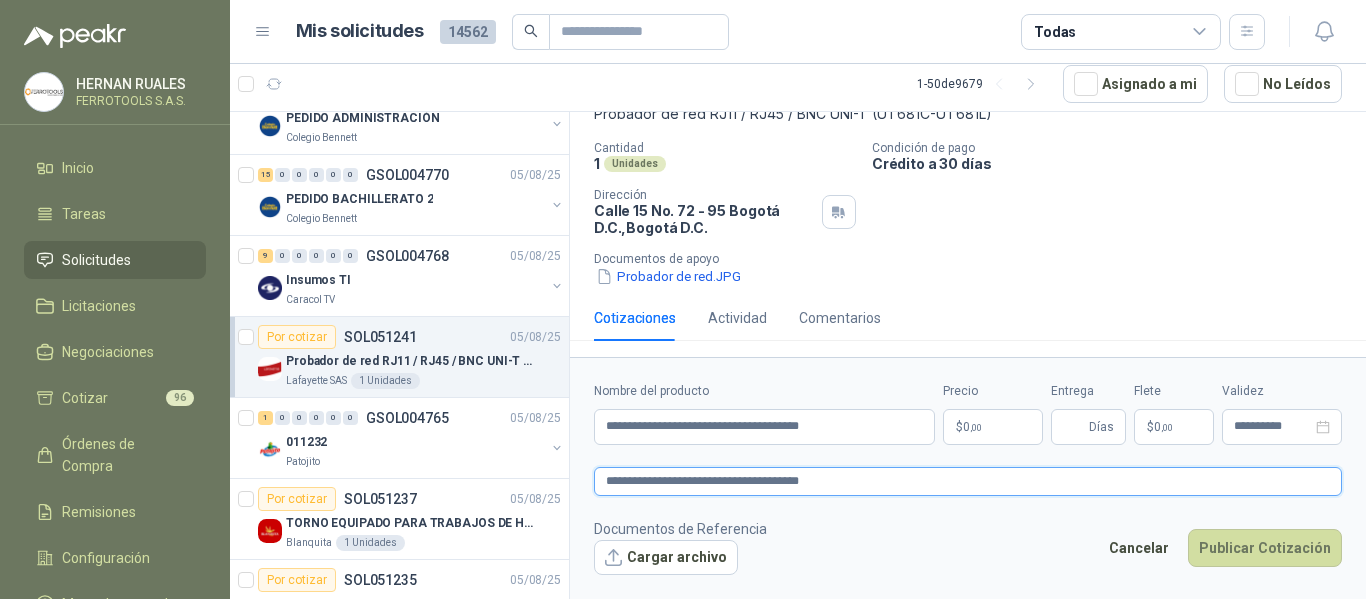 type on "**********" 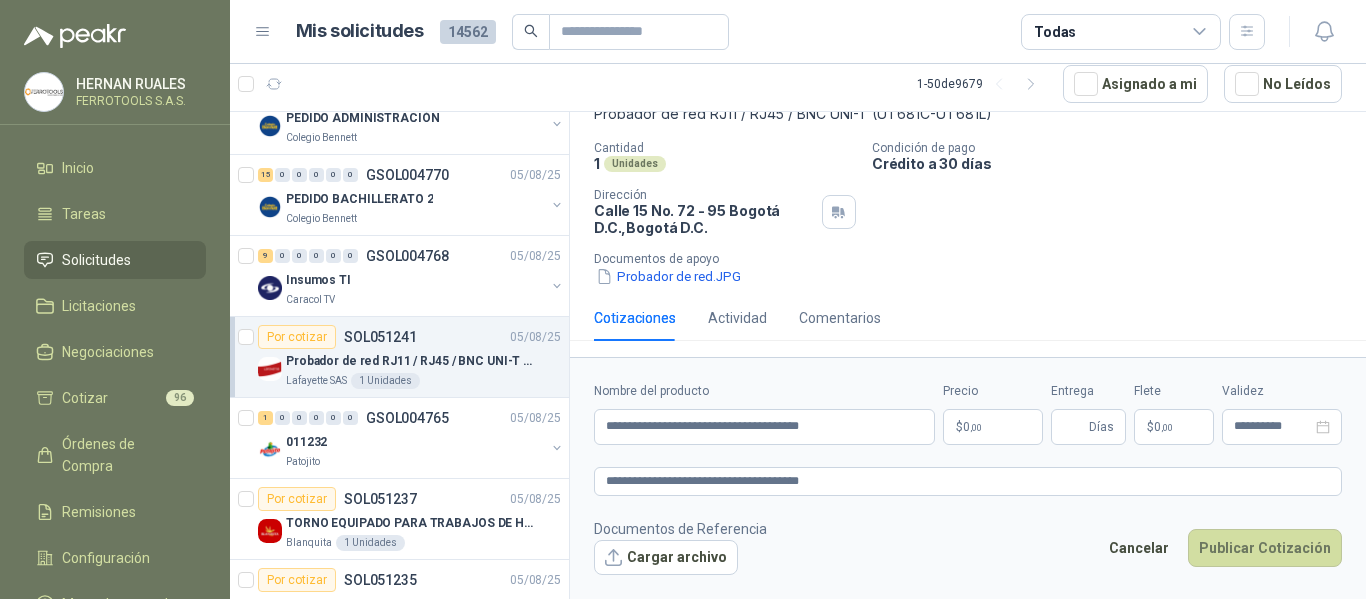 click on "$  0 ,00" at bounding box center (993, 427) 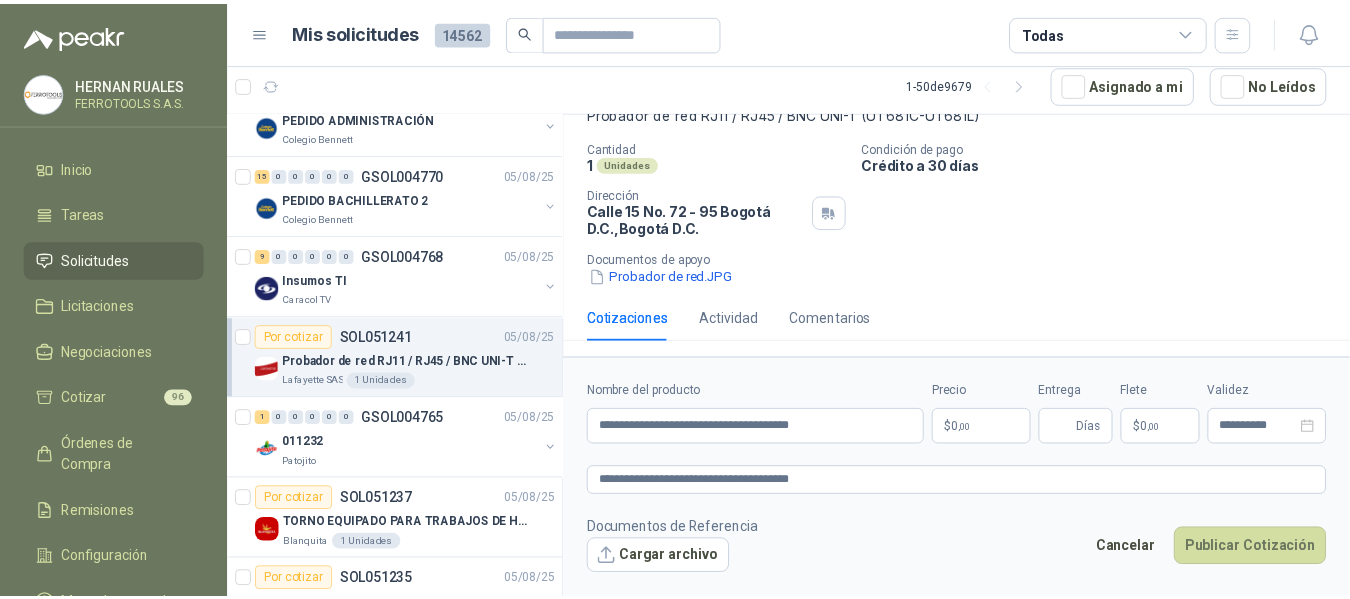 type 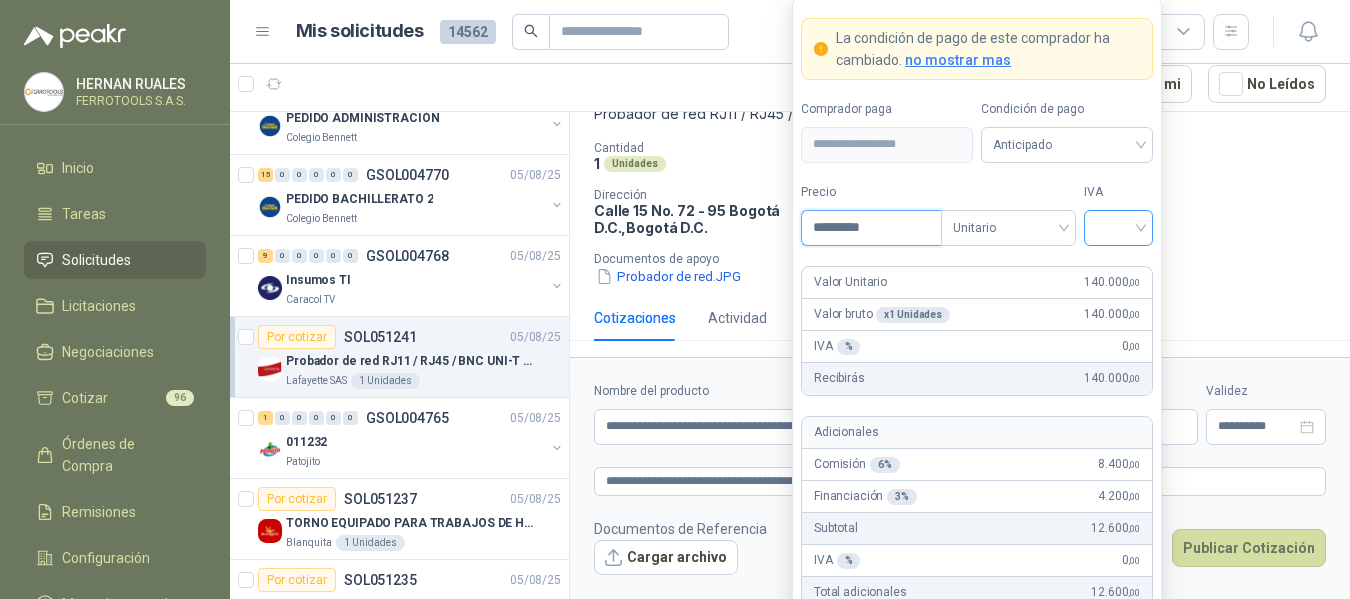 type on "*********" 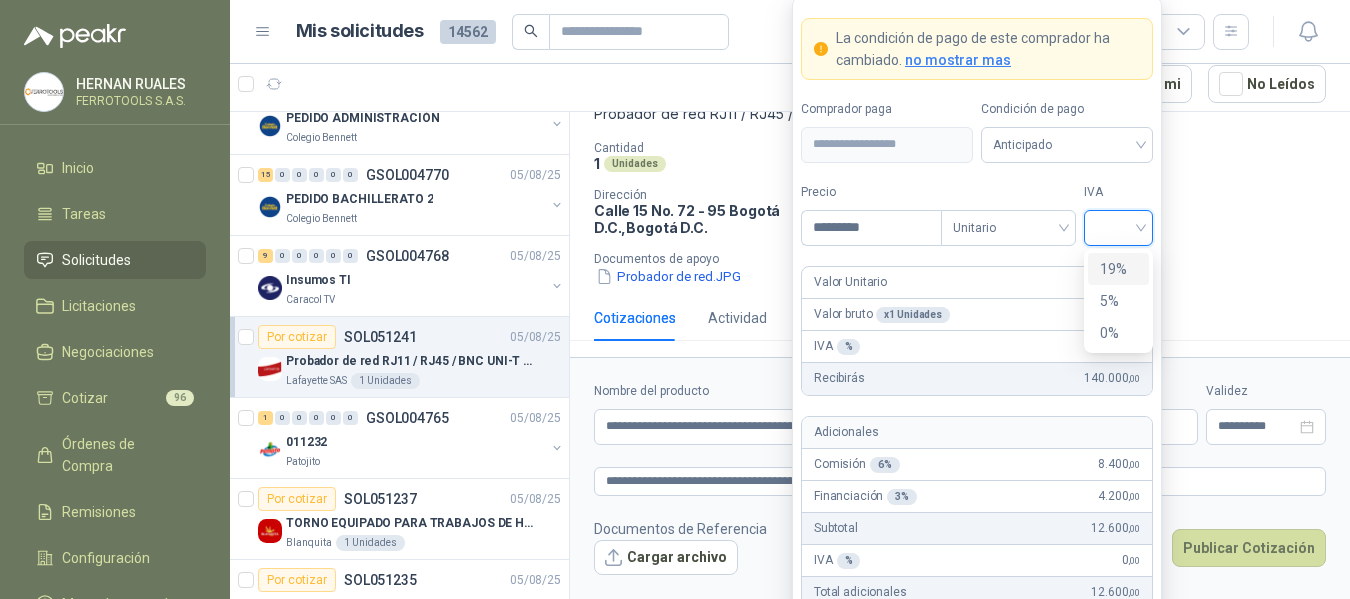 click at bounding box center (1118, 226) 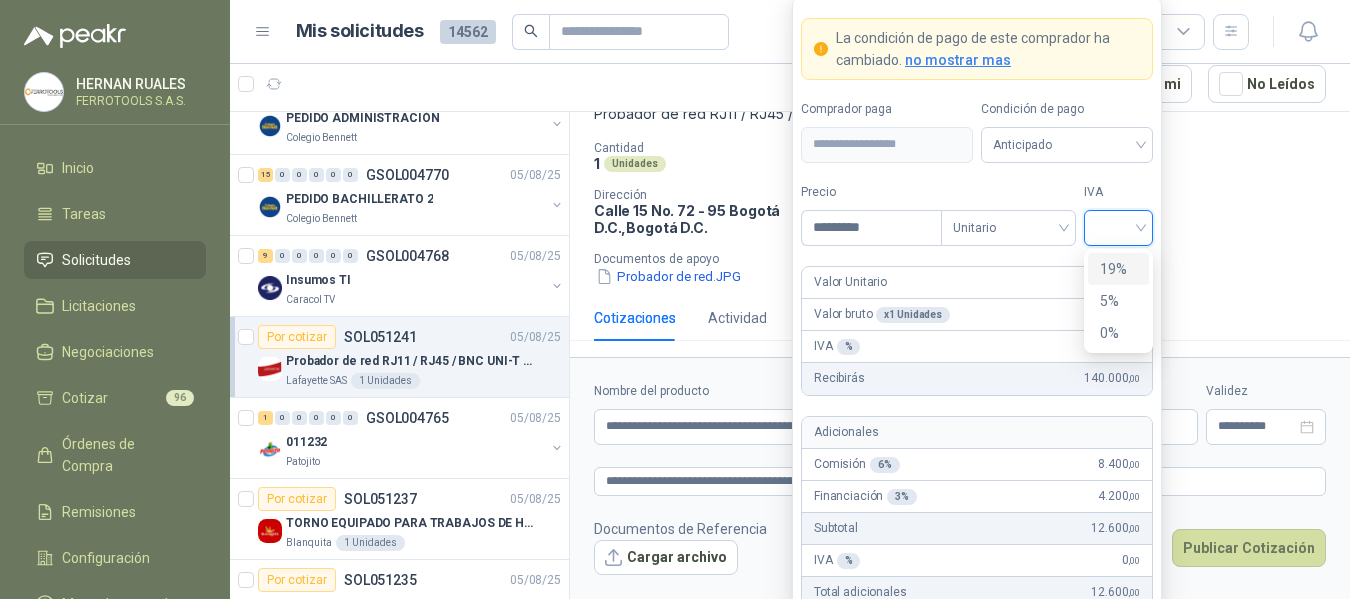 click on "19%" at bounding box center (1118, 269) 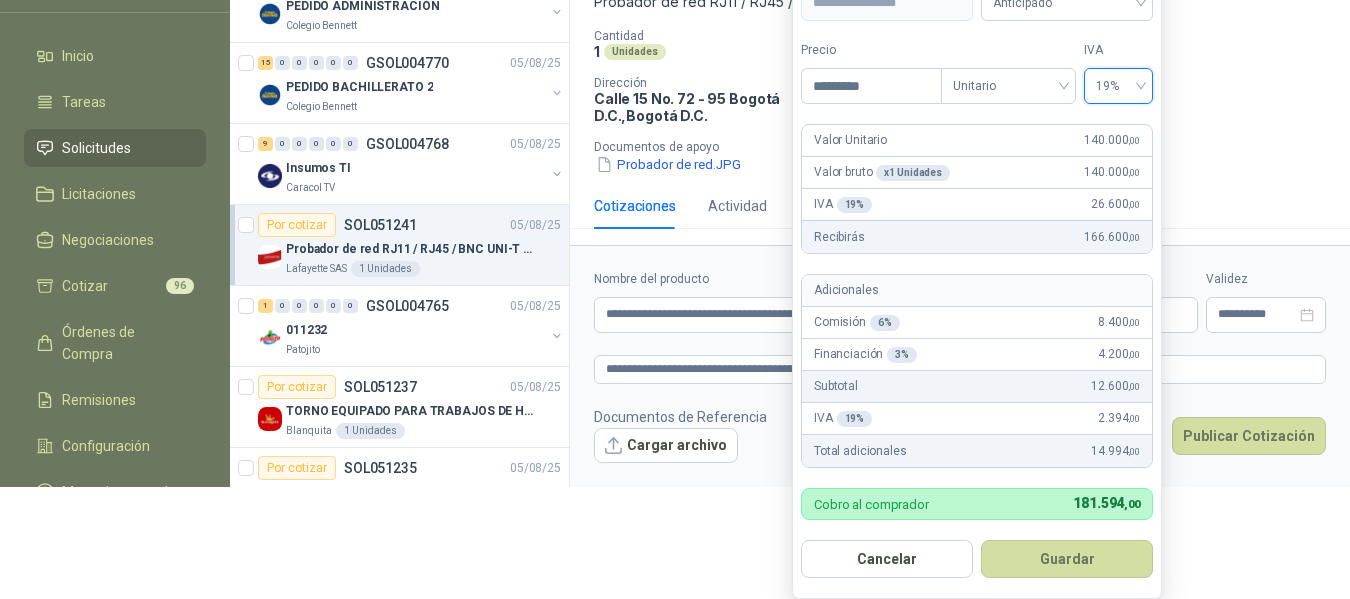 scroll, scrollTop: 190, scrollLeft: 0, axis: vertical 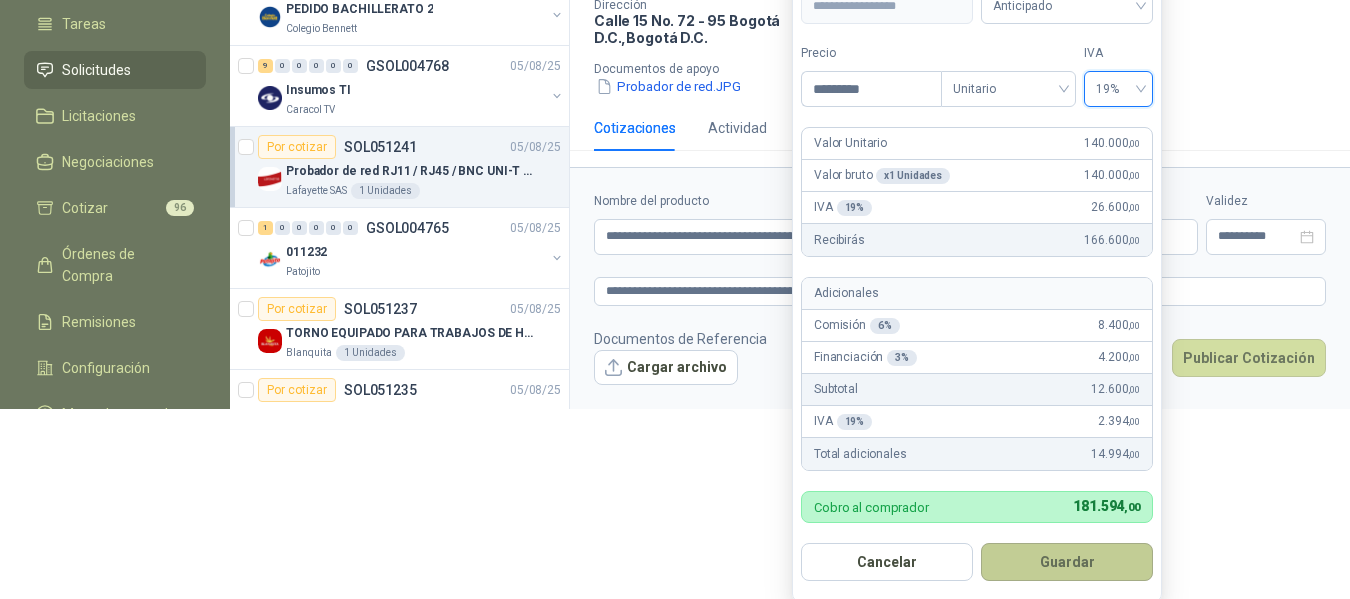 click on "Guardar" at bounding box center [1067, 562] 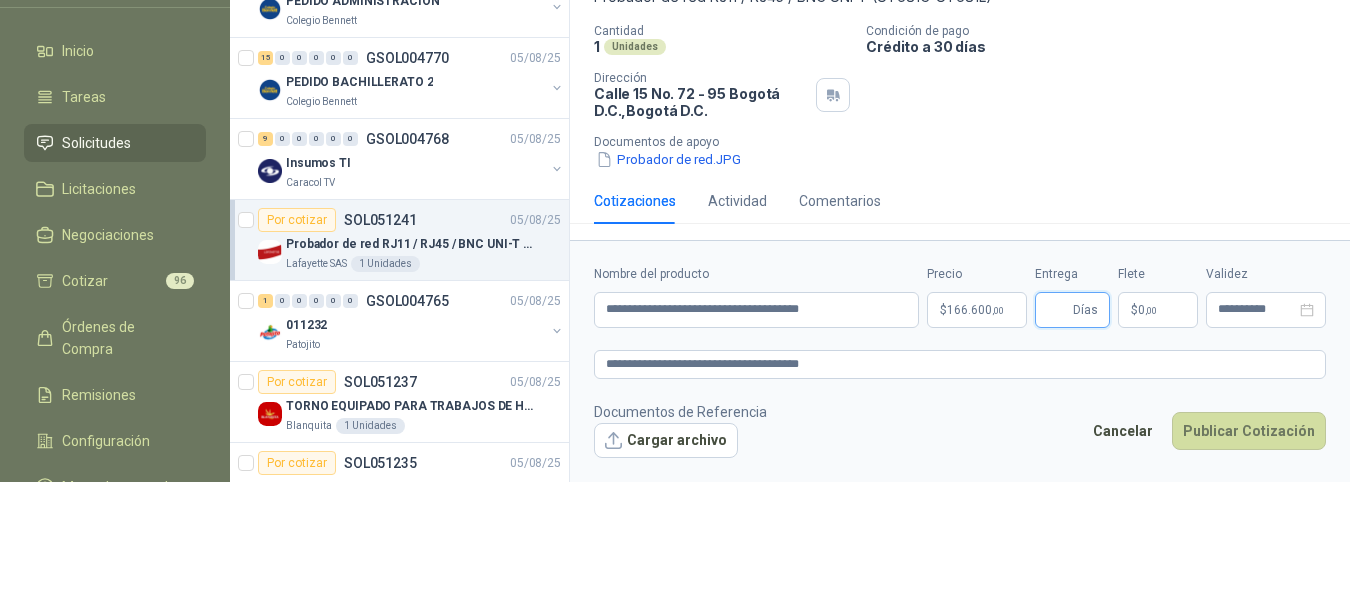 scroll, scrollTop: 121, scrollLeft: 0, axis: vertical 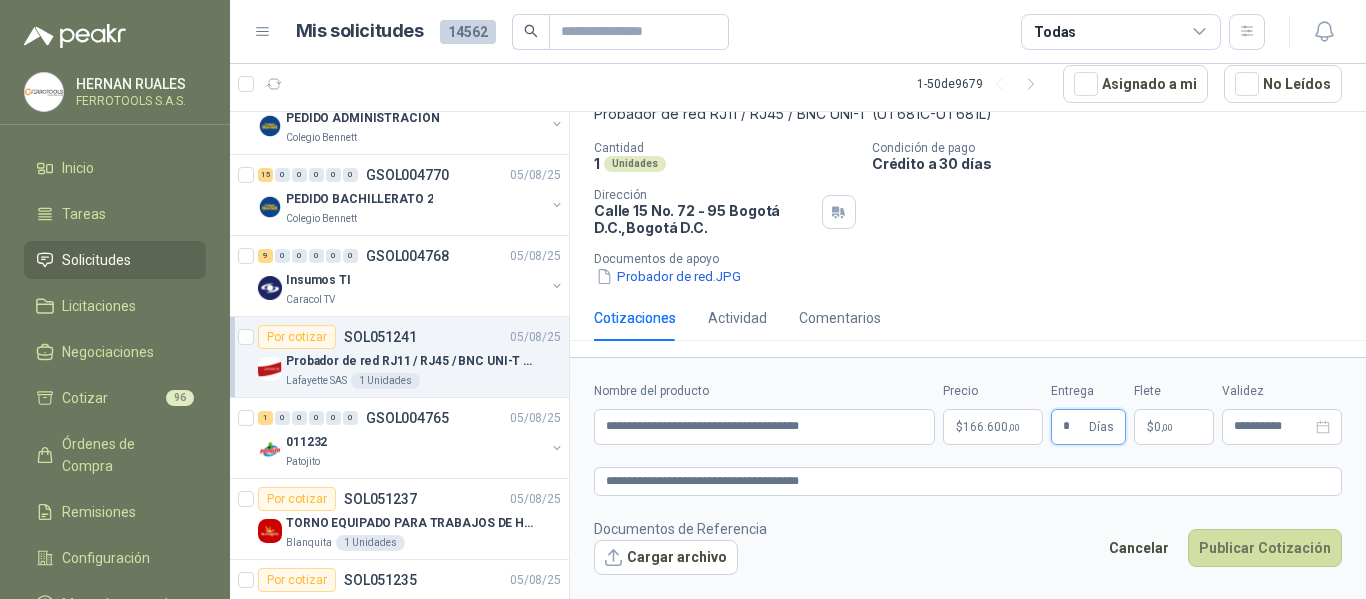 type on "*" 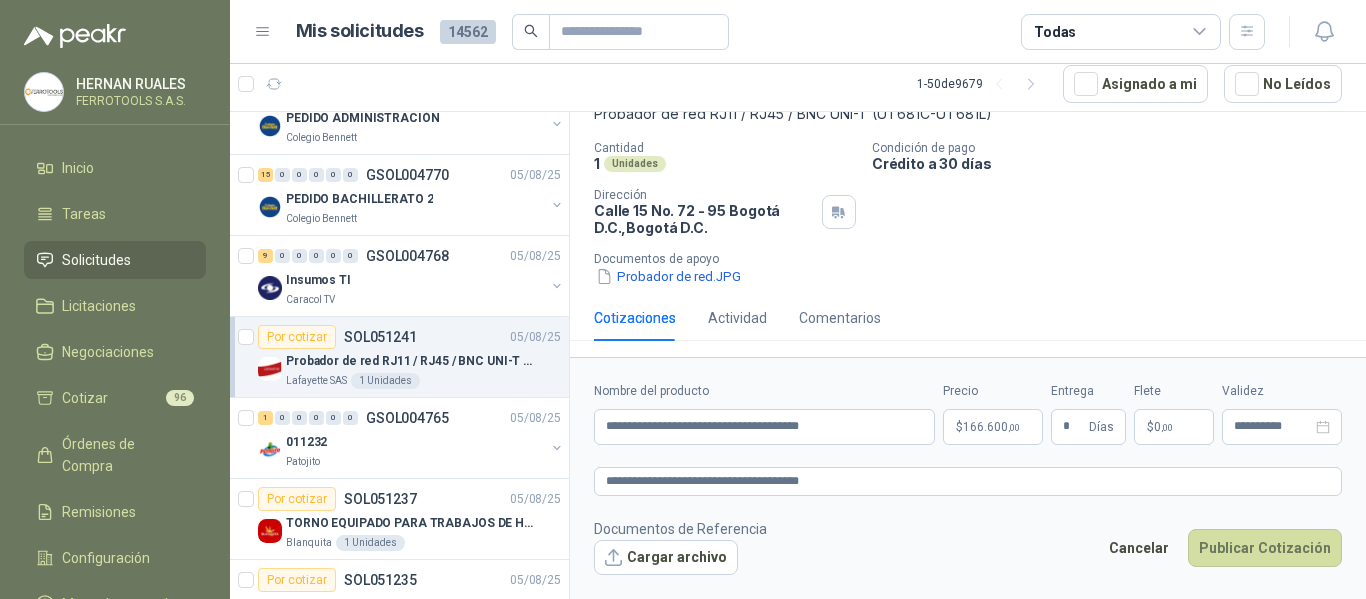 click on "Documentos de Referencia Cargar archivo Cancelar Publicar Cotización" at bounding box center [968, 547] 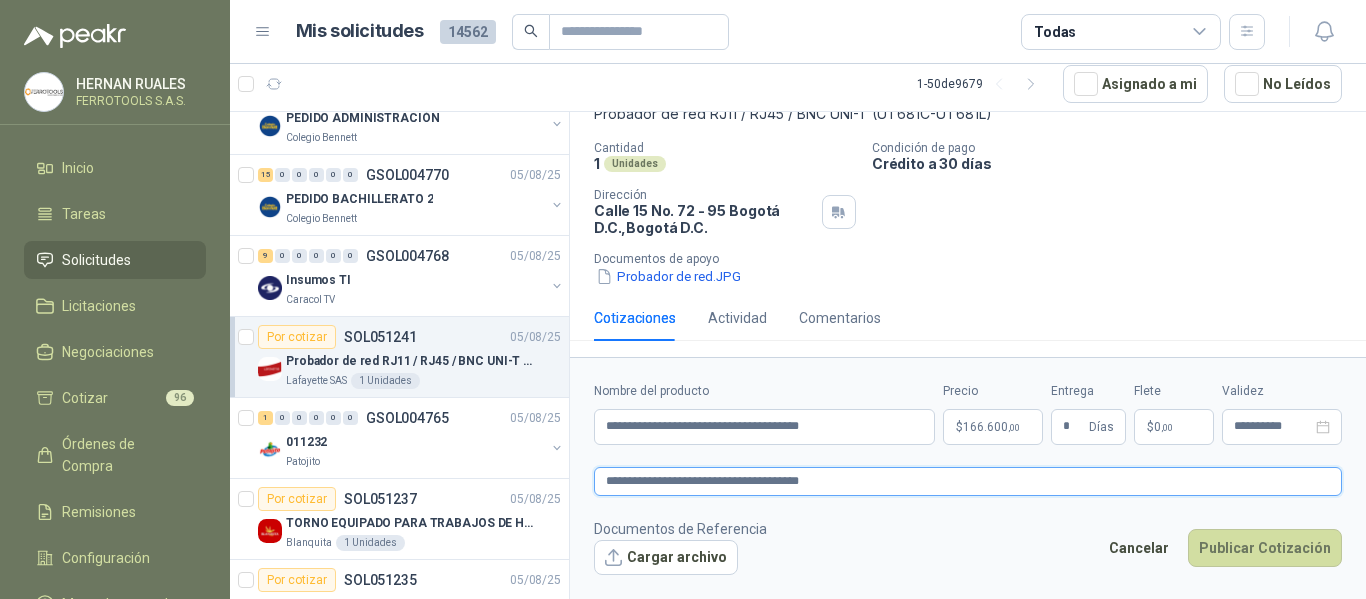 click on "**********" at bounding box center (968, 481) 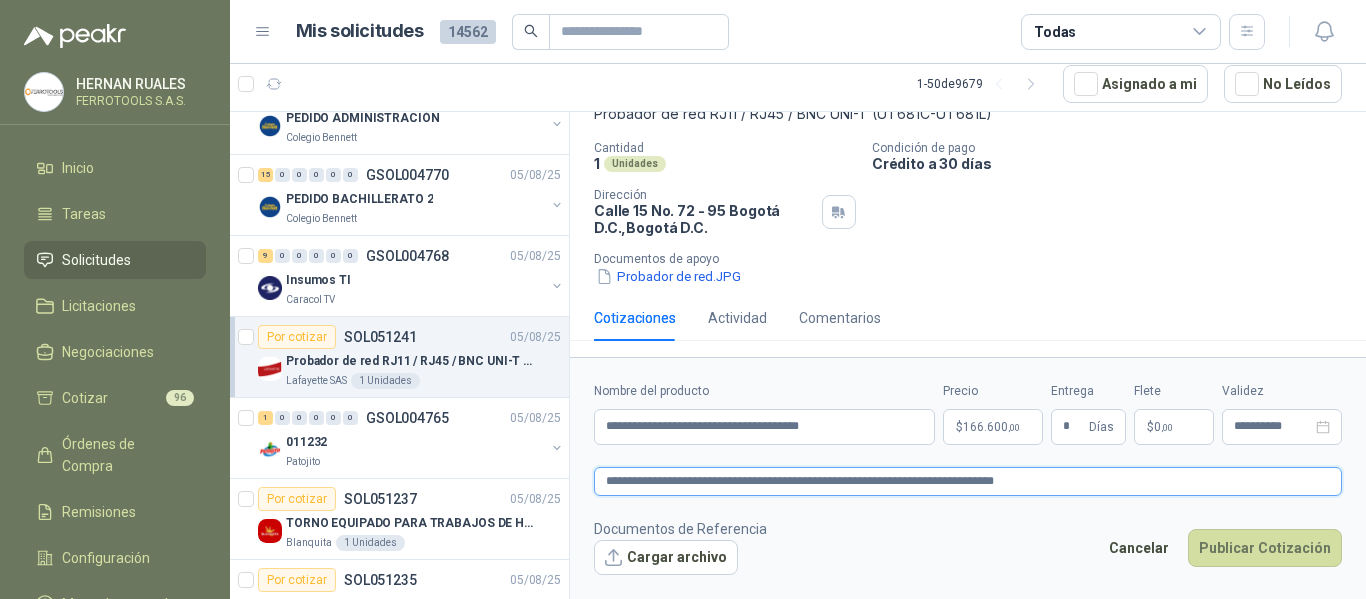 type 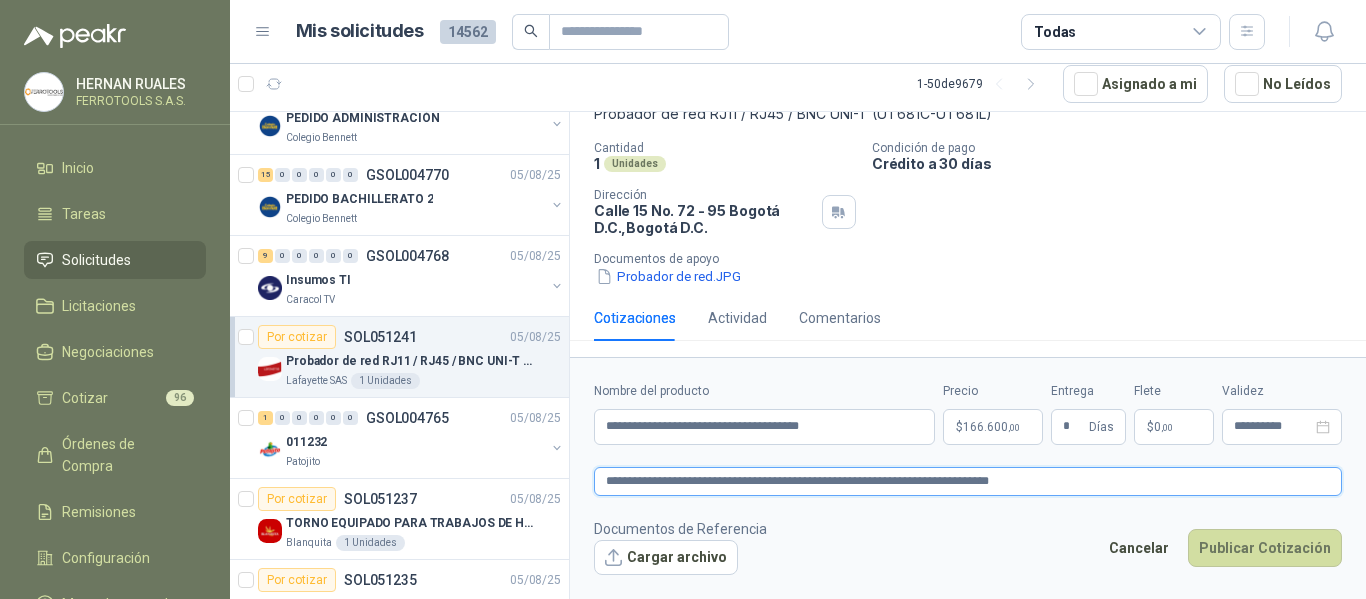 type 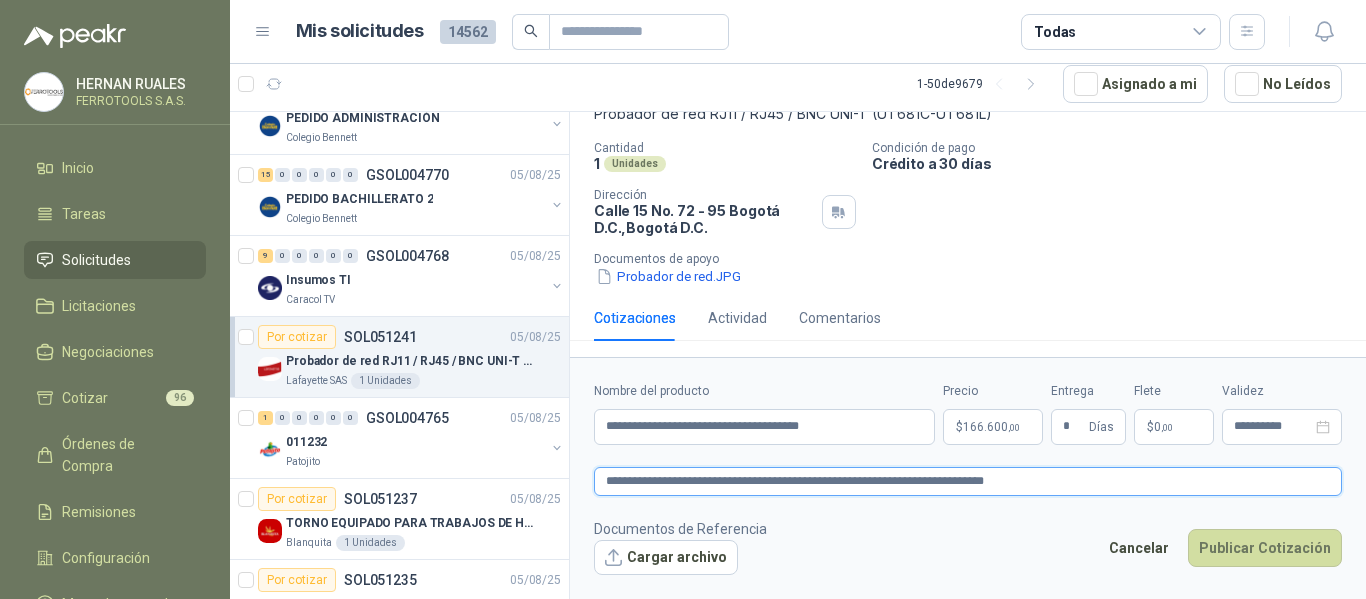 type 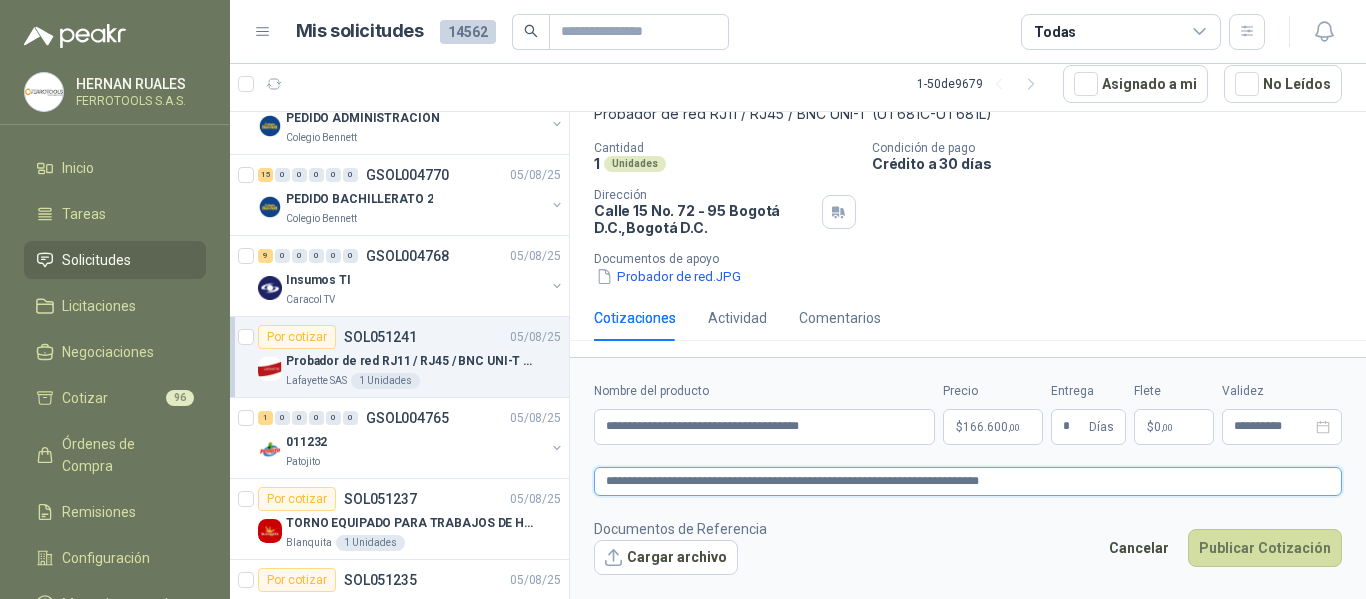 type 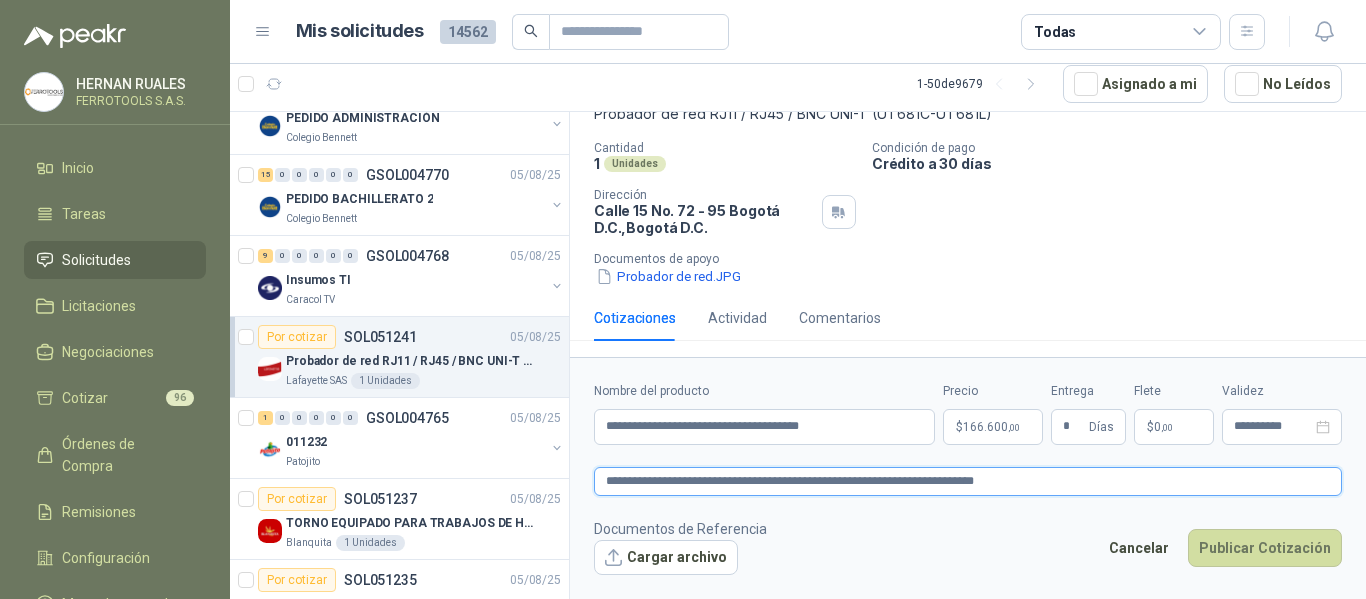 type 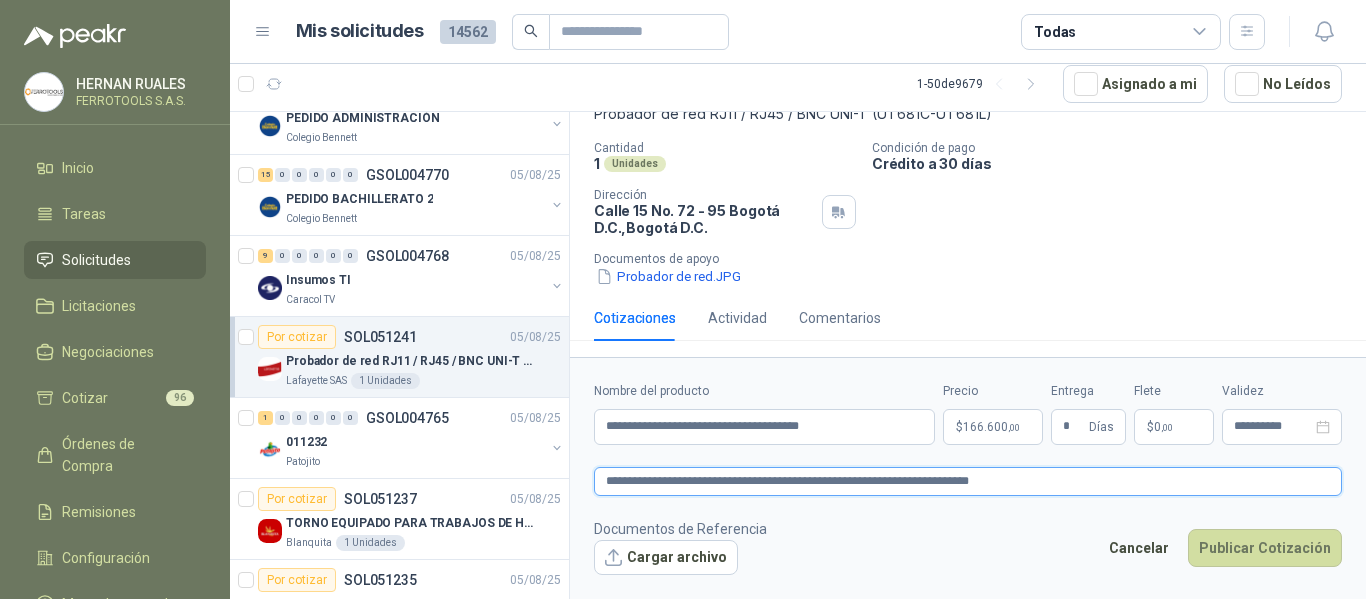 type 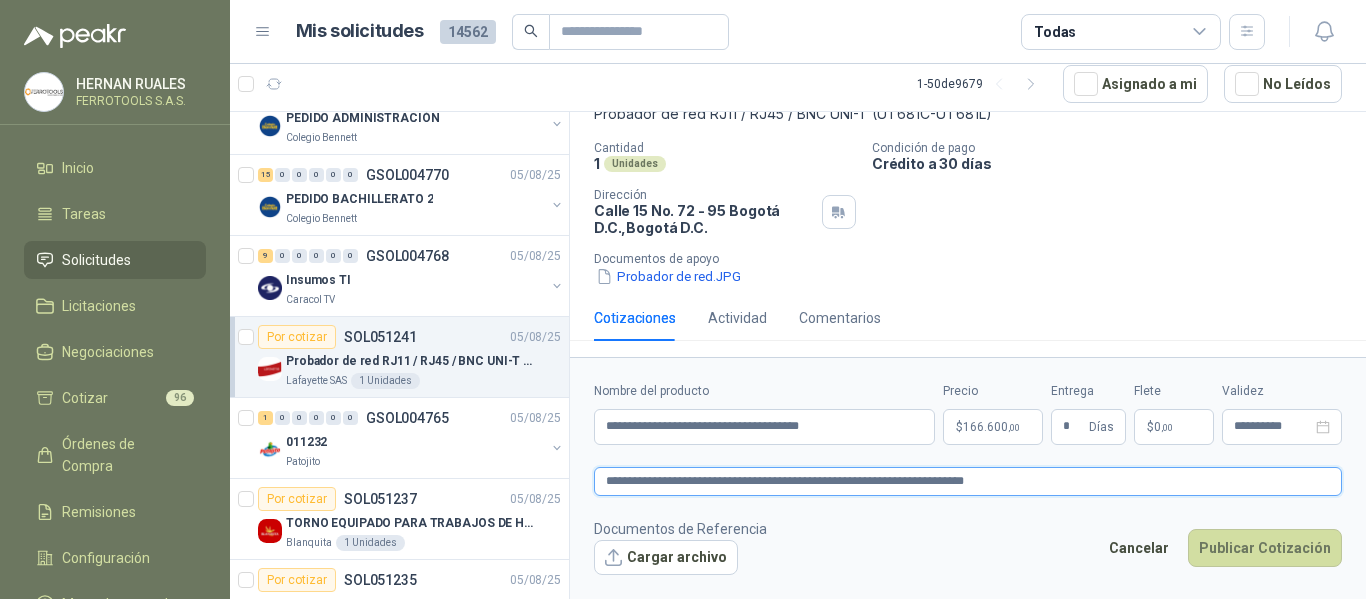 type 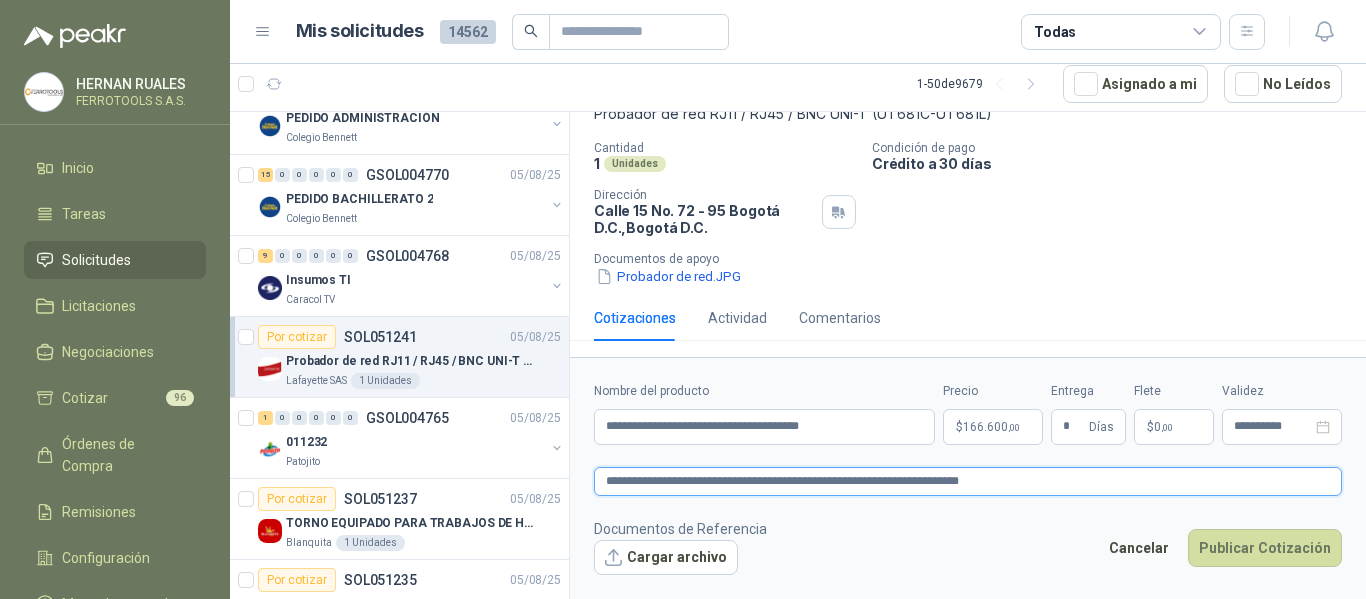 type 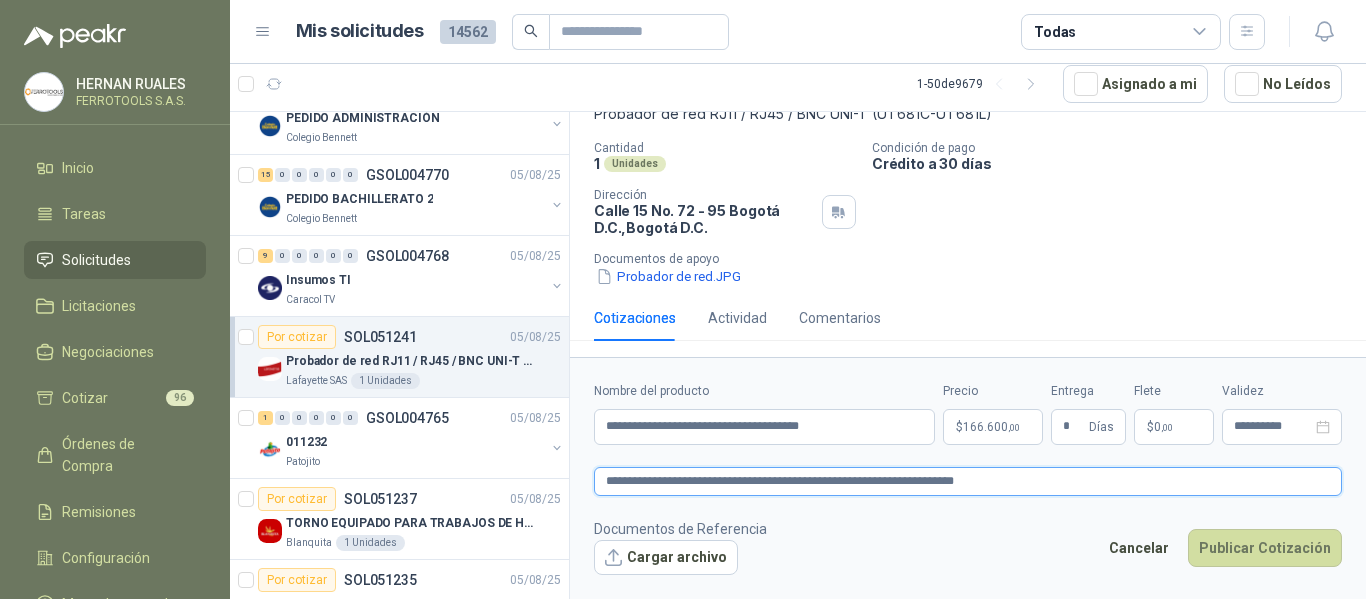 type 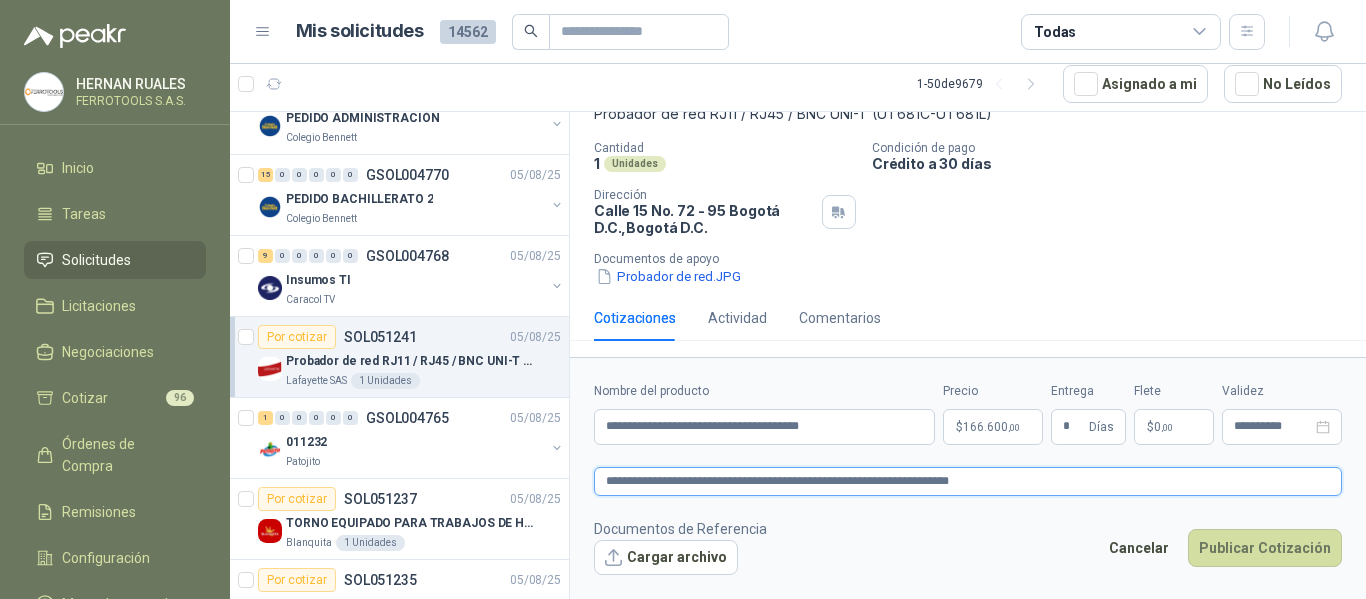 type 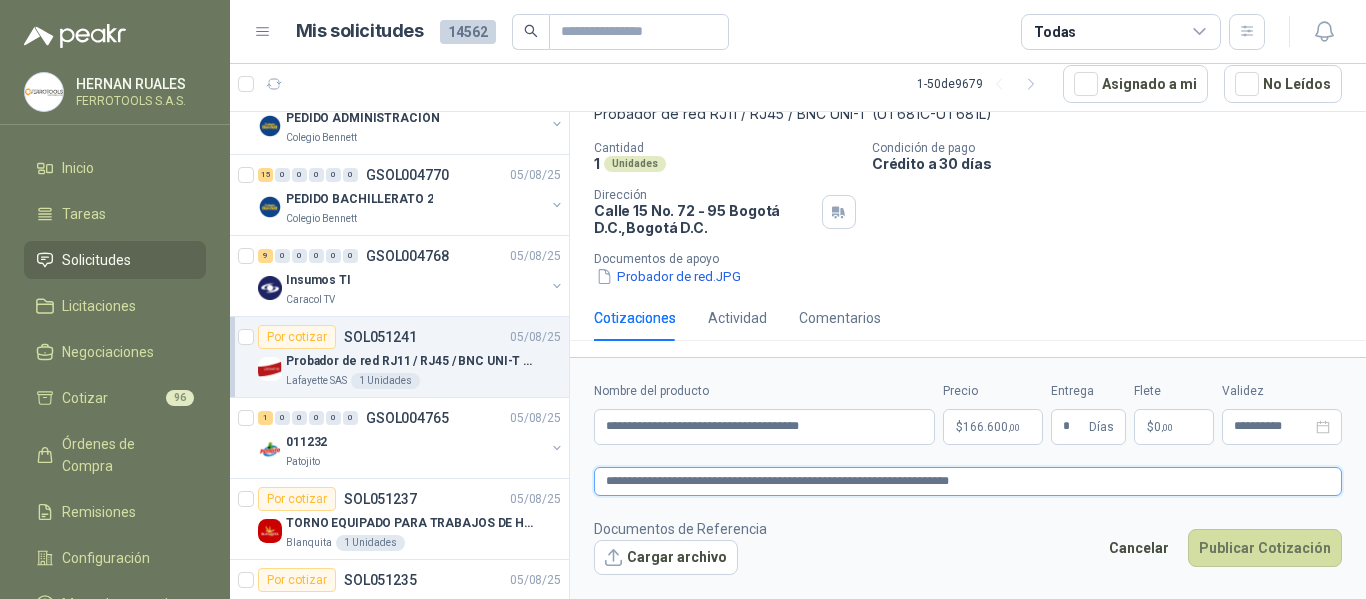 type on "**********" 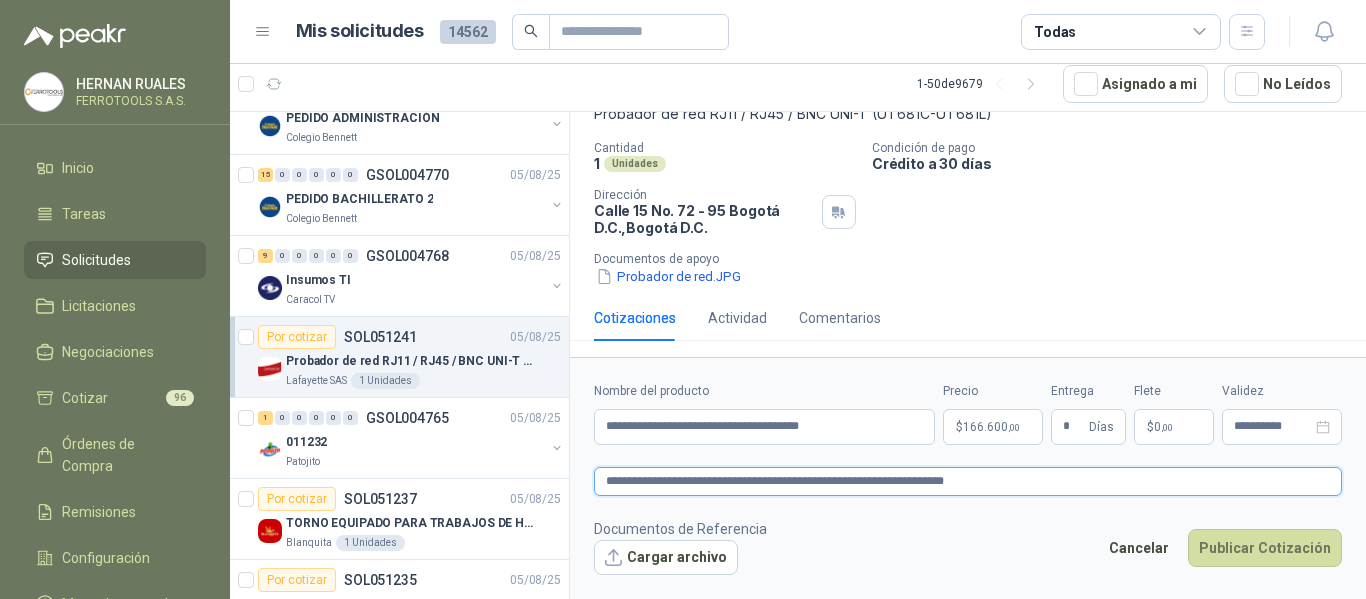 type 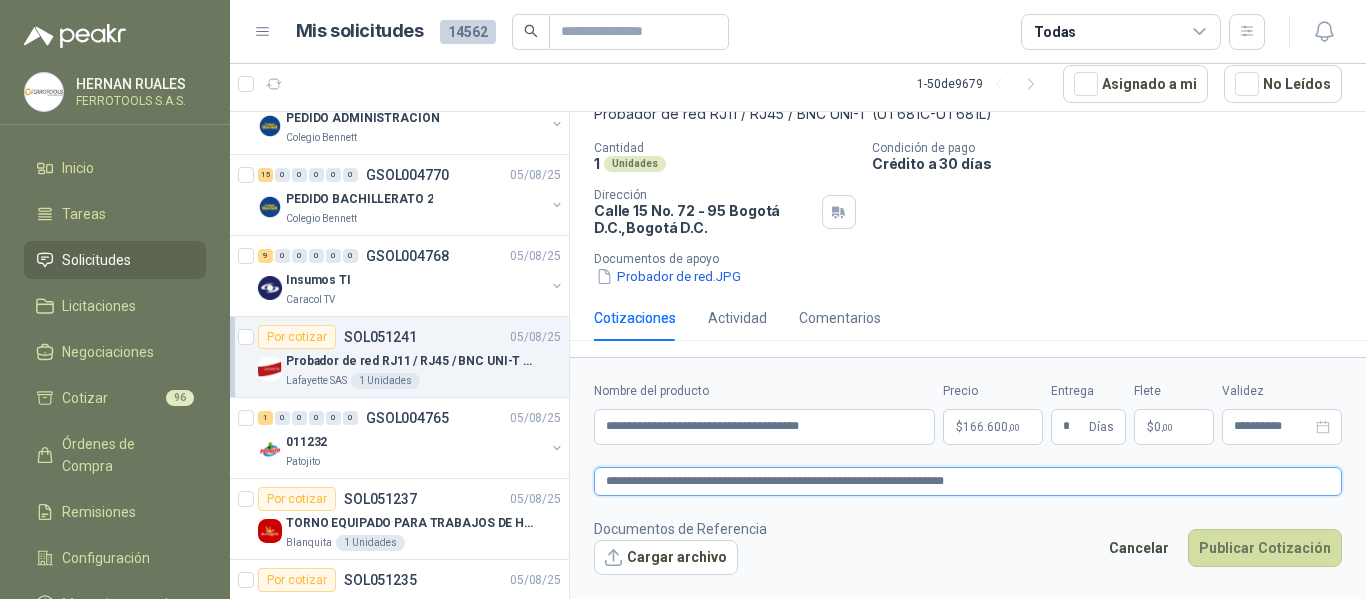 type on "**********" 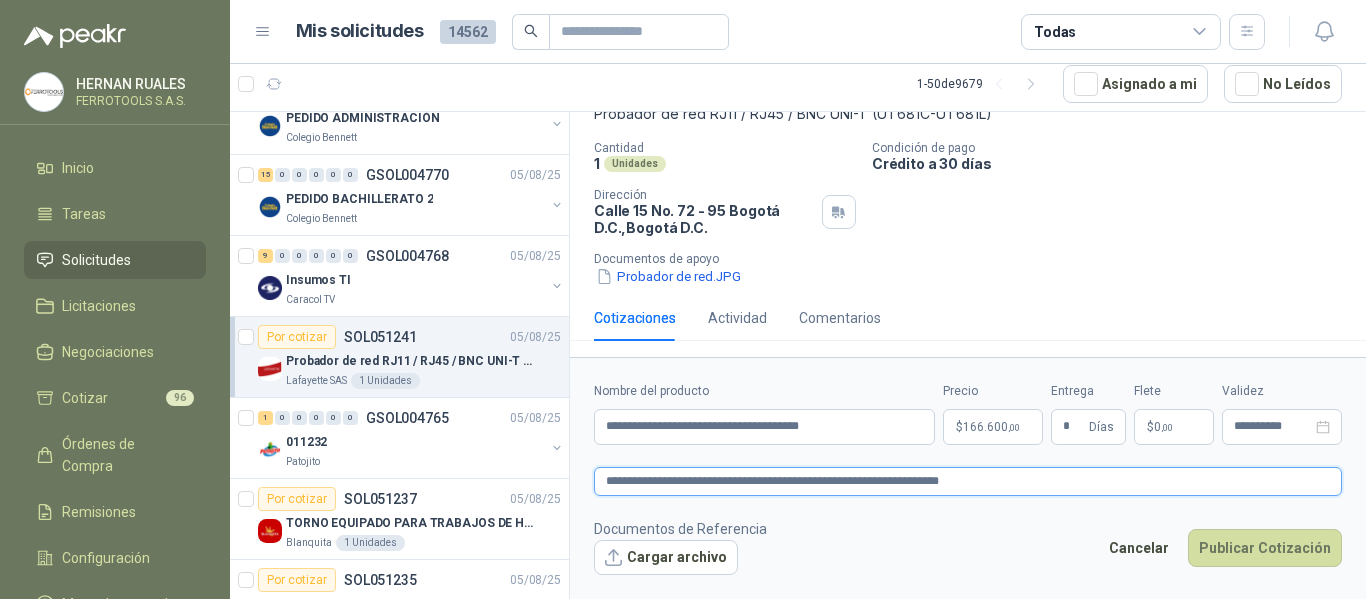 type 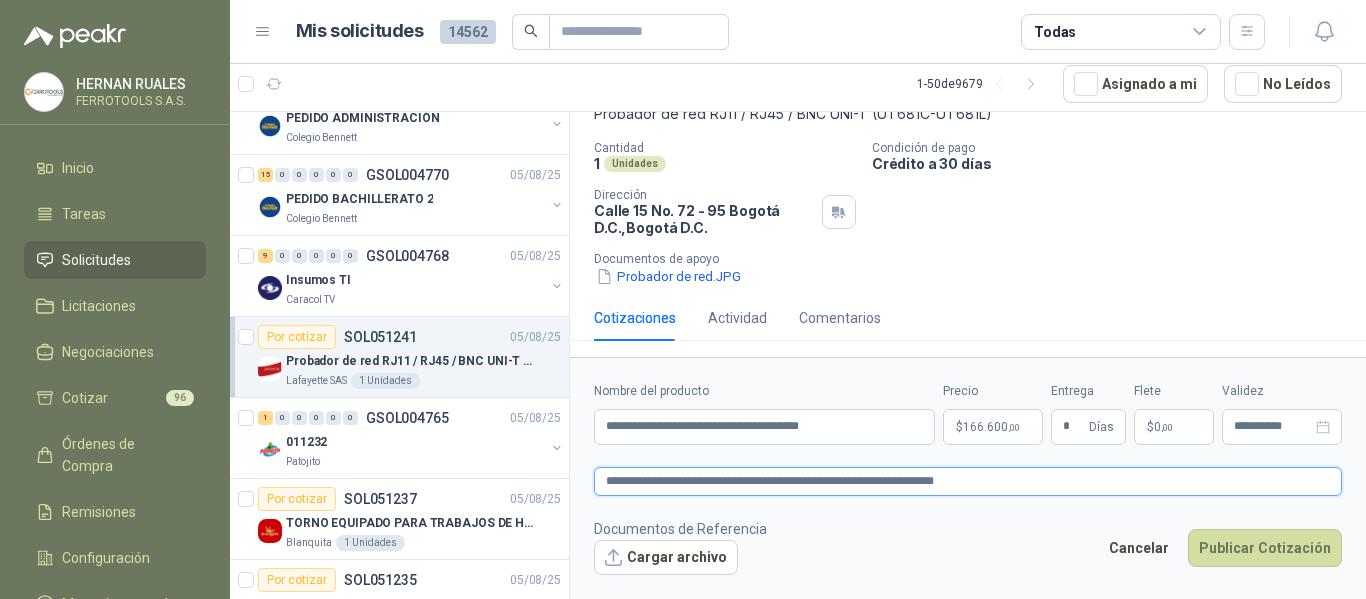 type 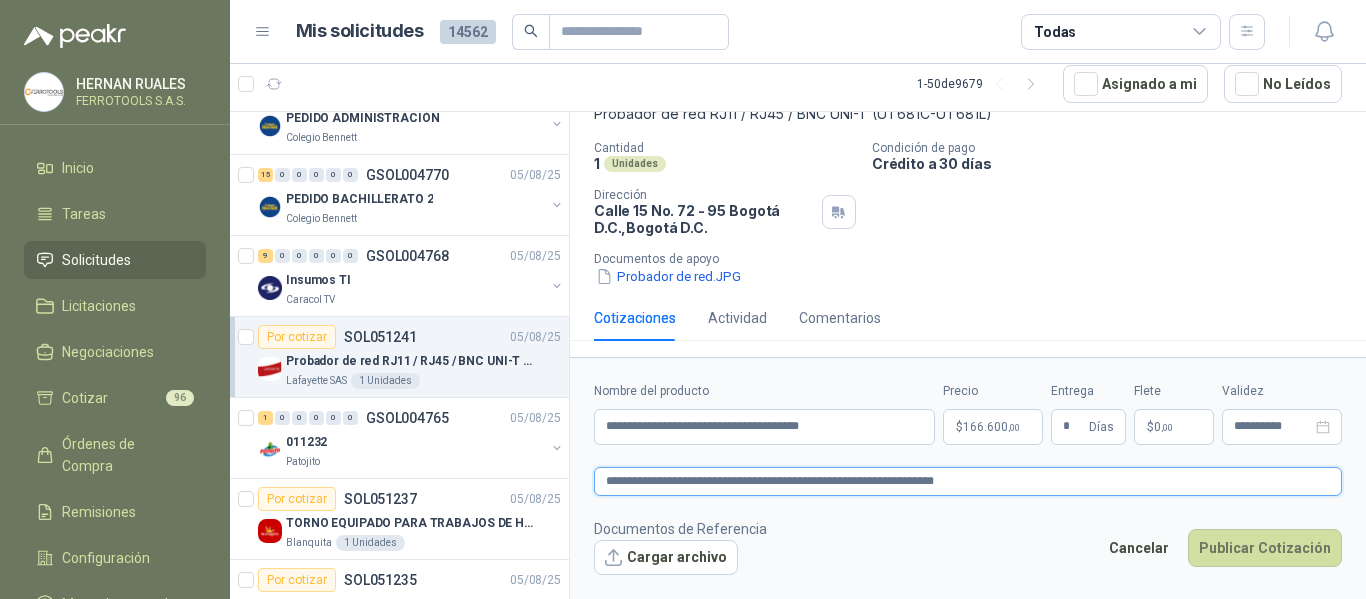 type on "**********" 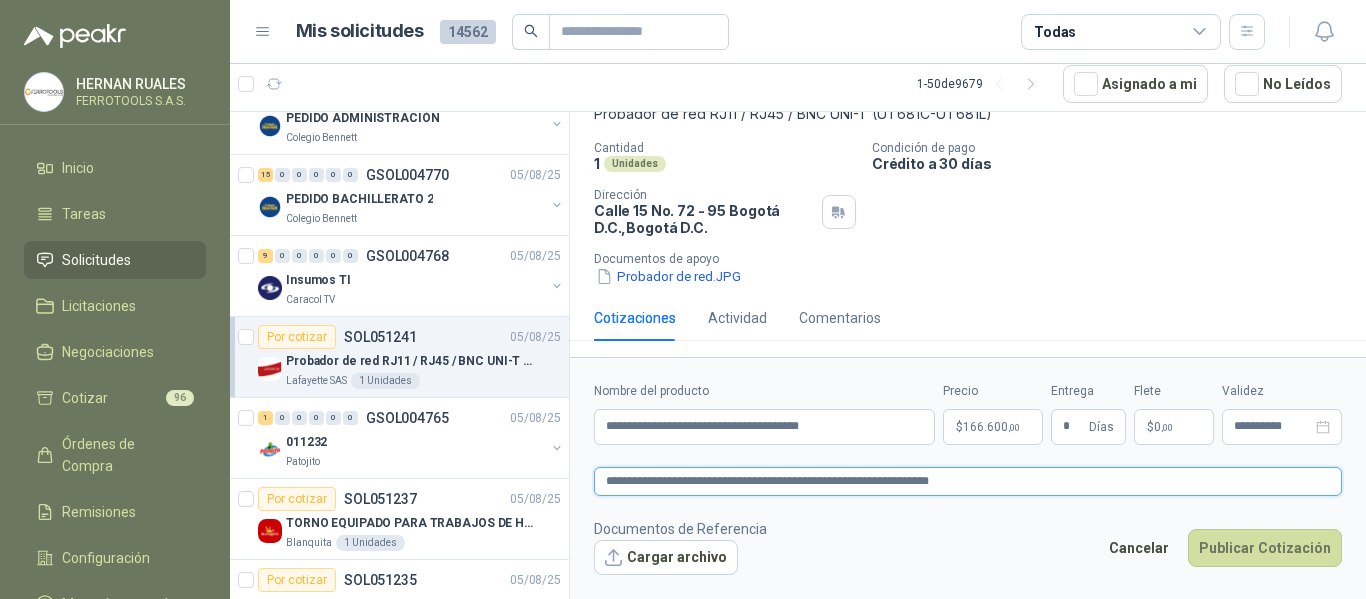 type 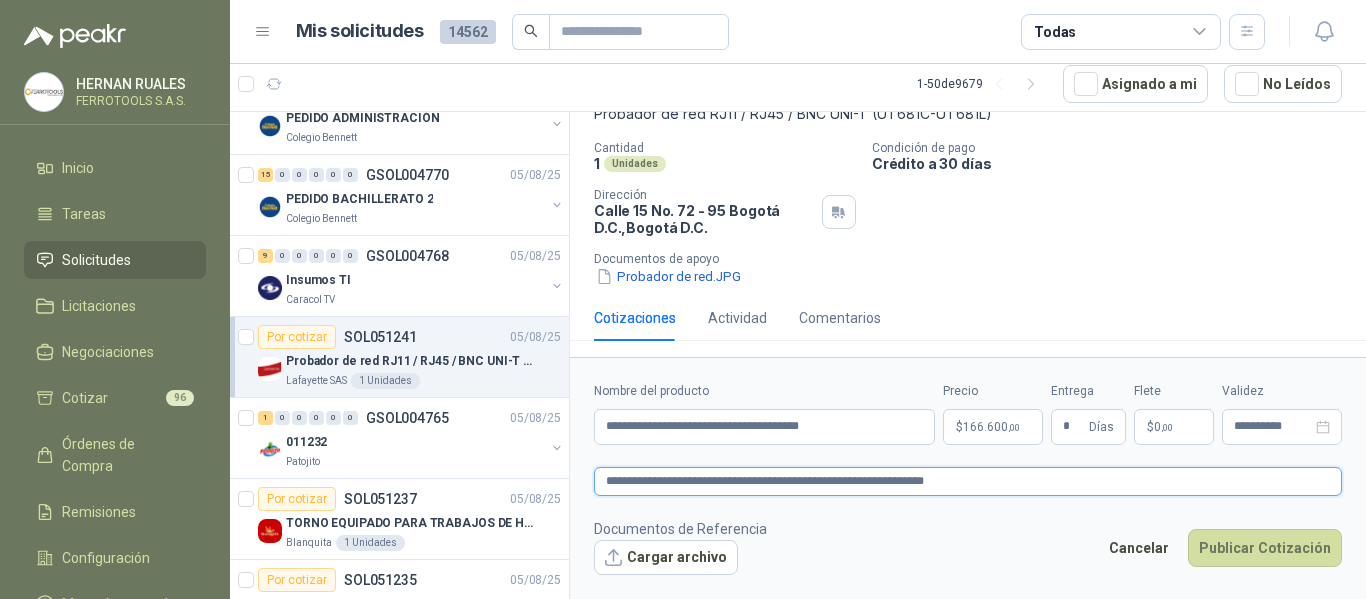 type 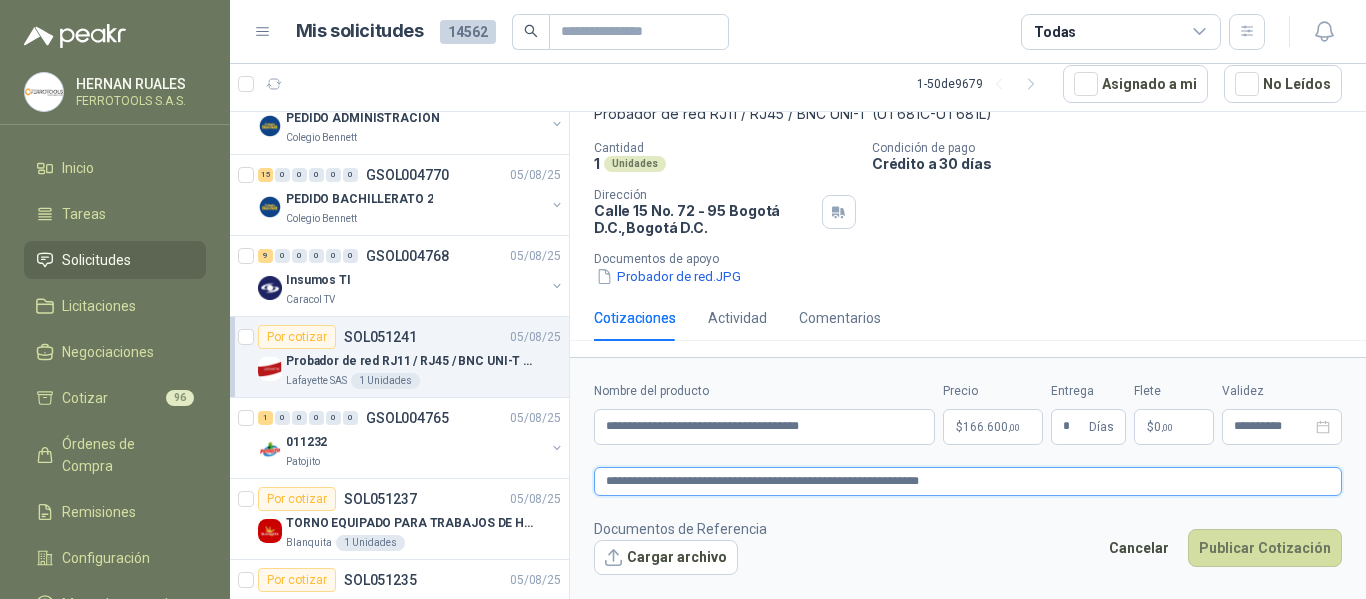 type 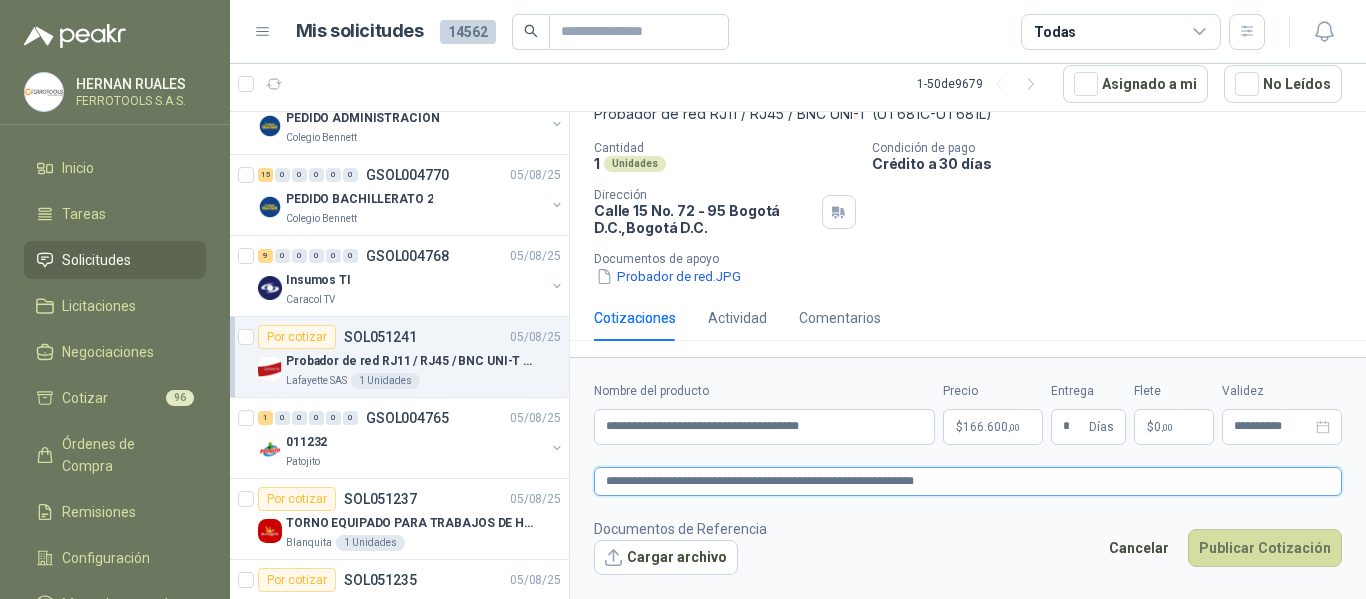 type 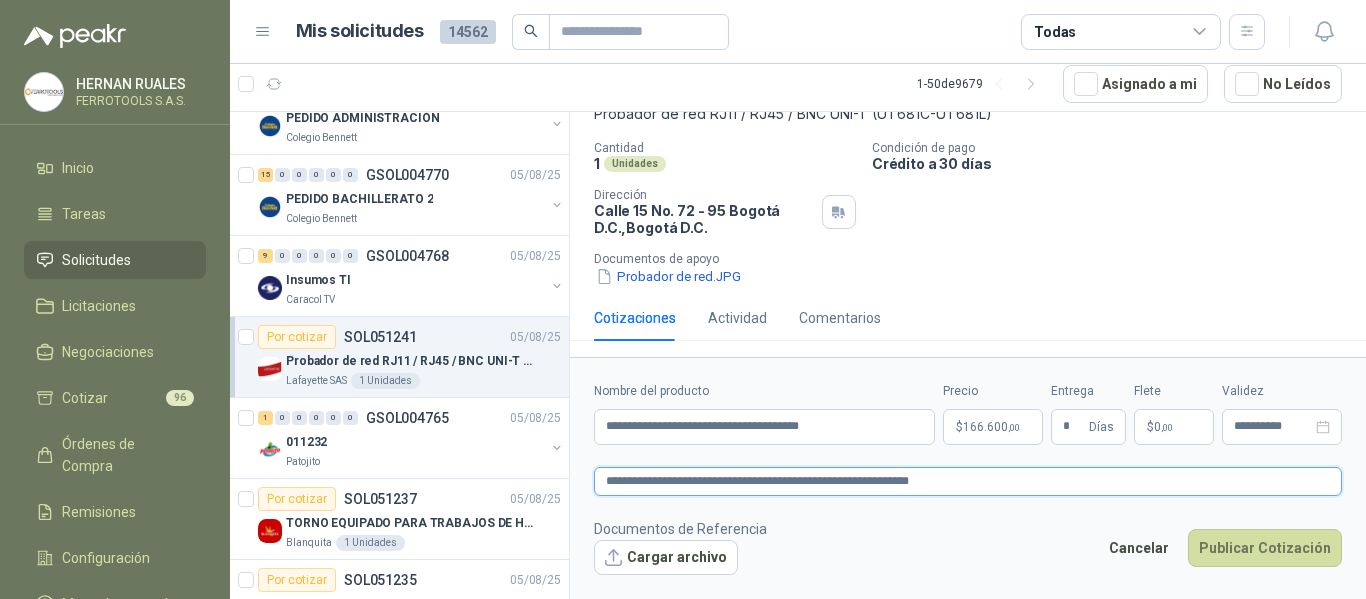 type 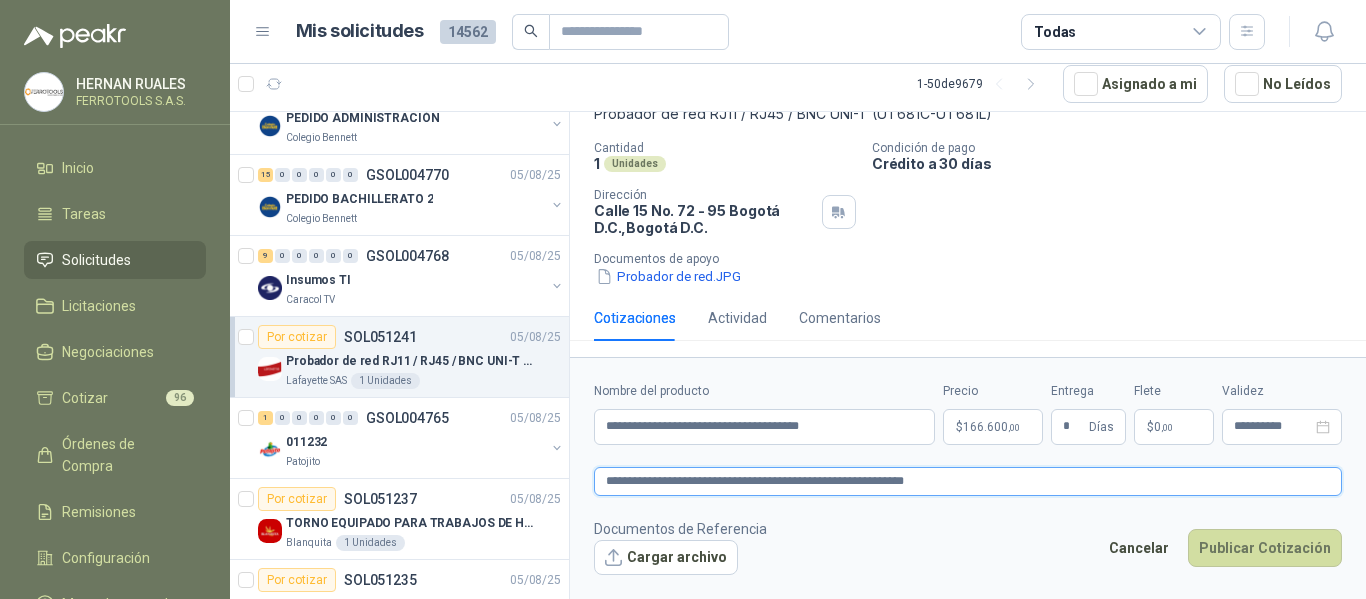 type 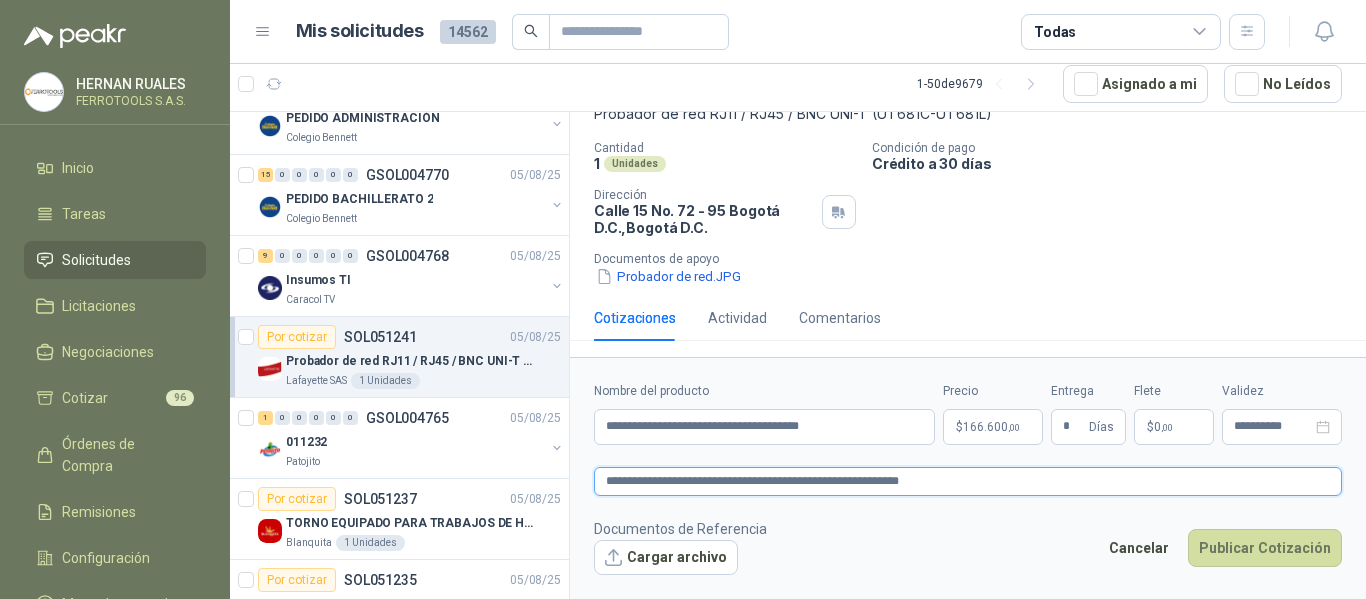 type 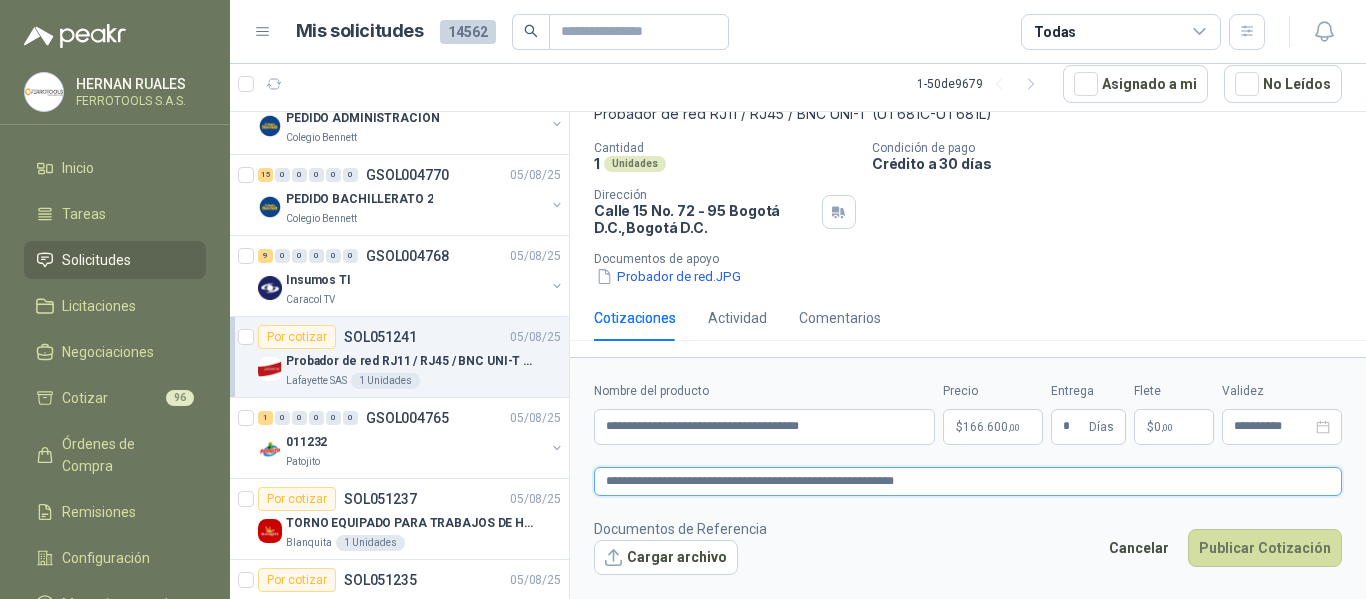 type 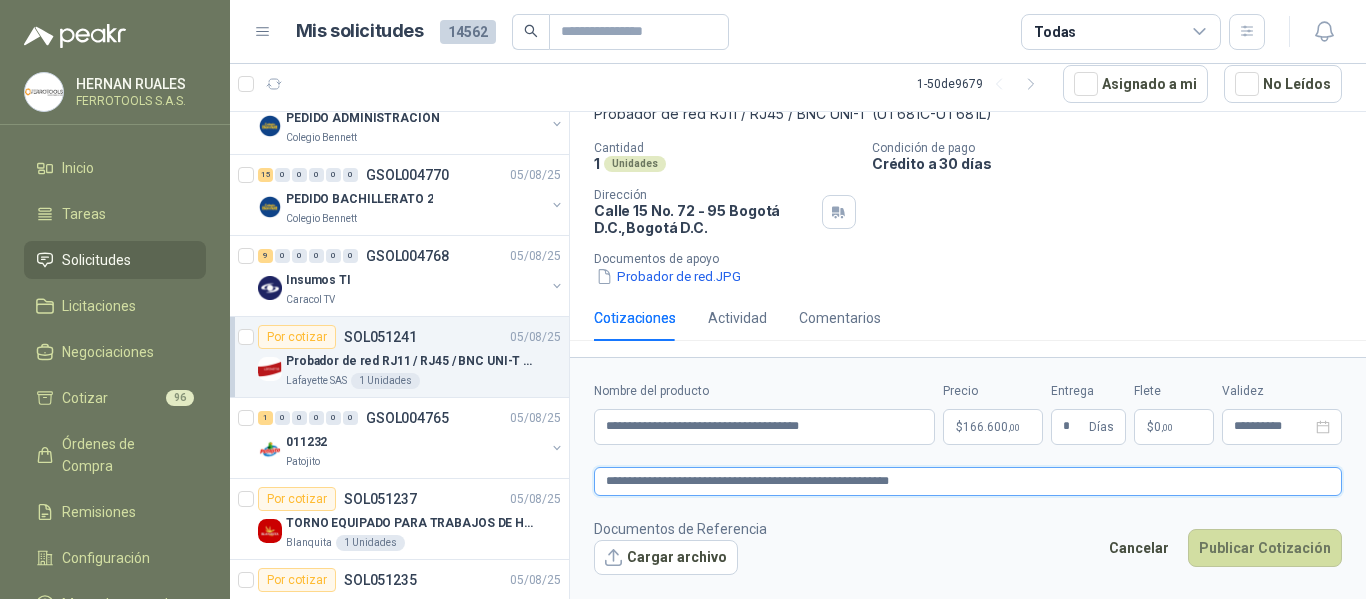 type 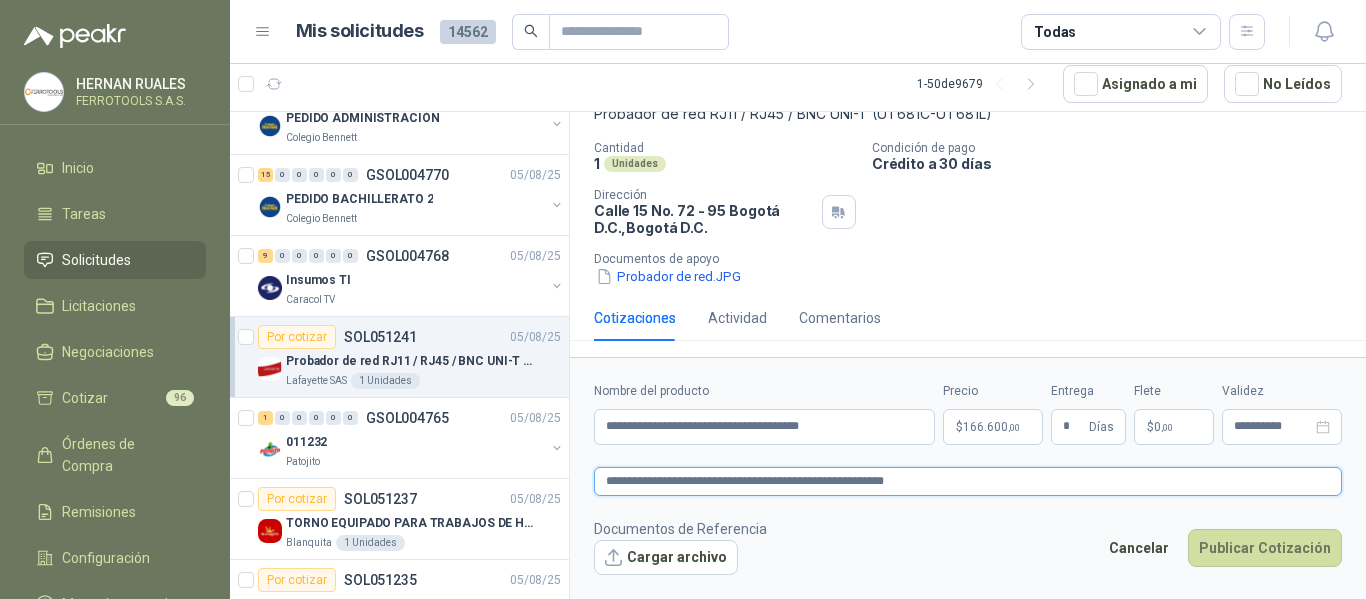 type 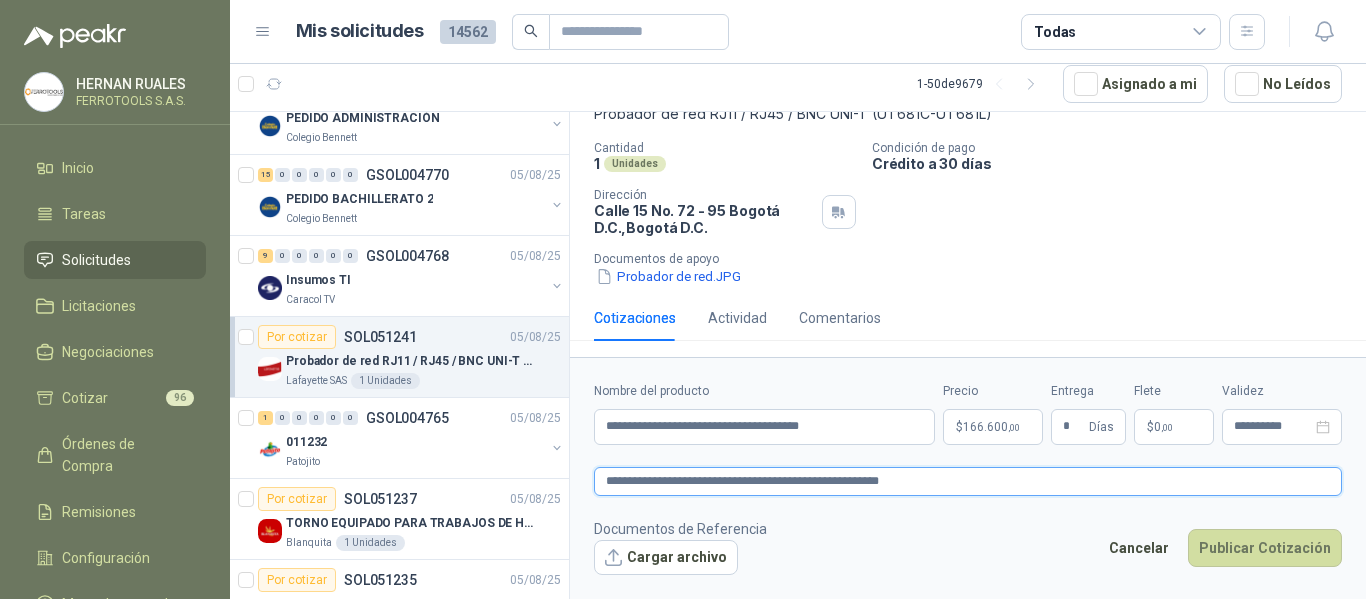 type 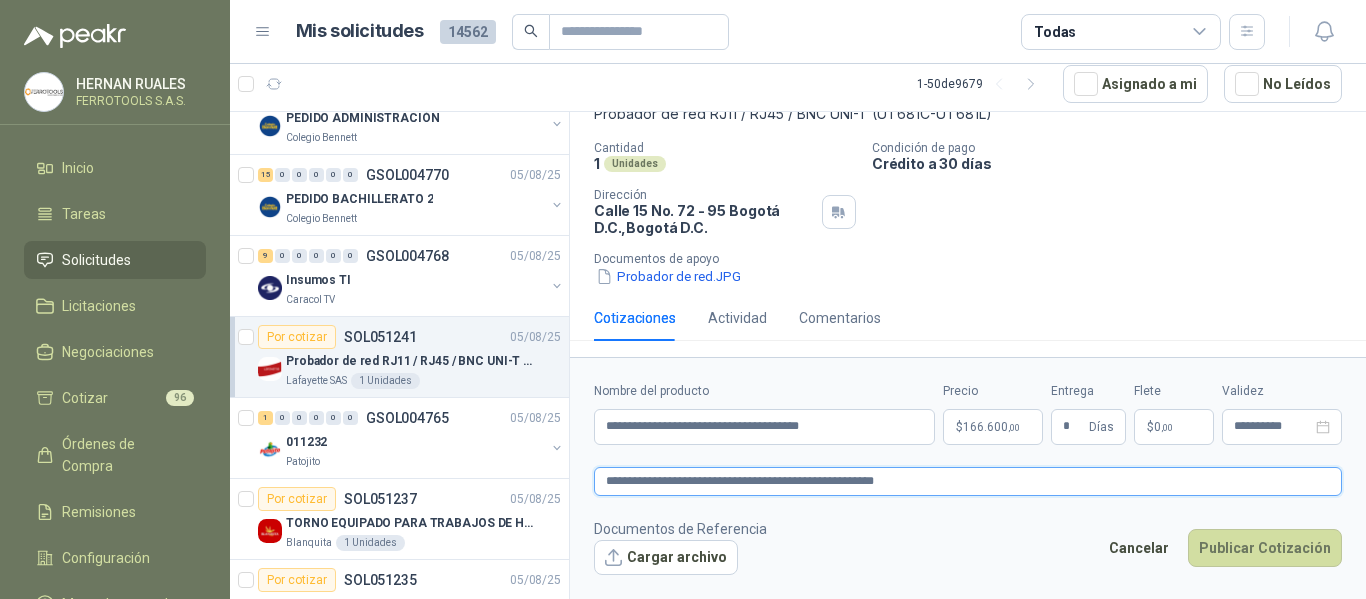 type 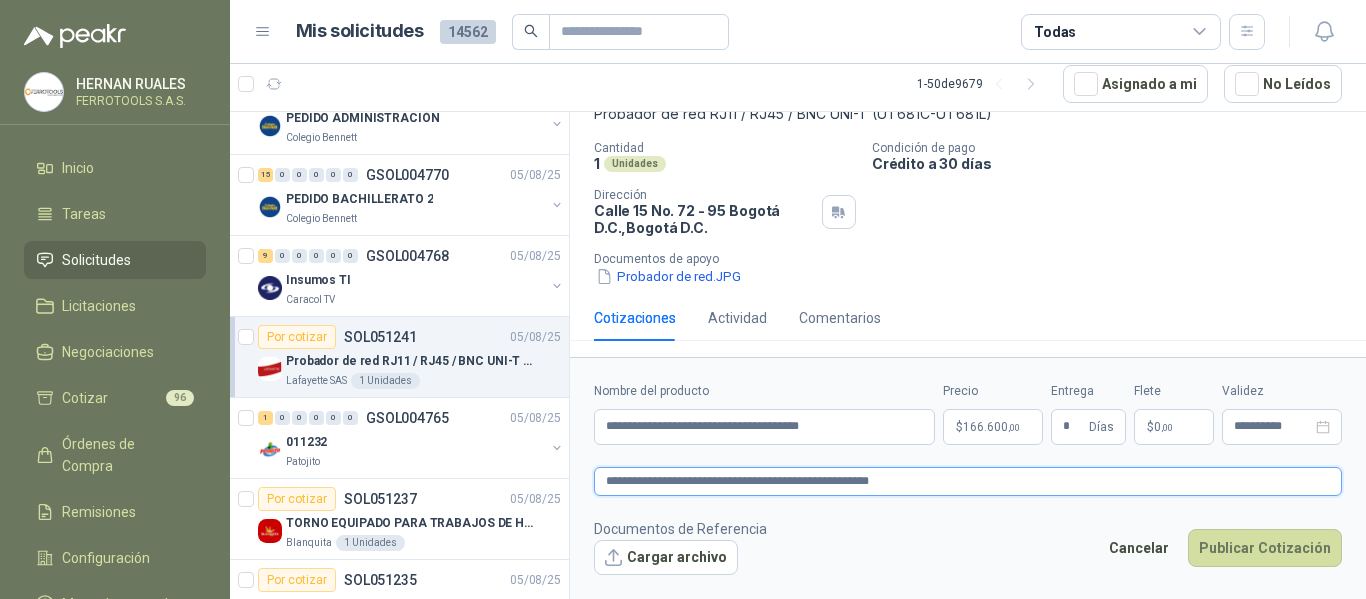 type 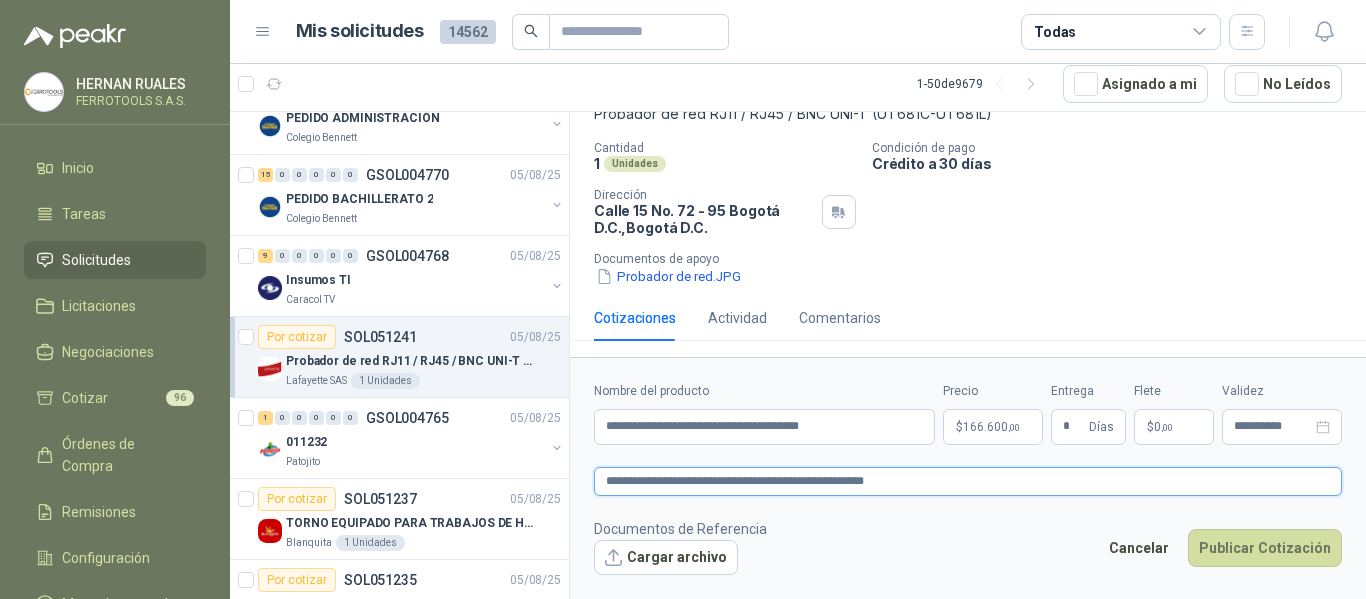 type 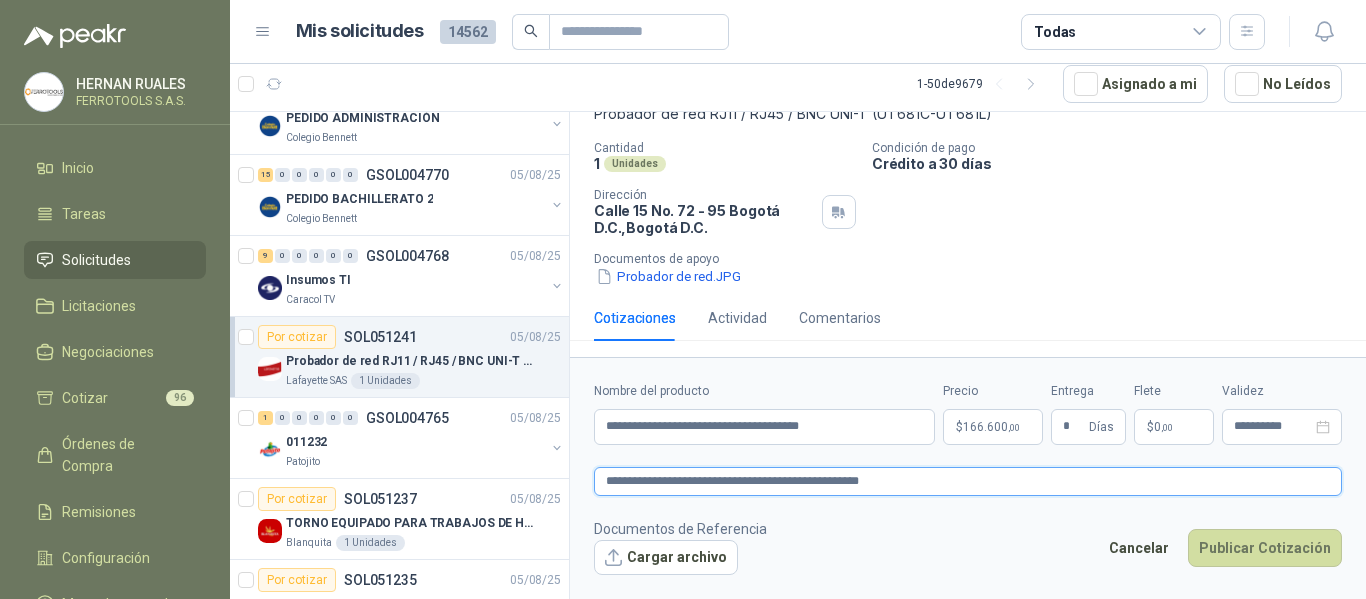 type 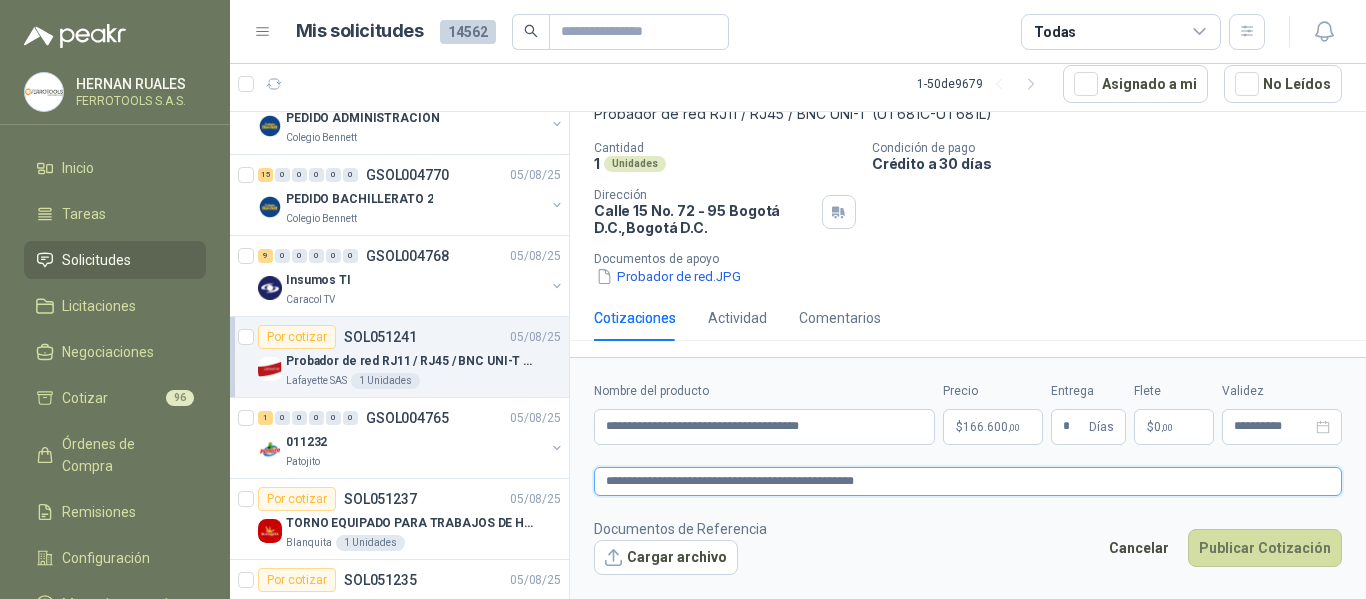 type 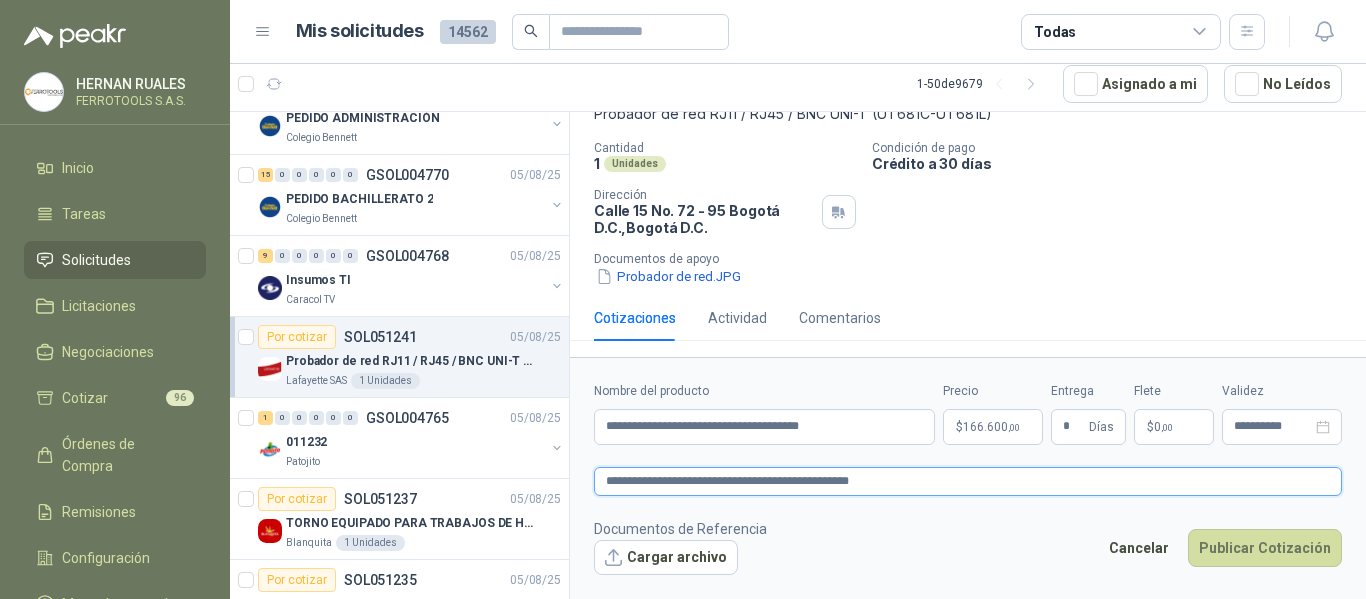 type 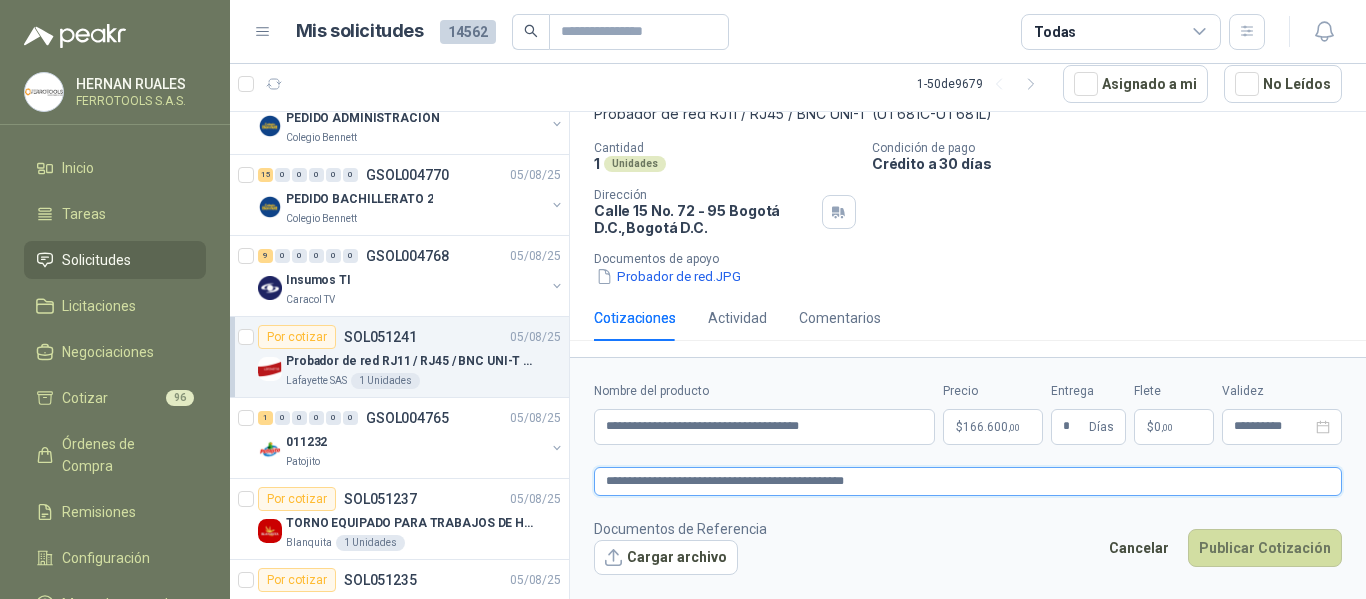 type 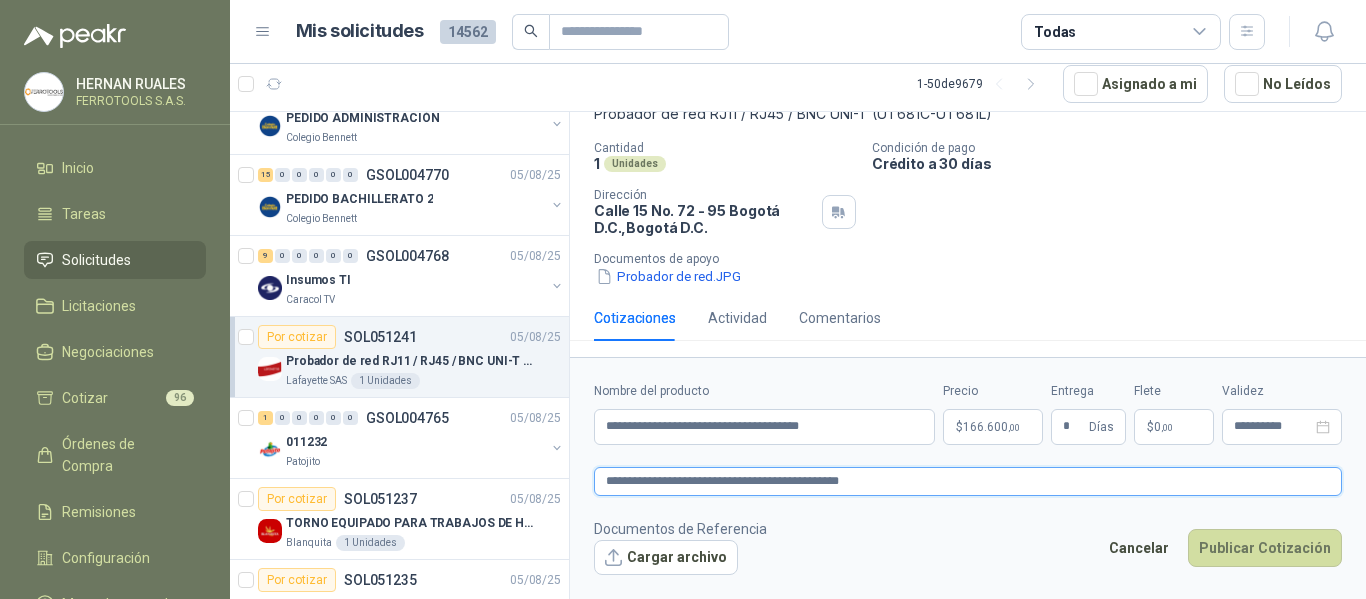 type 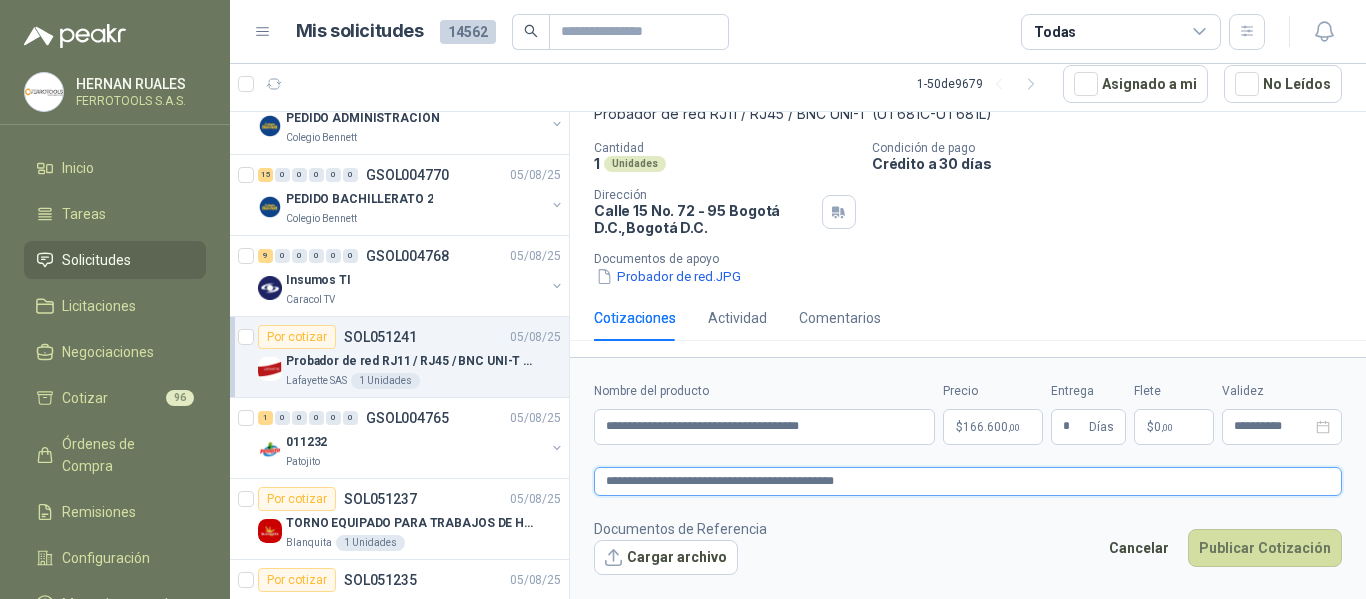 type 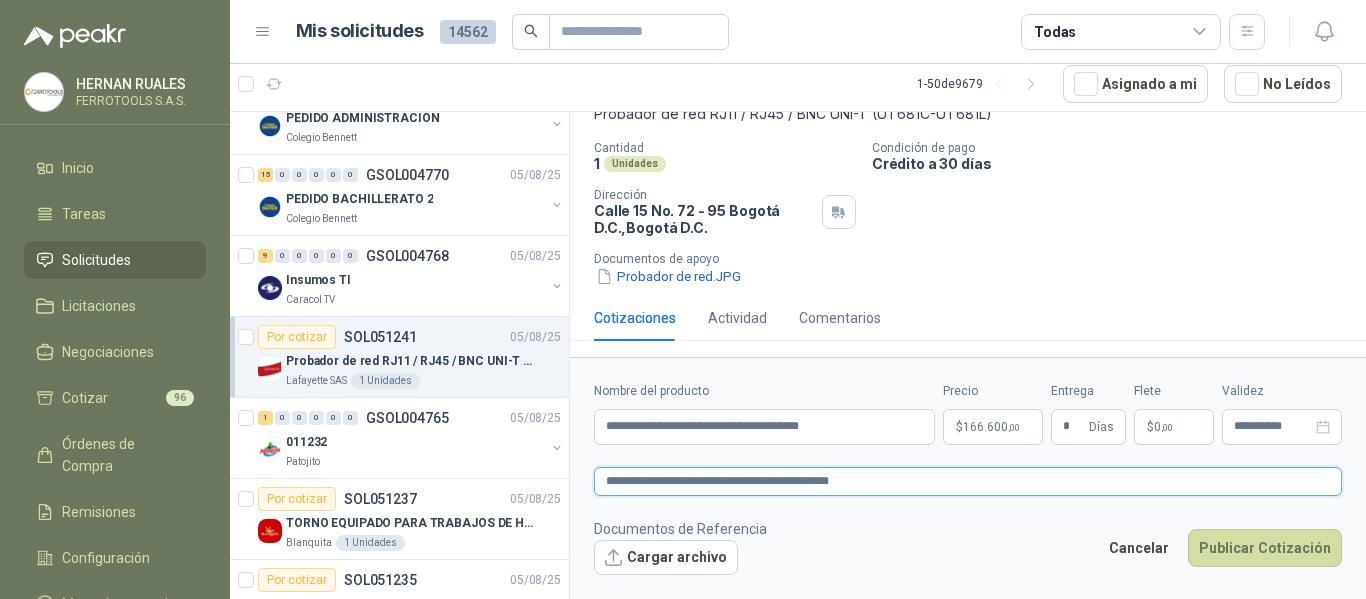 type 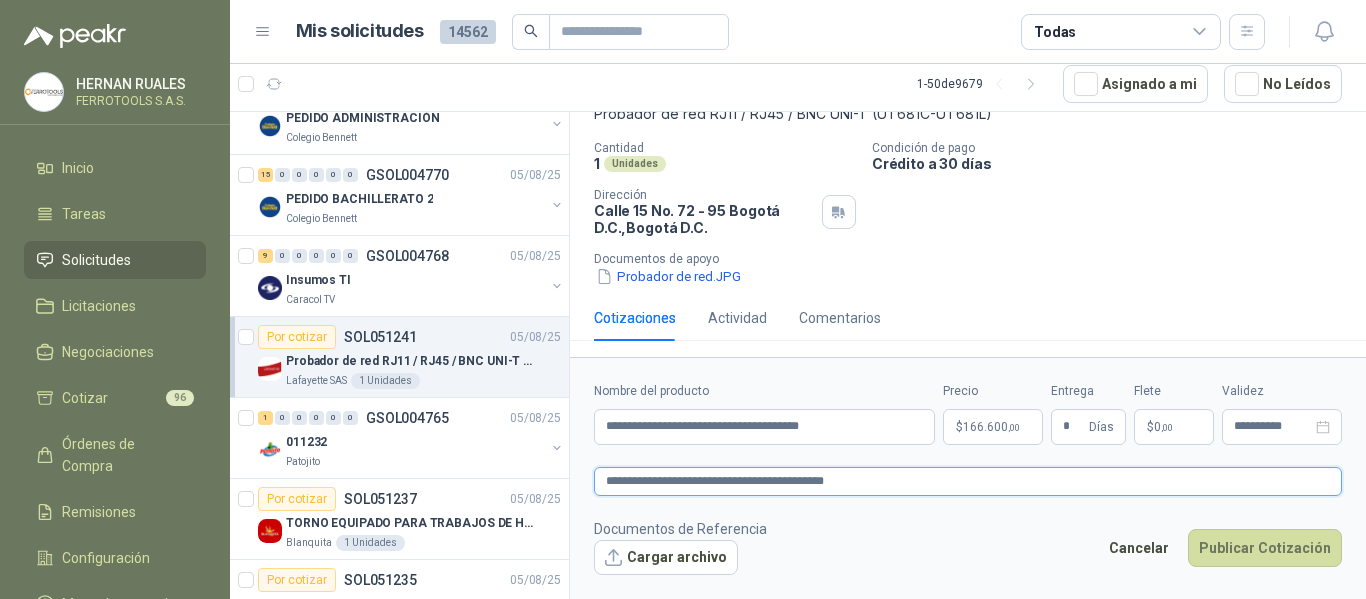 type 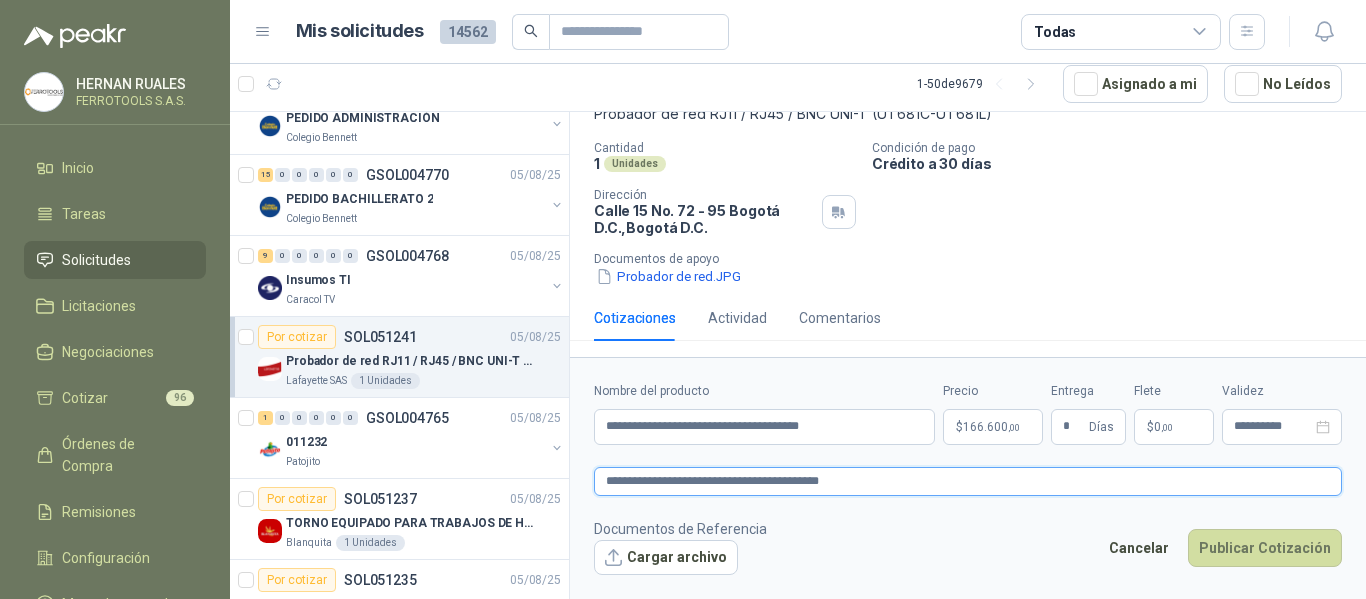 type 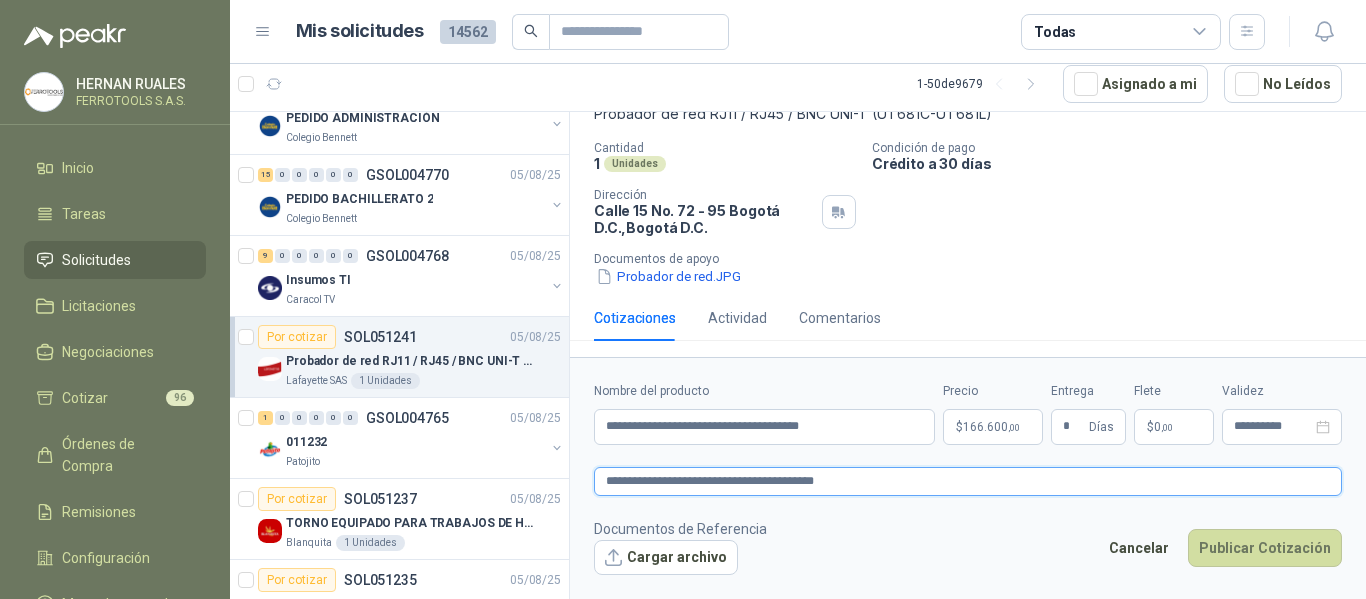 type 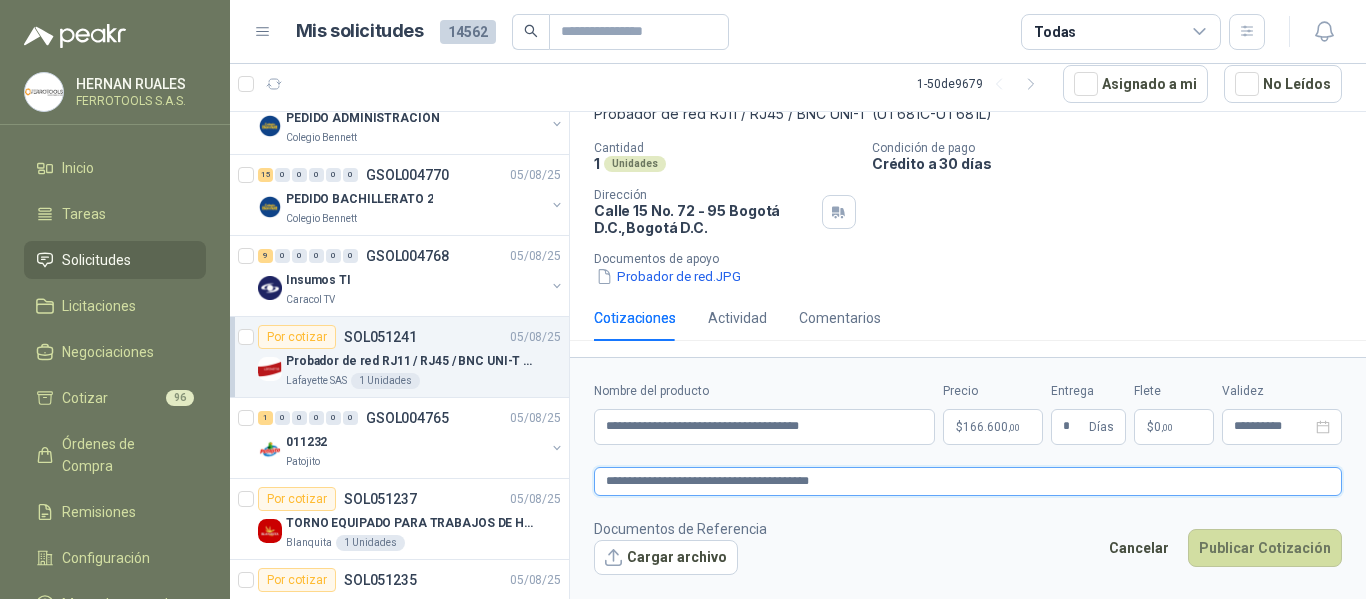 type 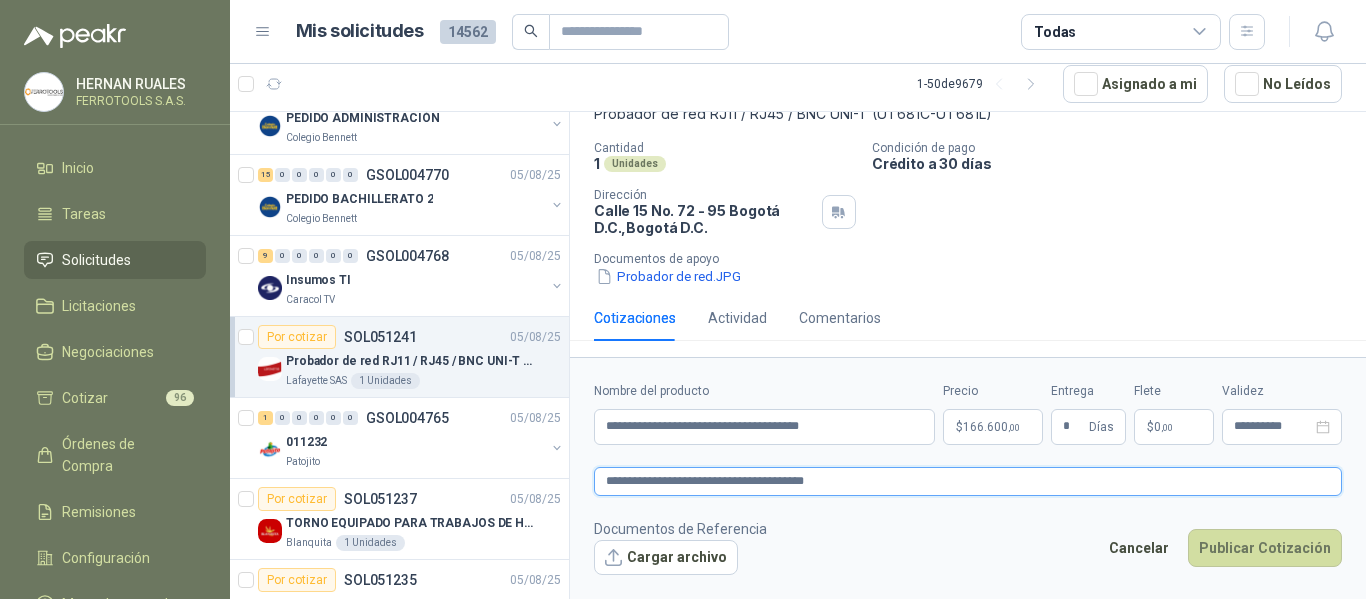 type 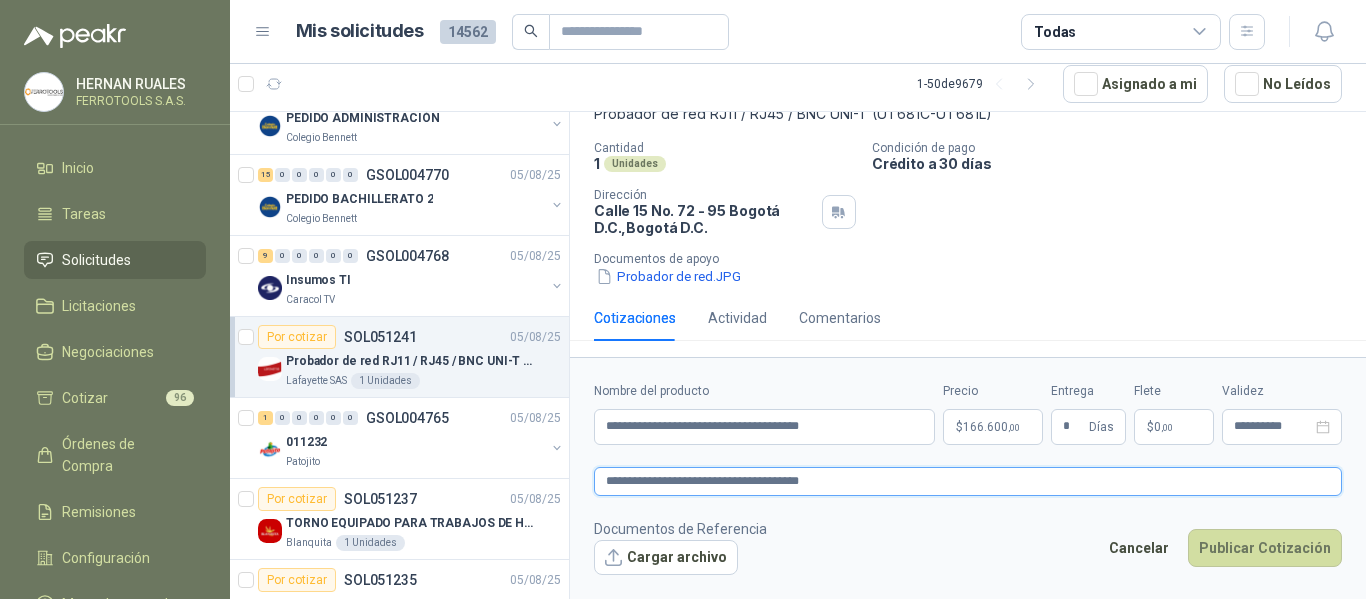 paste on "**********" 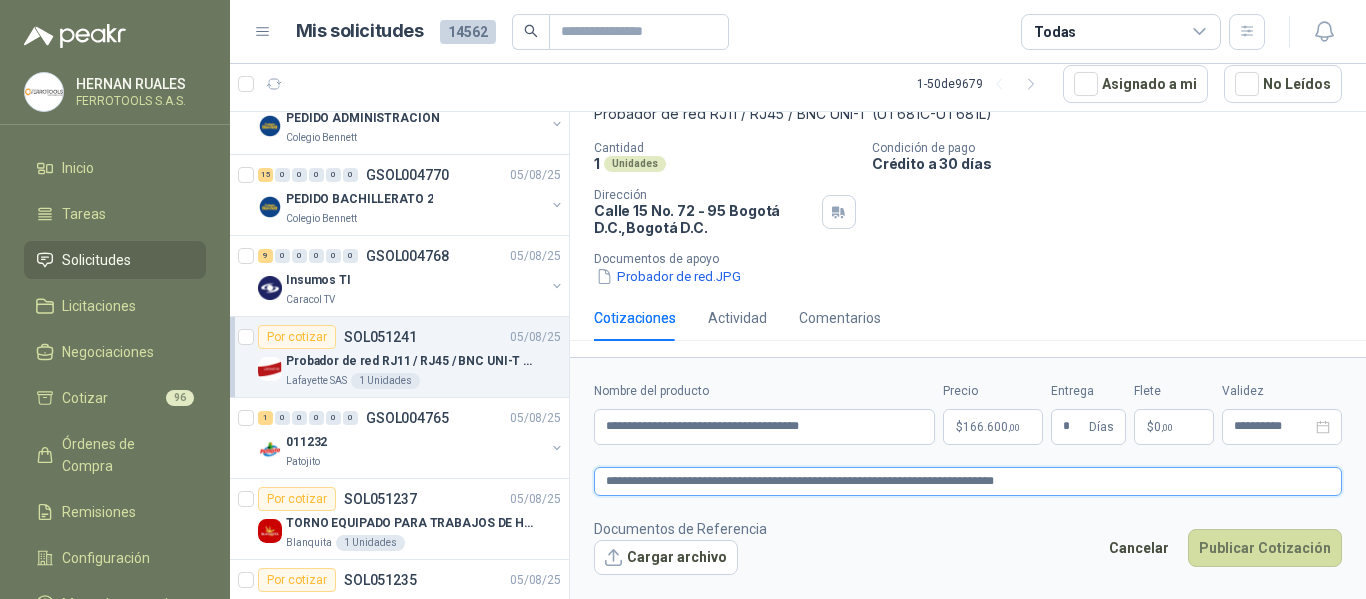 type 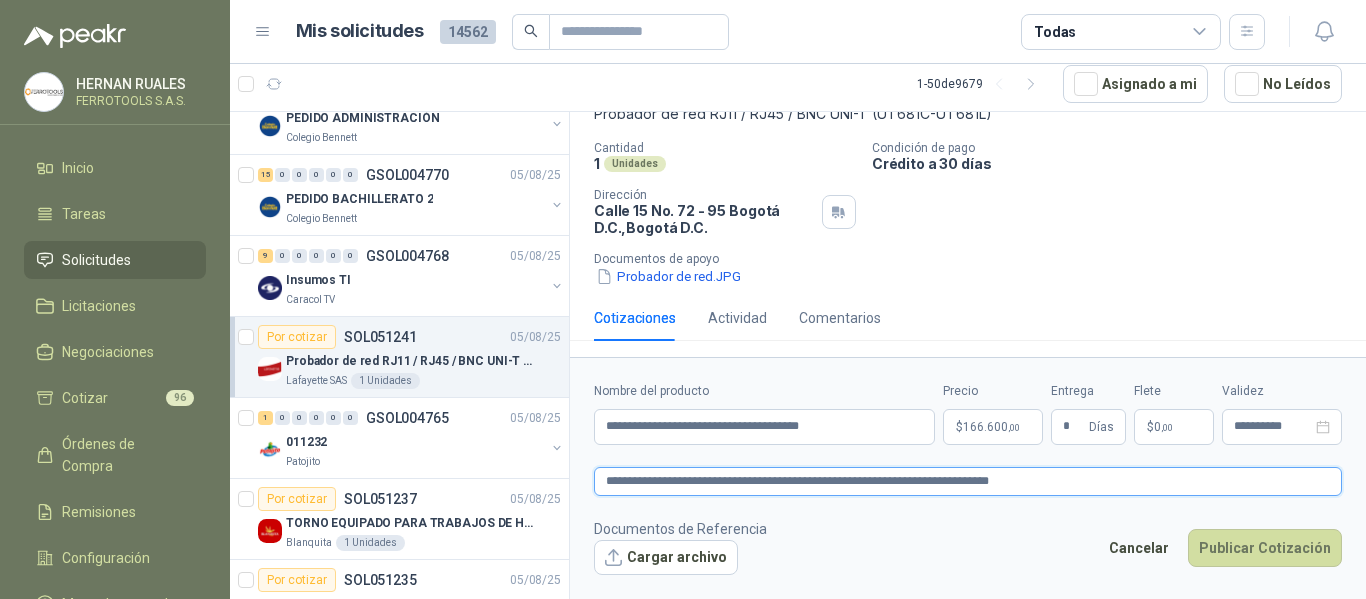 type 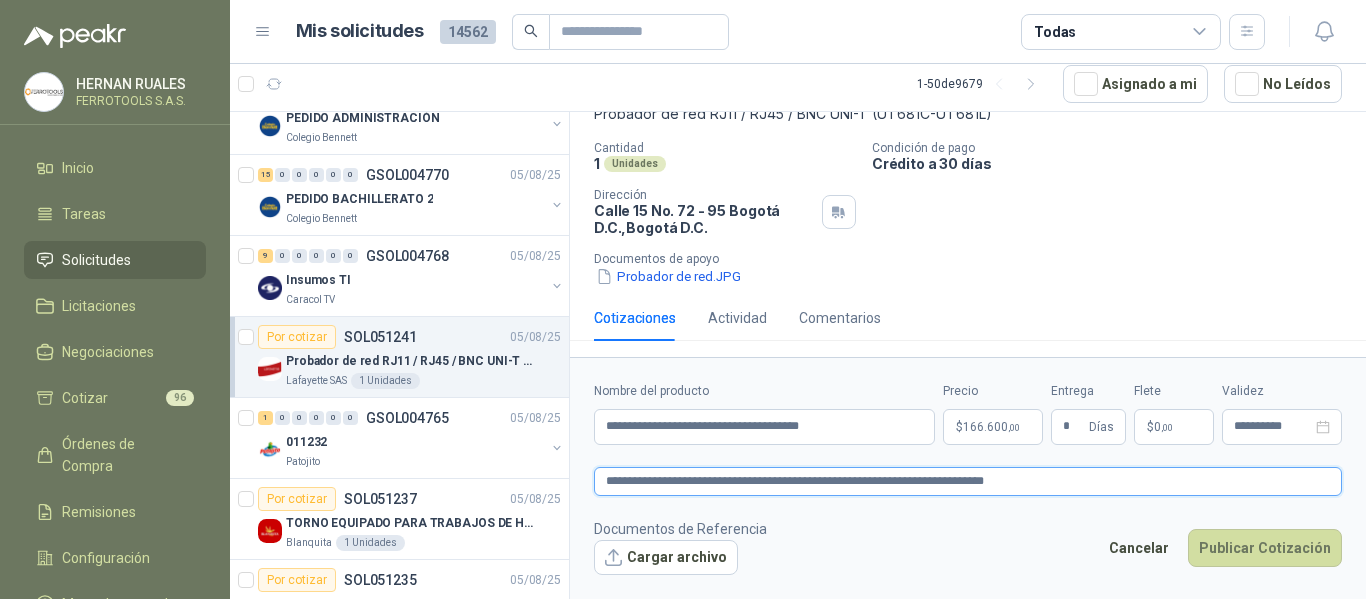 type 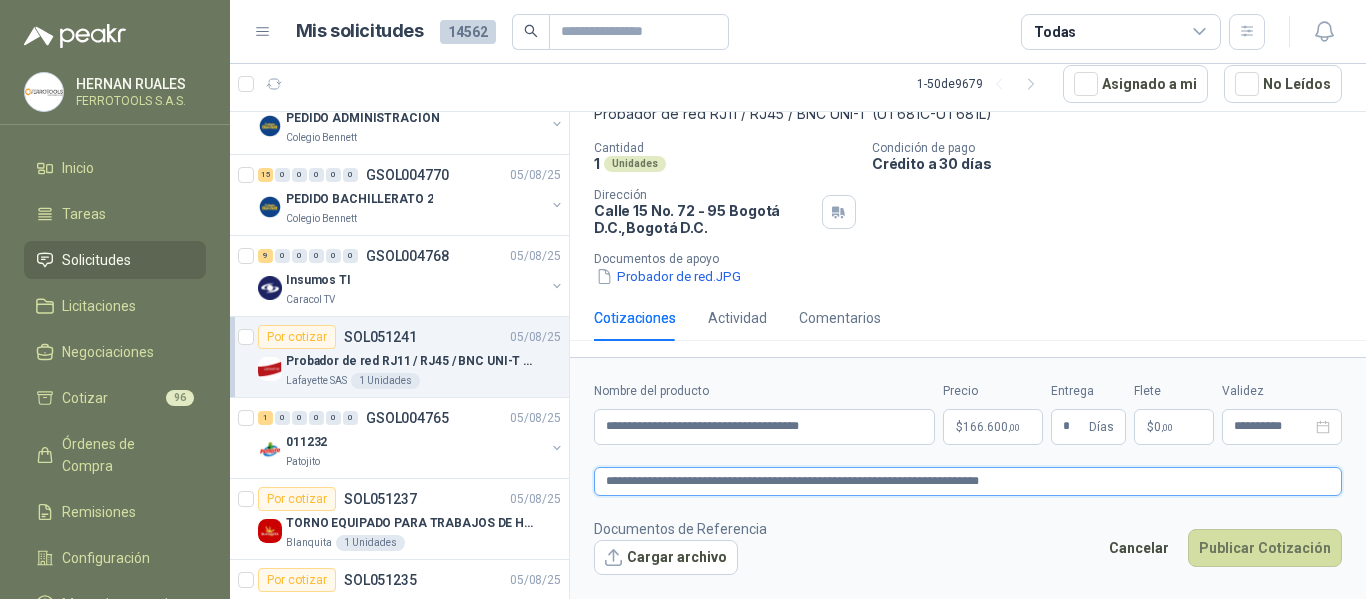 type 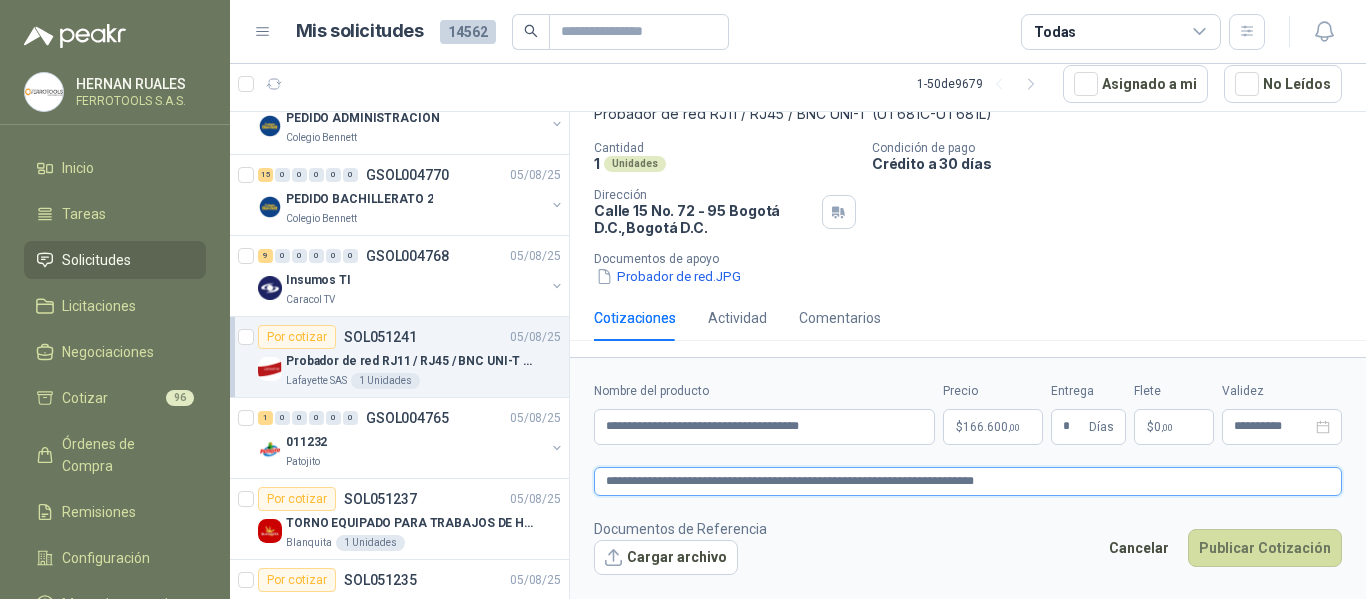 type 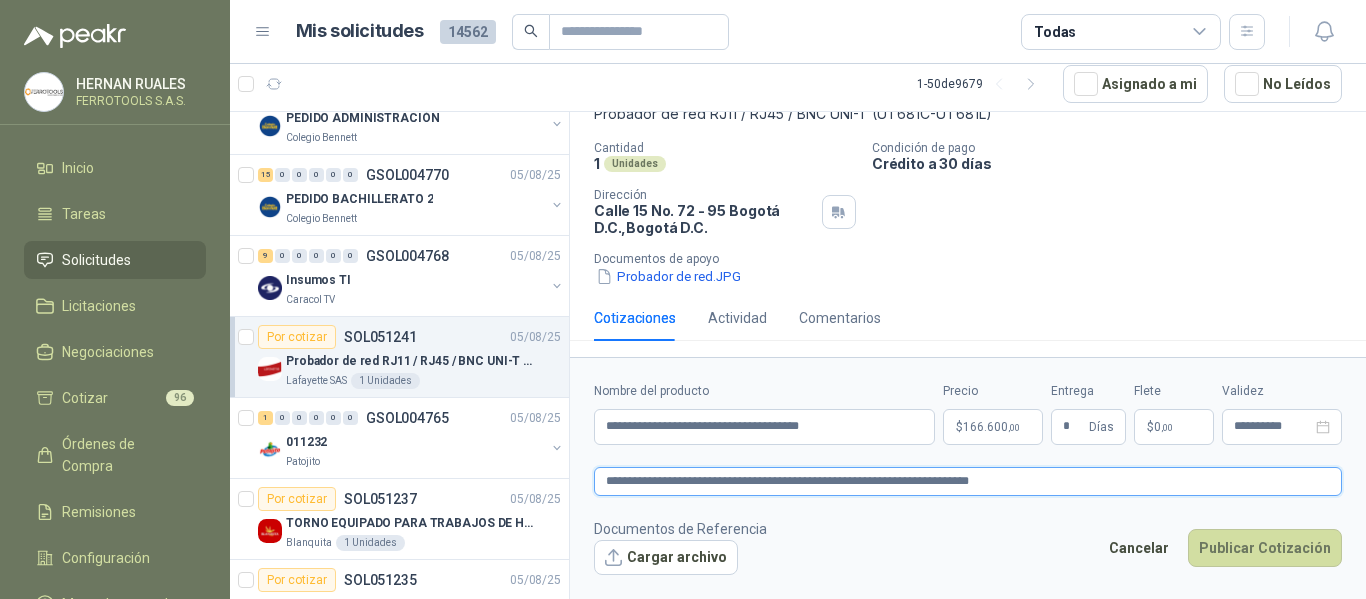 type 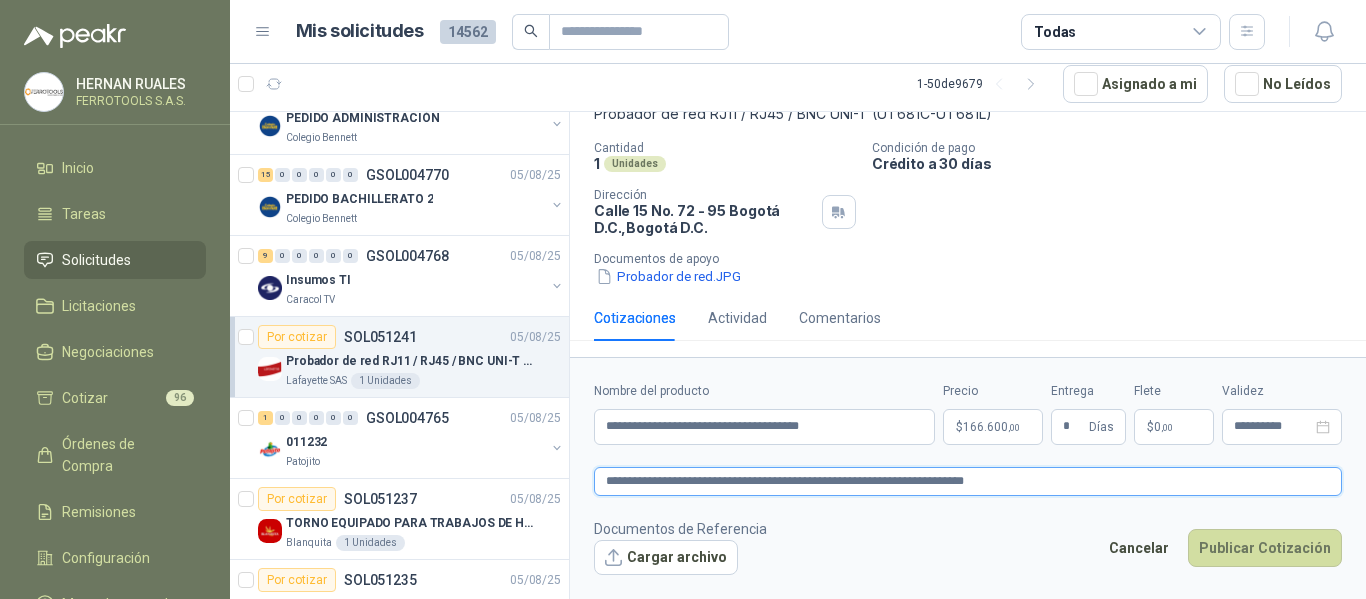 type 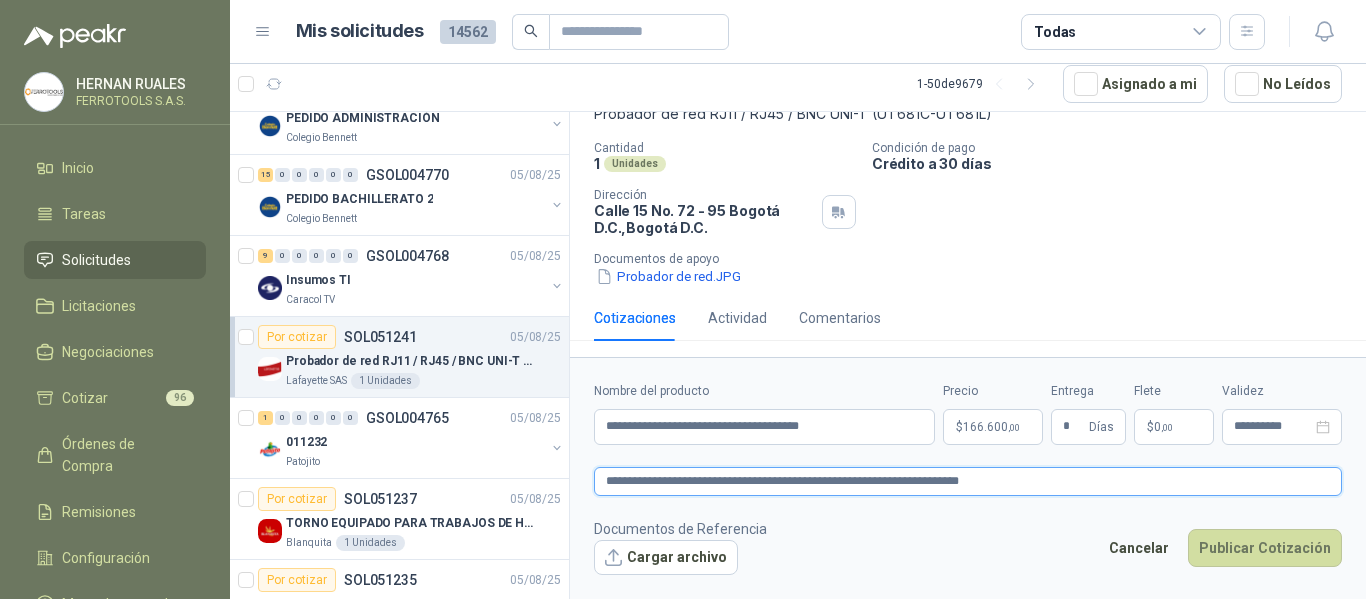 type 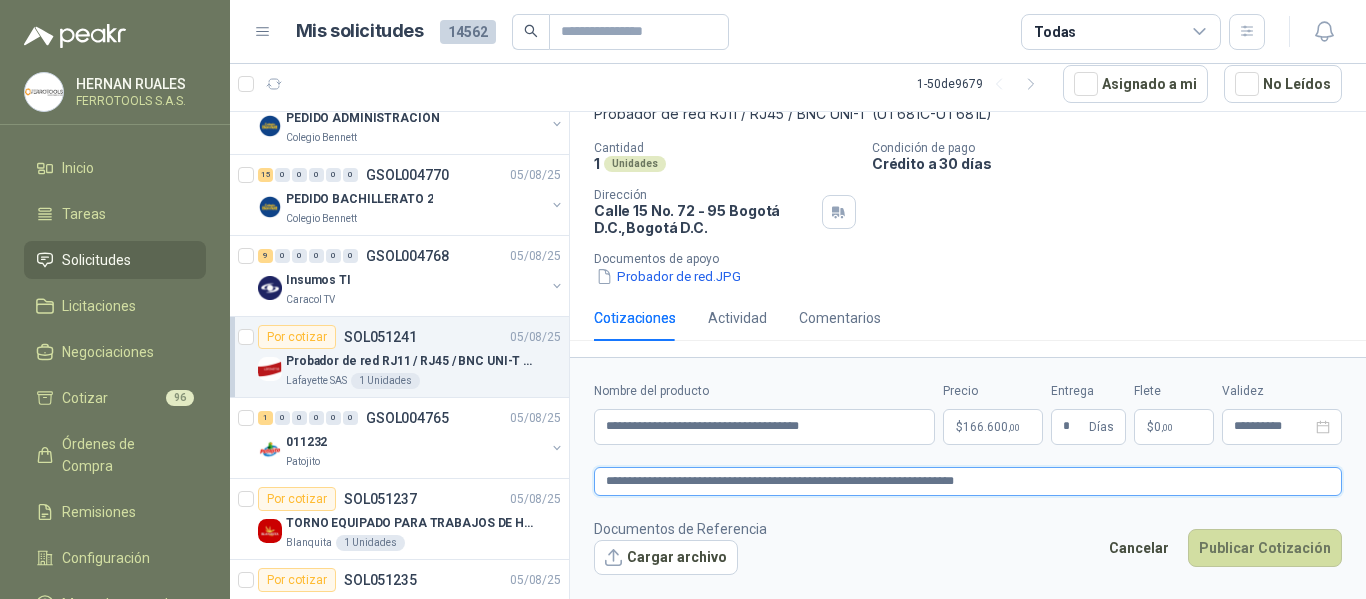 type 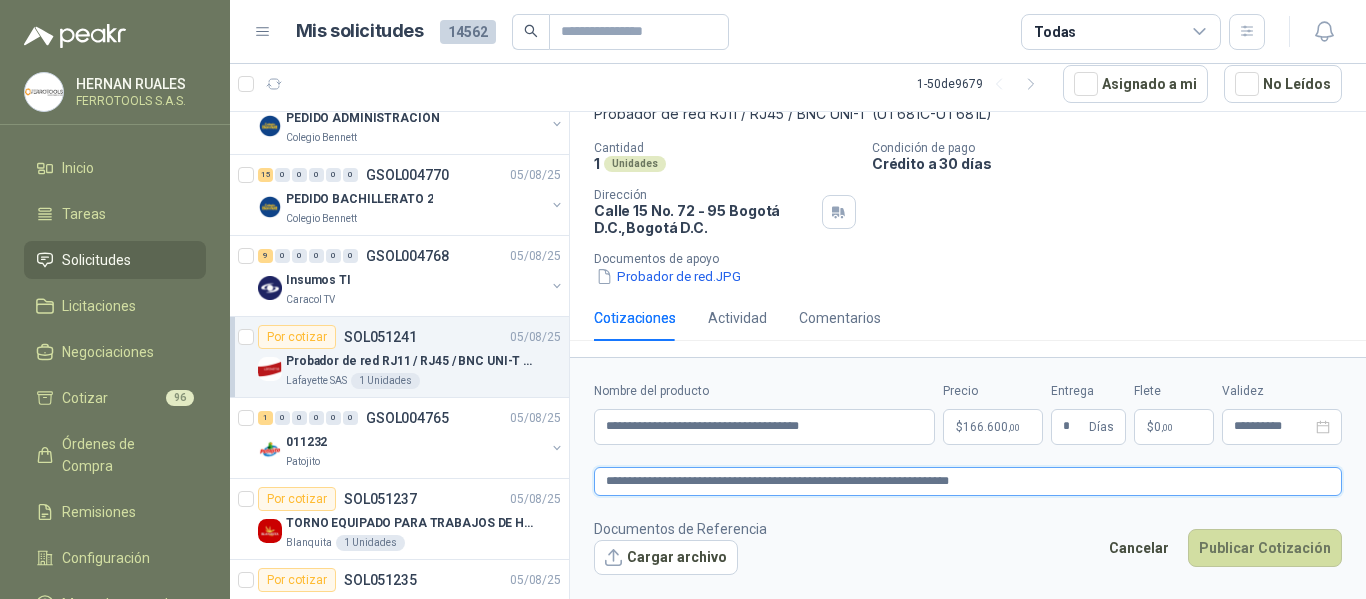 type 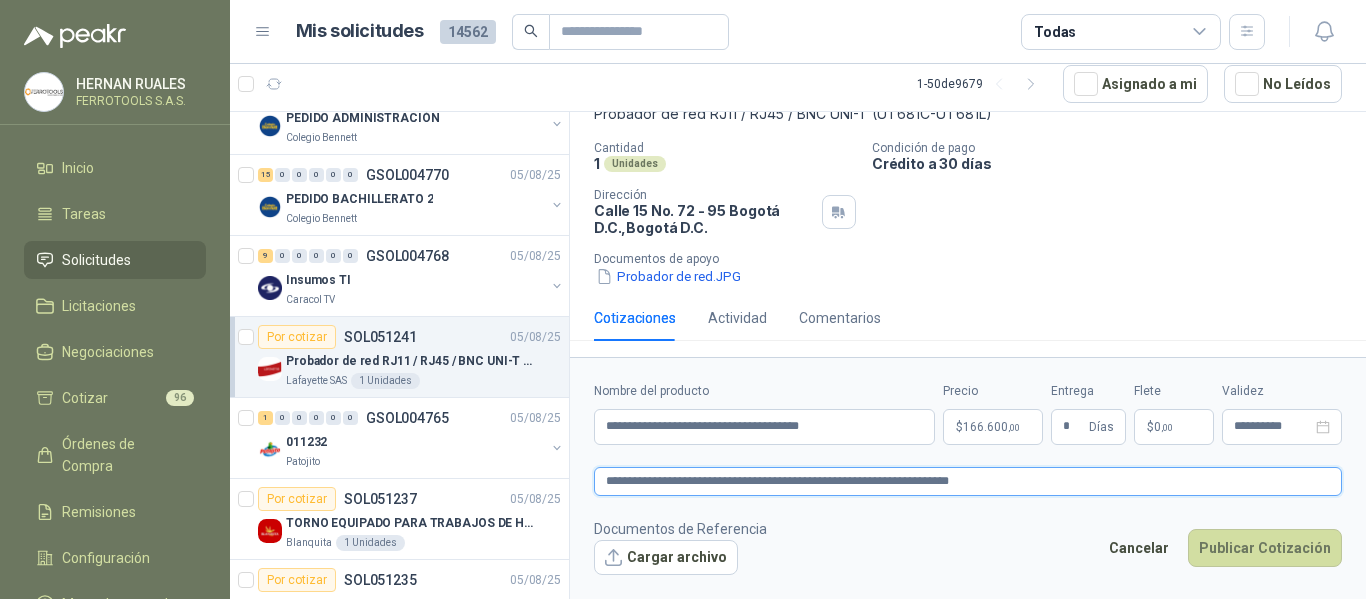 type on "**********" 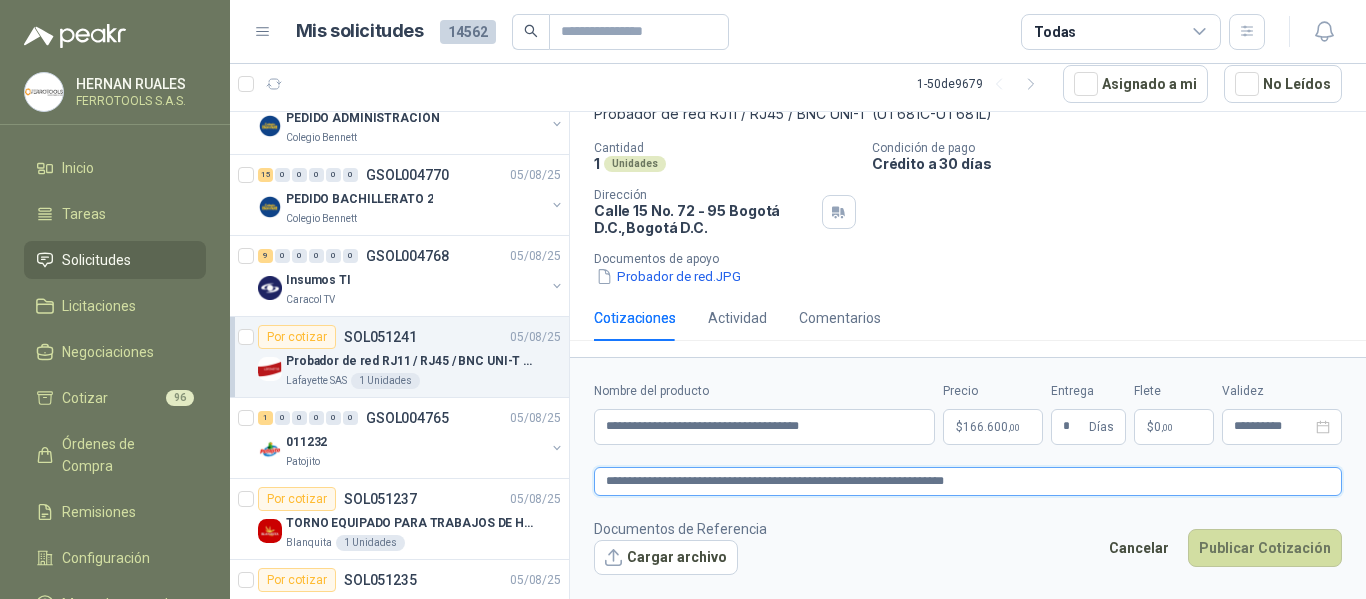 type 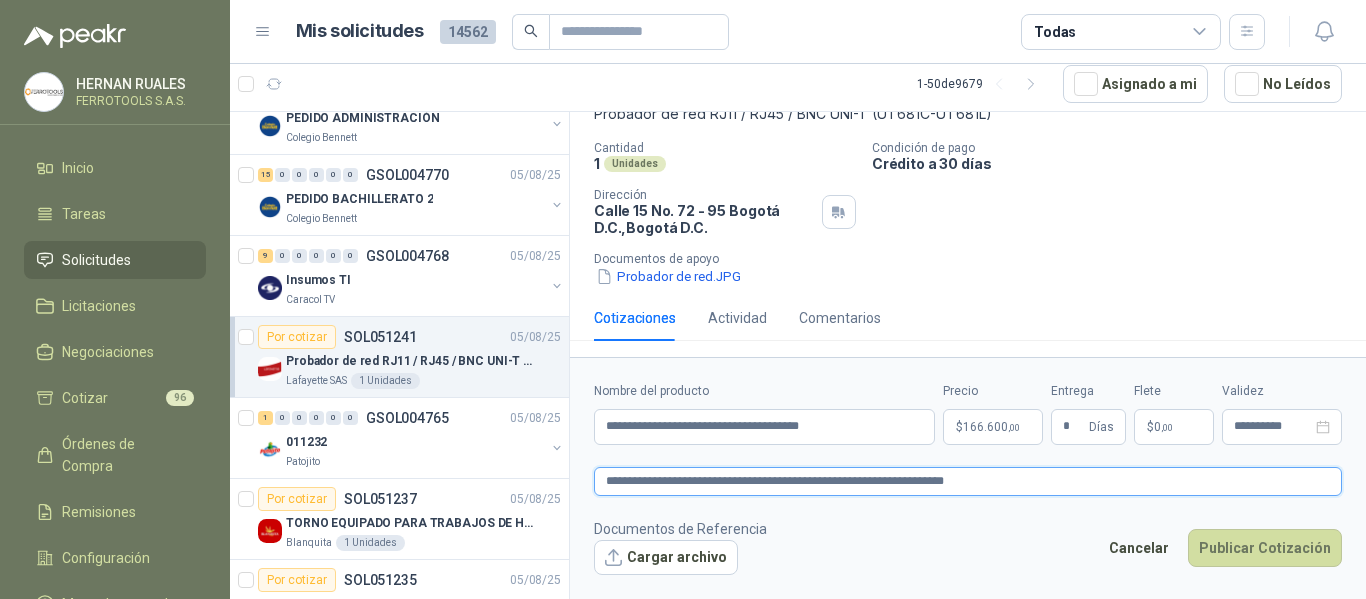 type on "**********" 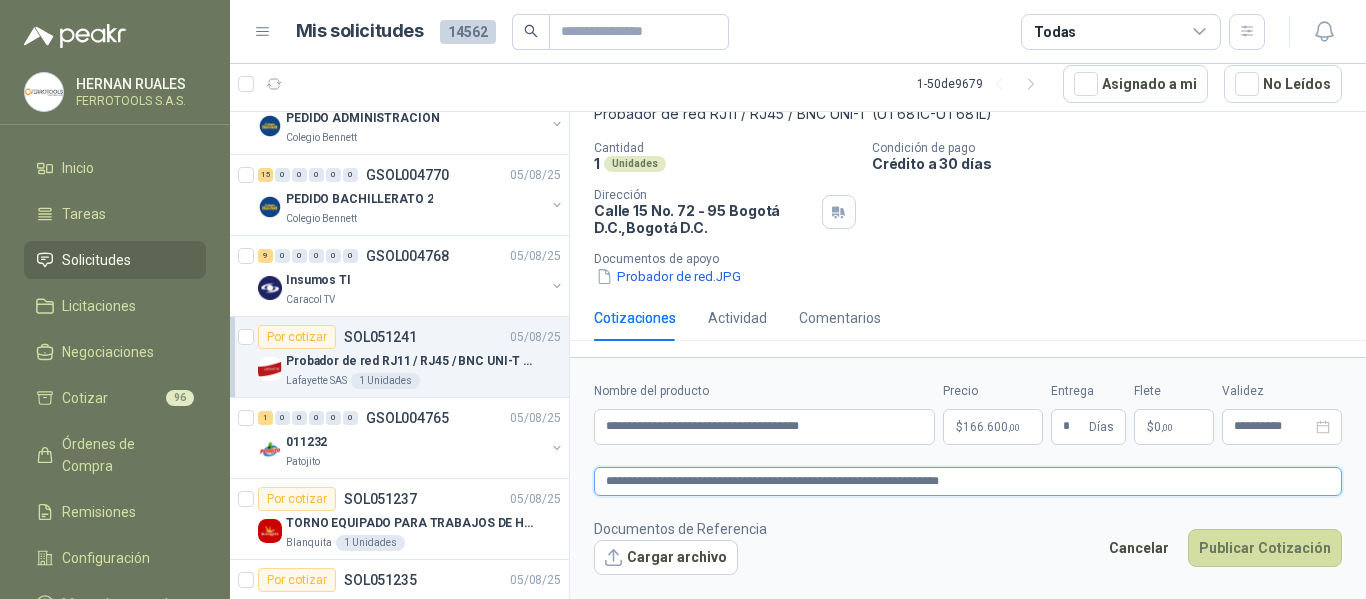 type 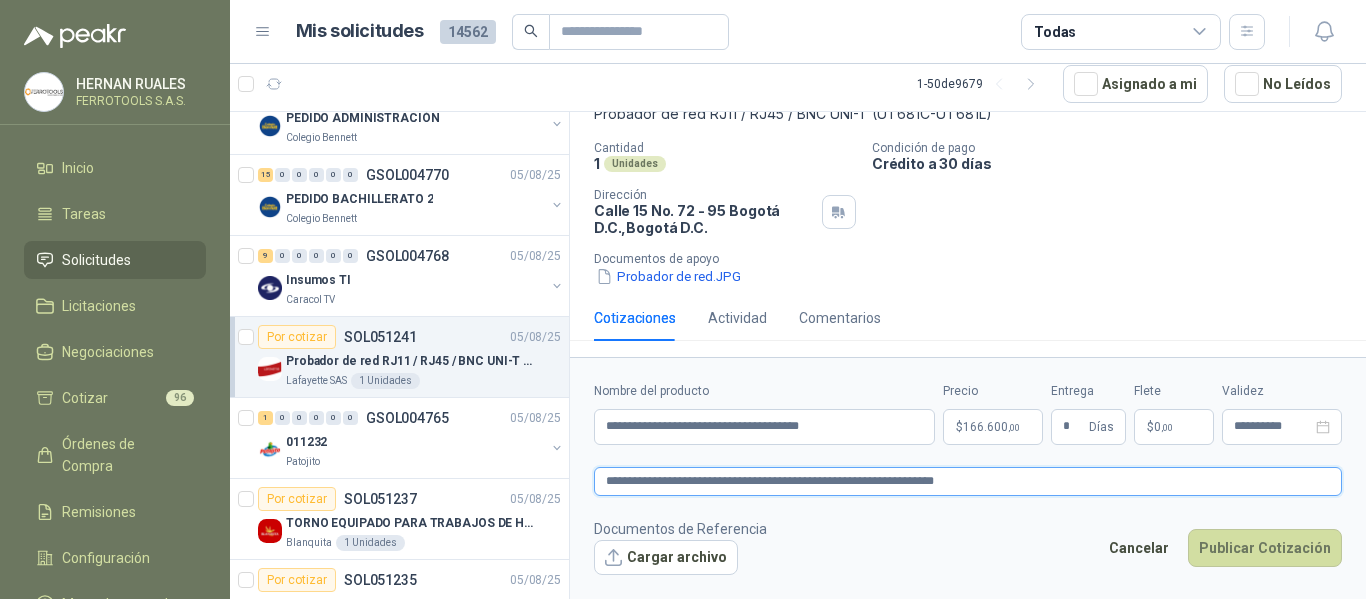 type 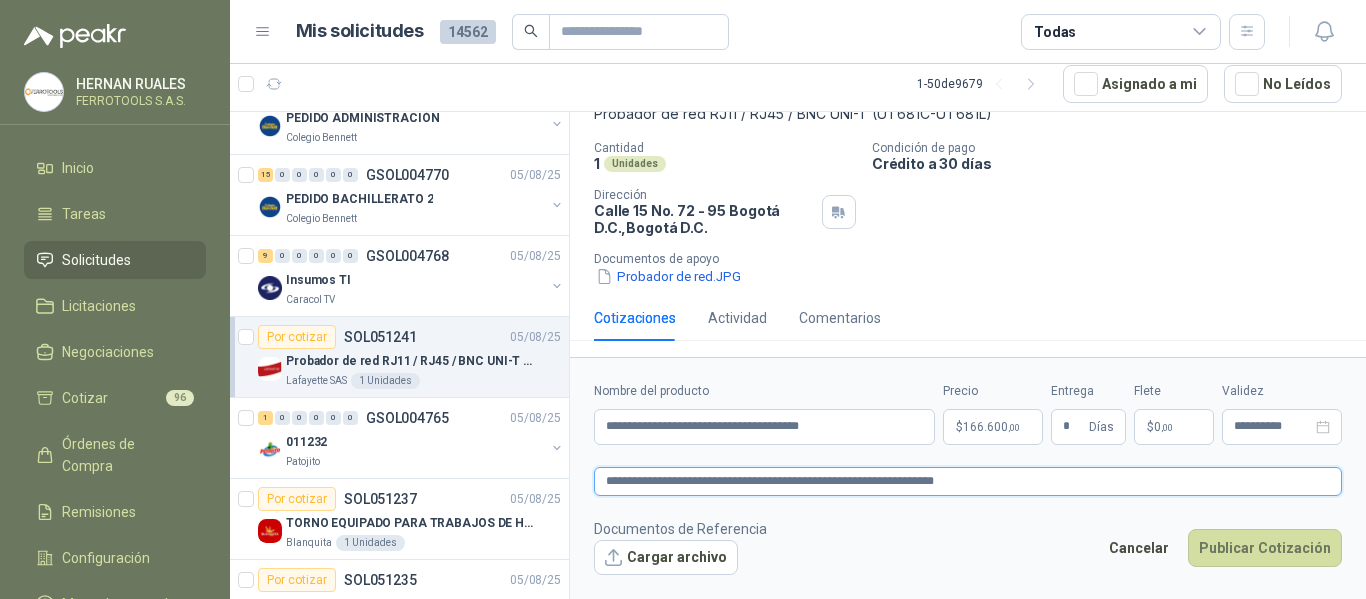 type on "**********" 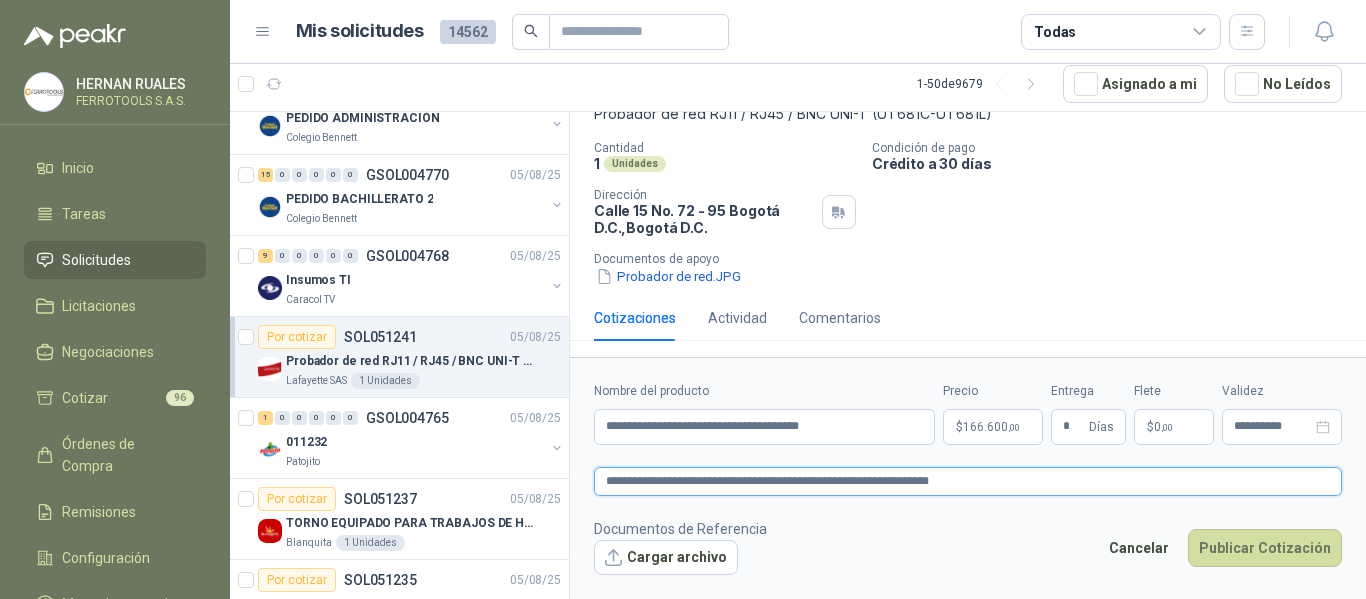 type 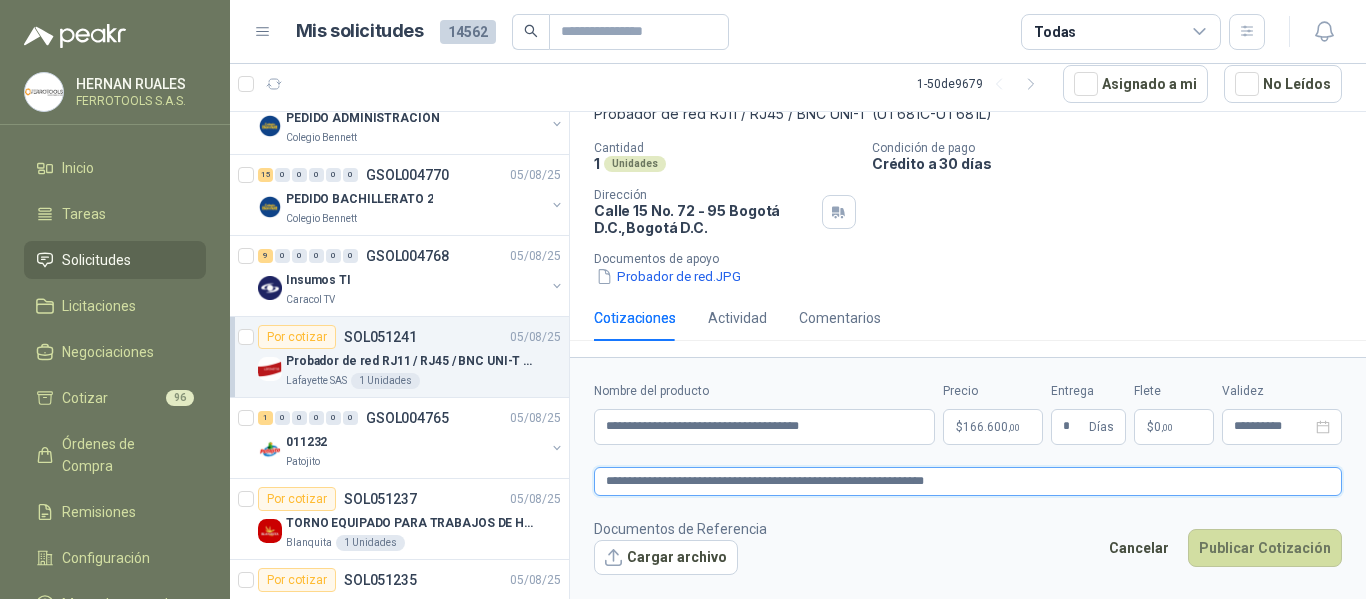 type 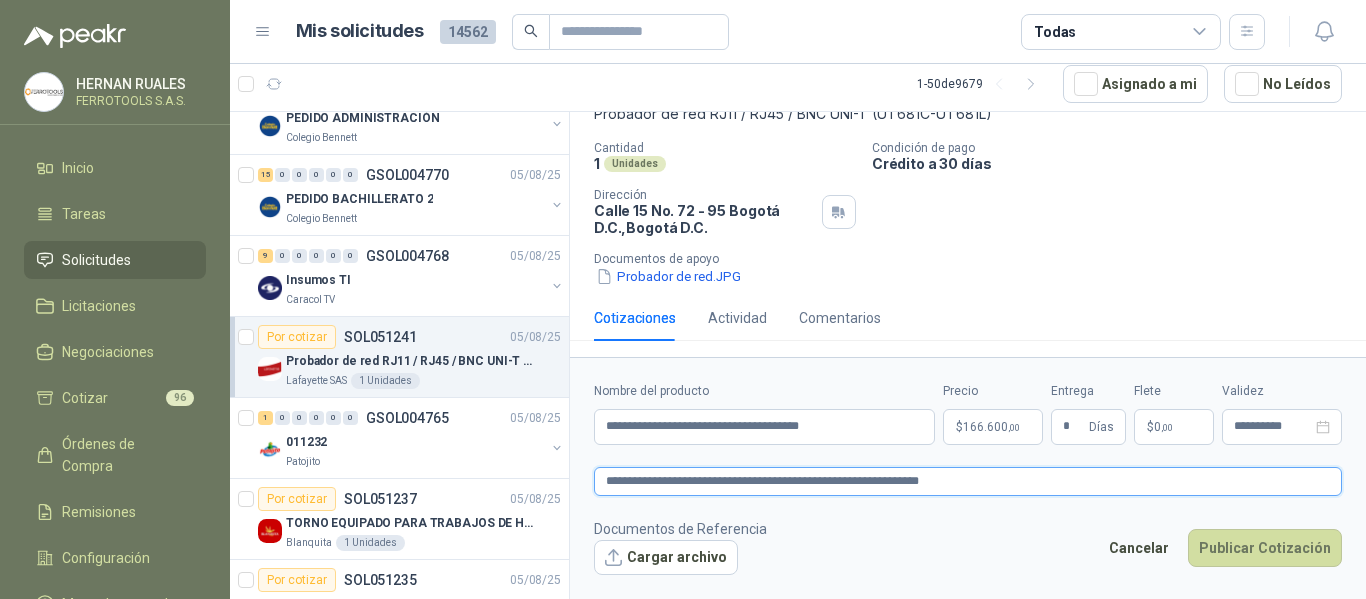 type 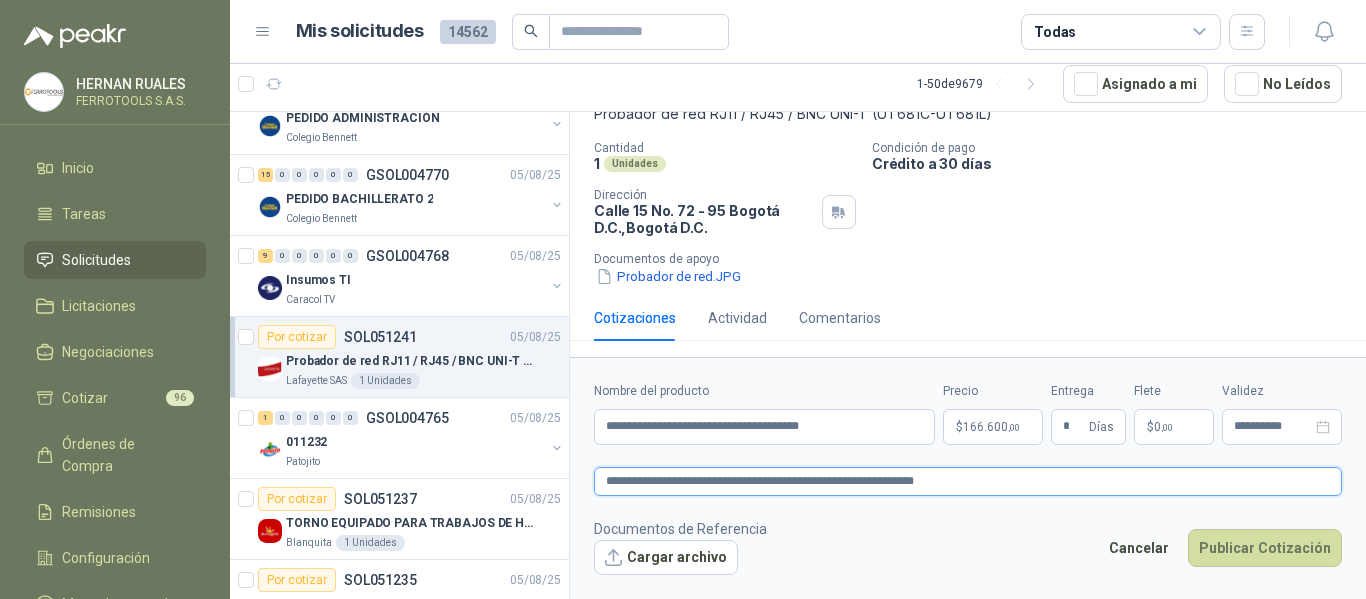type 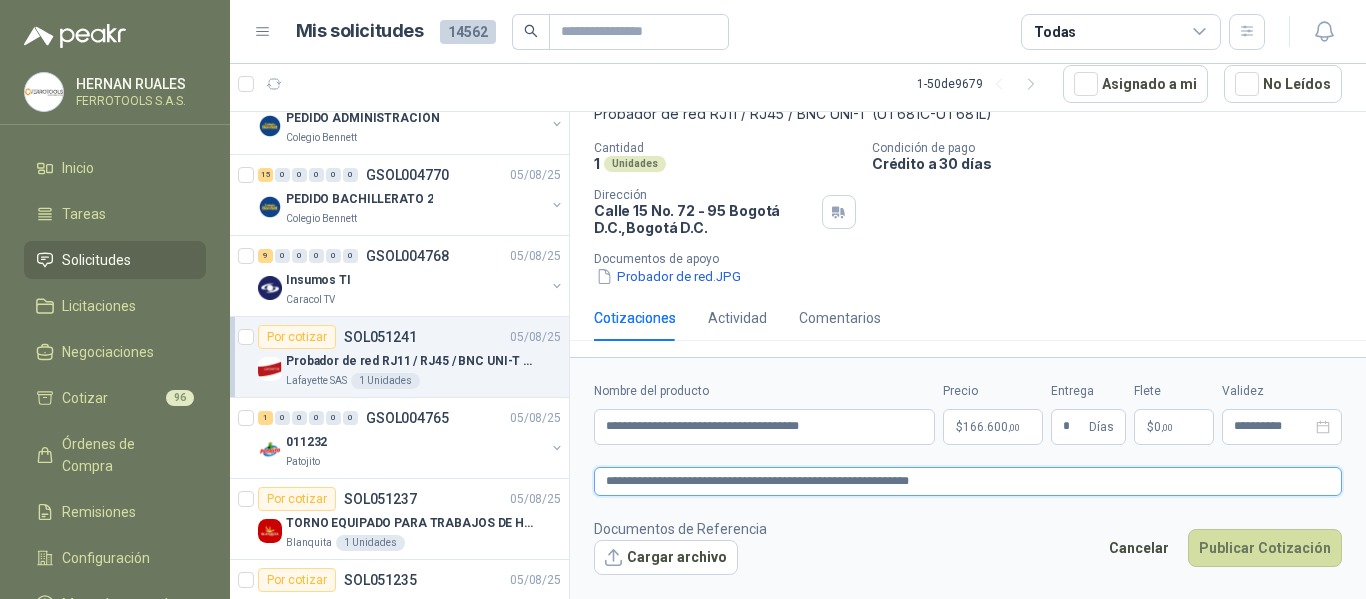 type 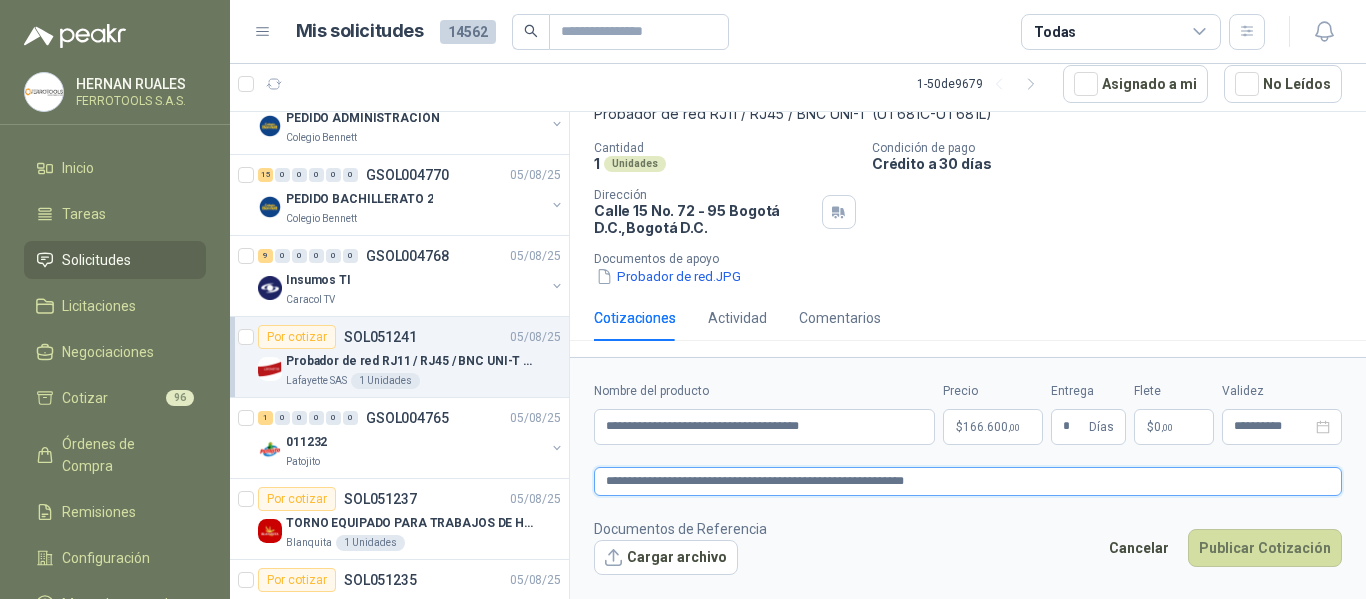 type 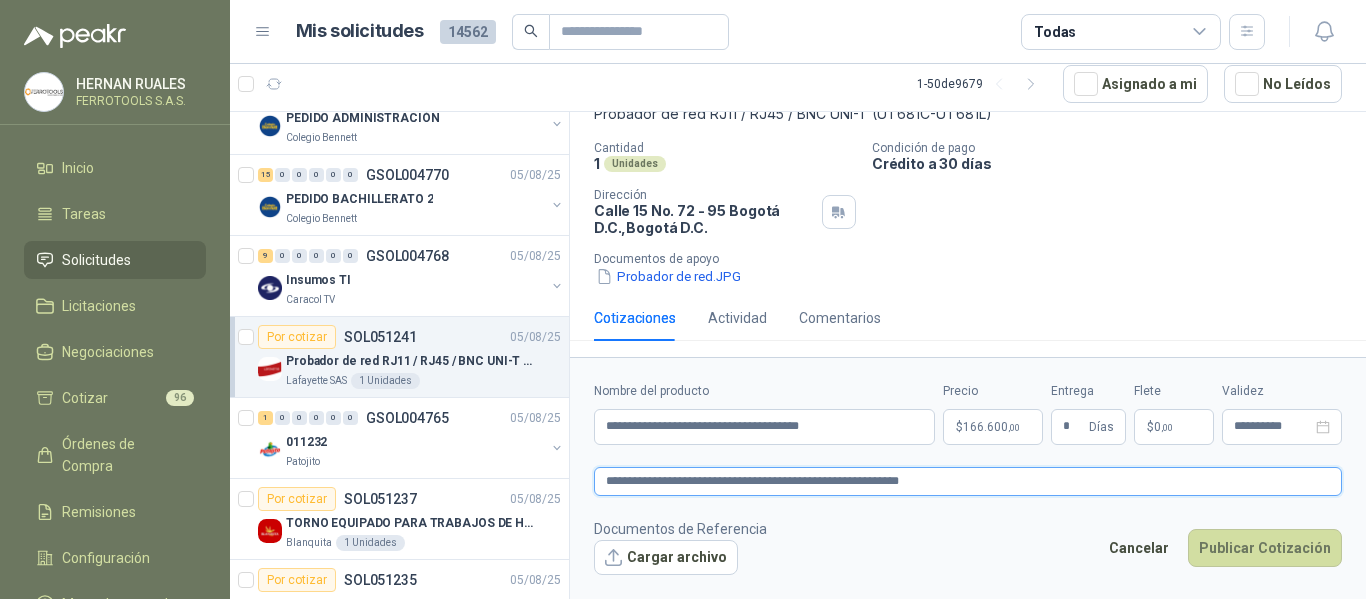 type 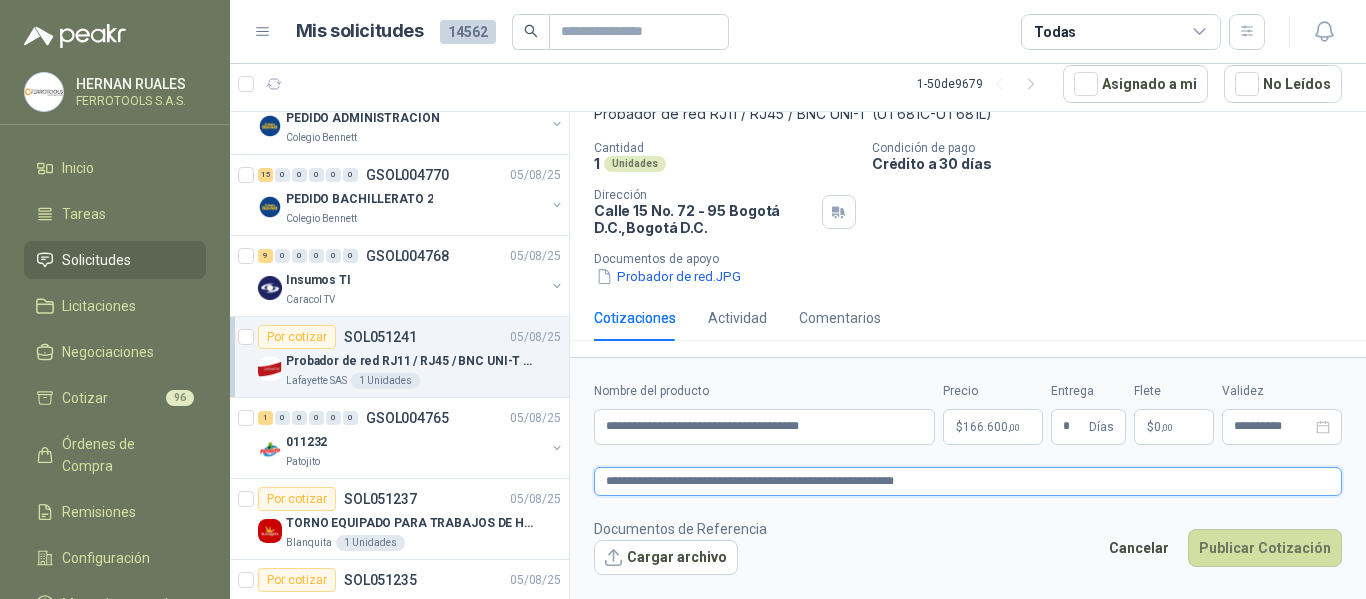 type 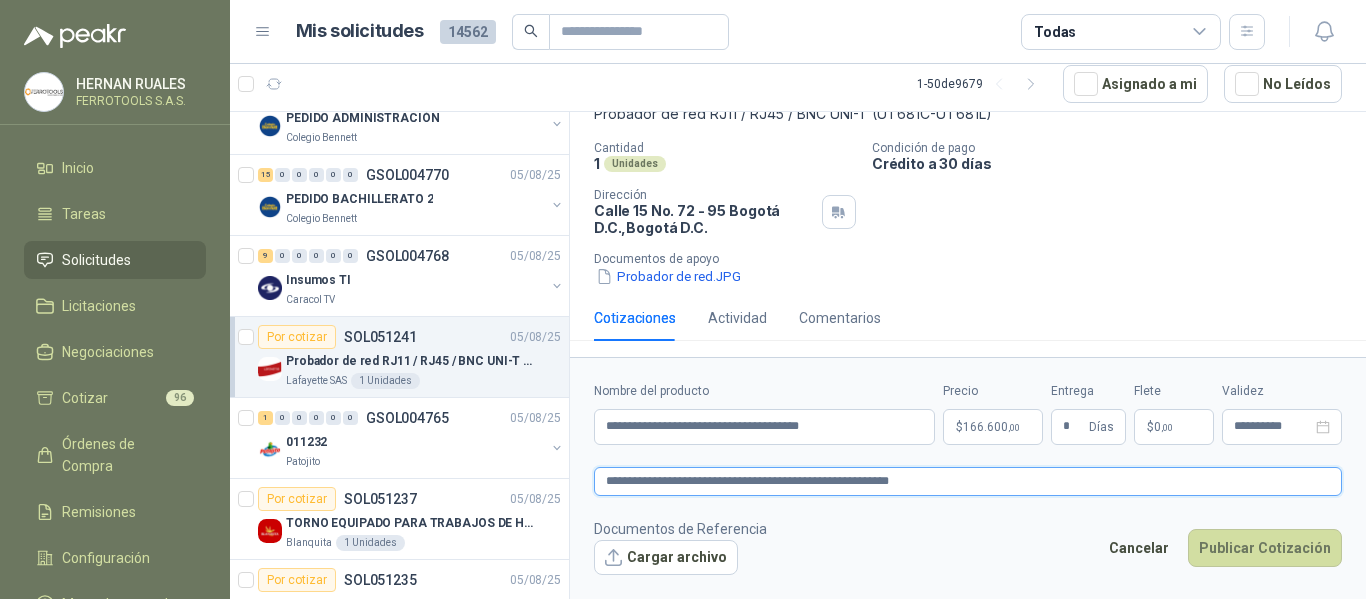 type 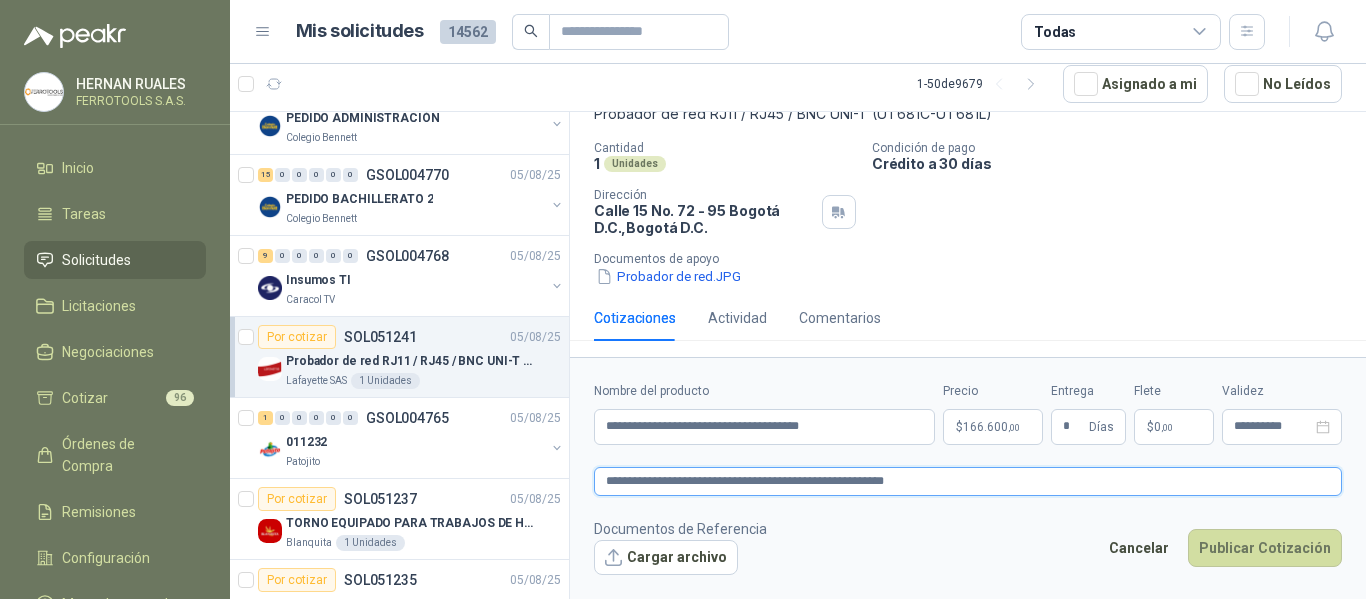 type 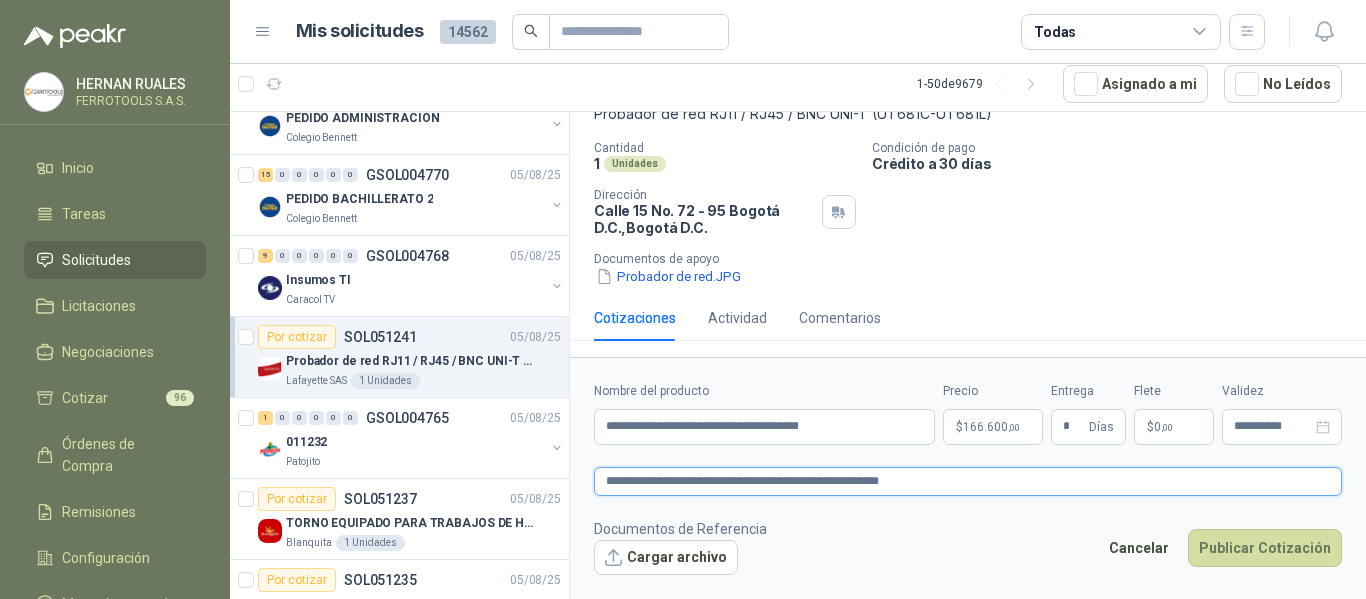 type 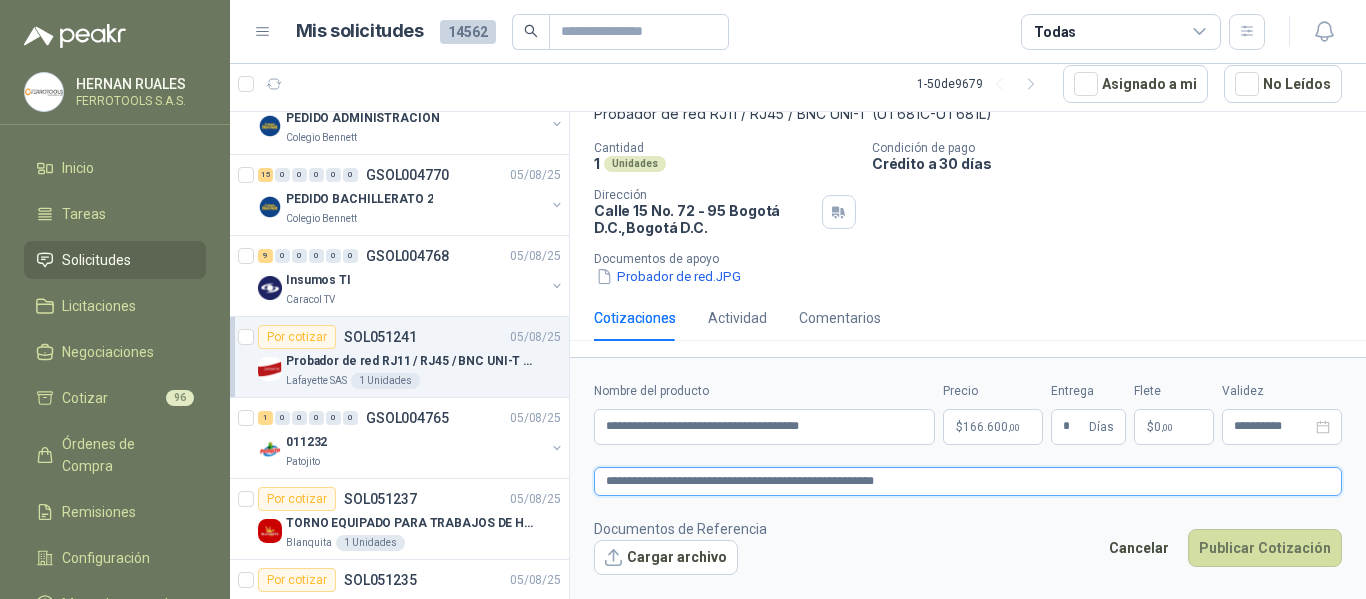 type 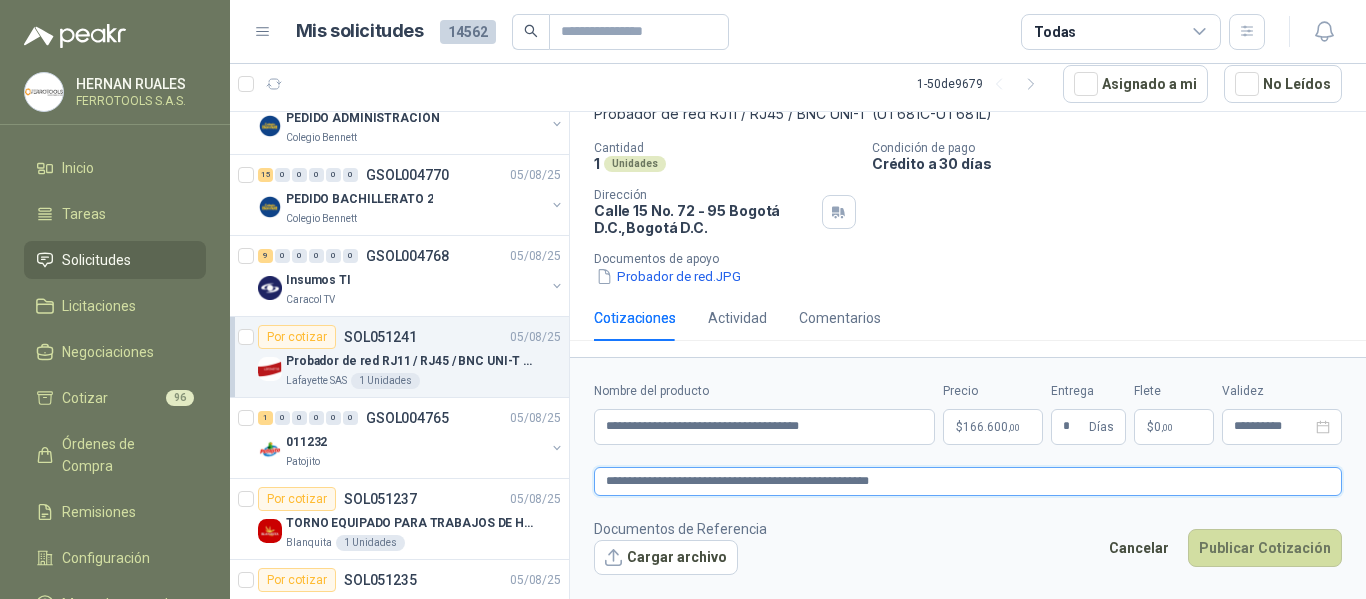 type 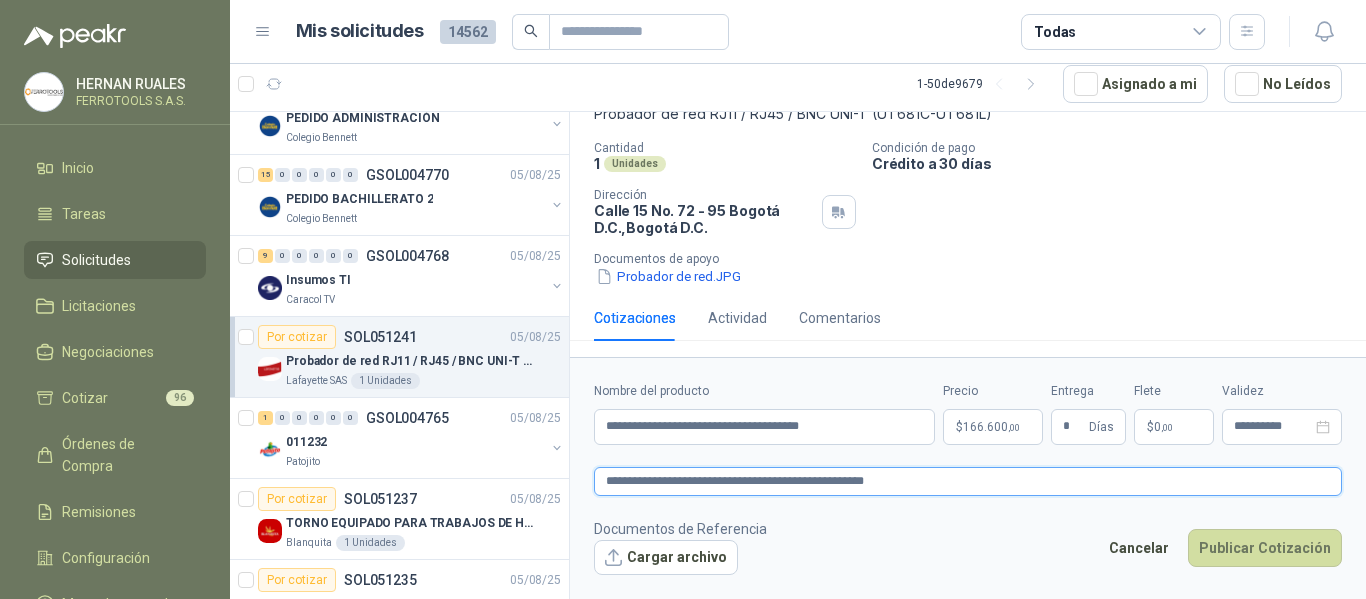 type 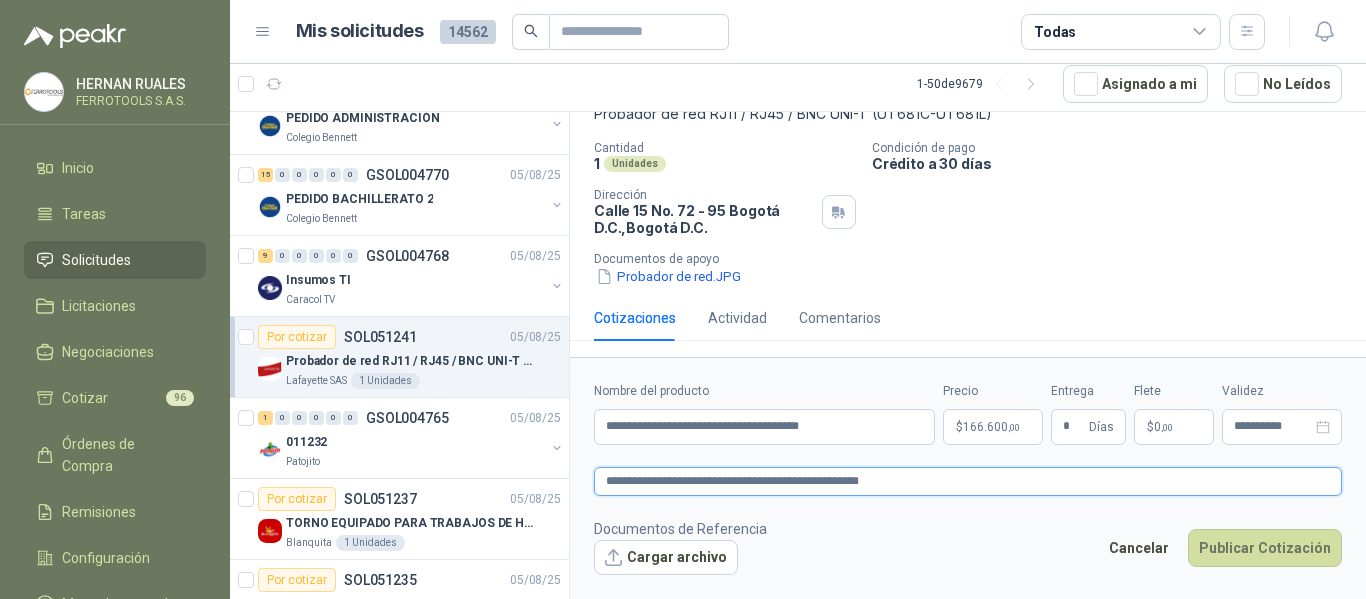 type 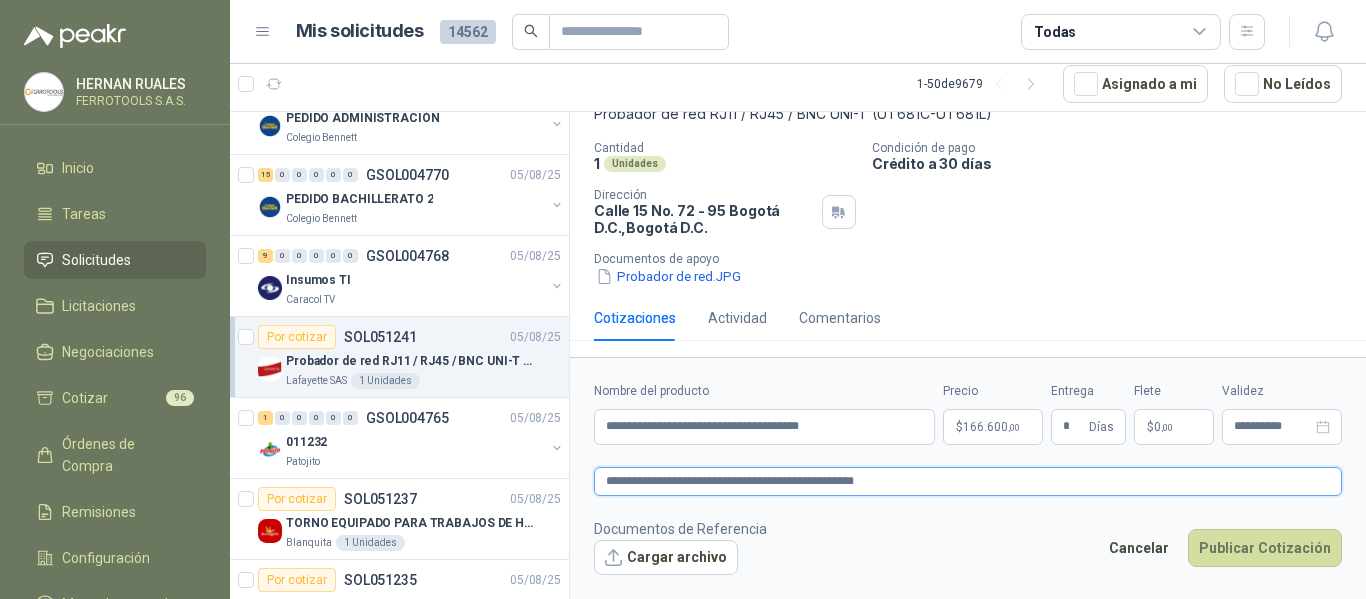 type 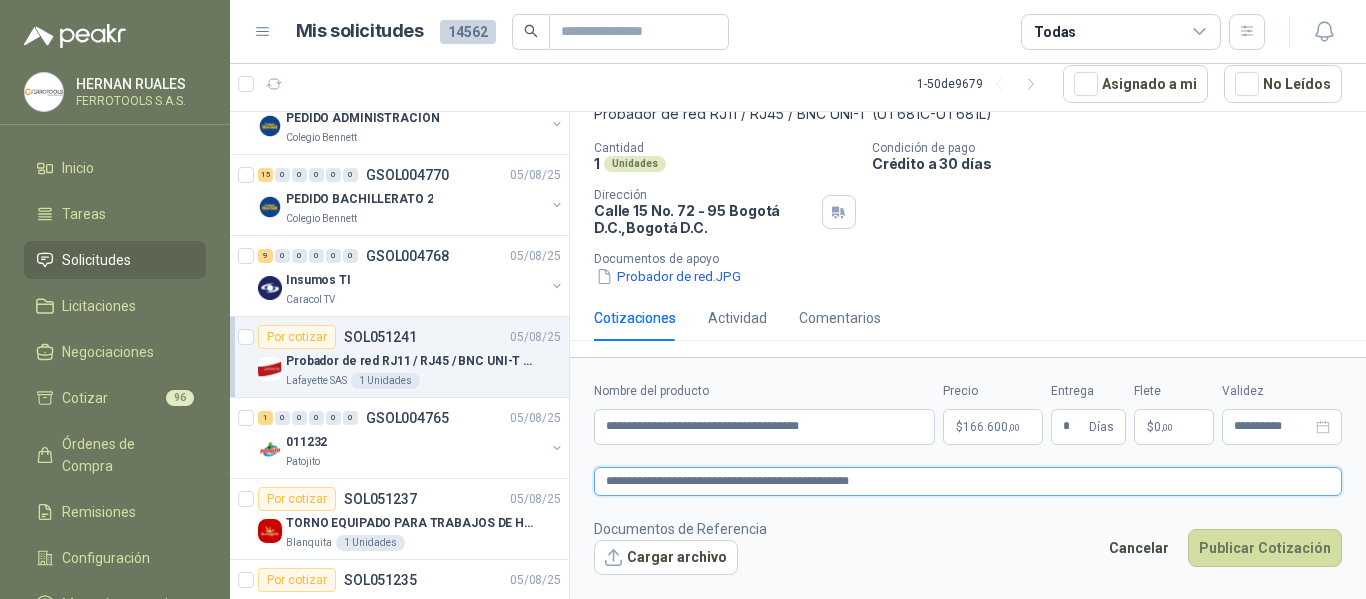 type 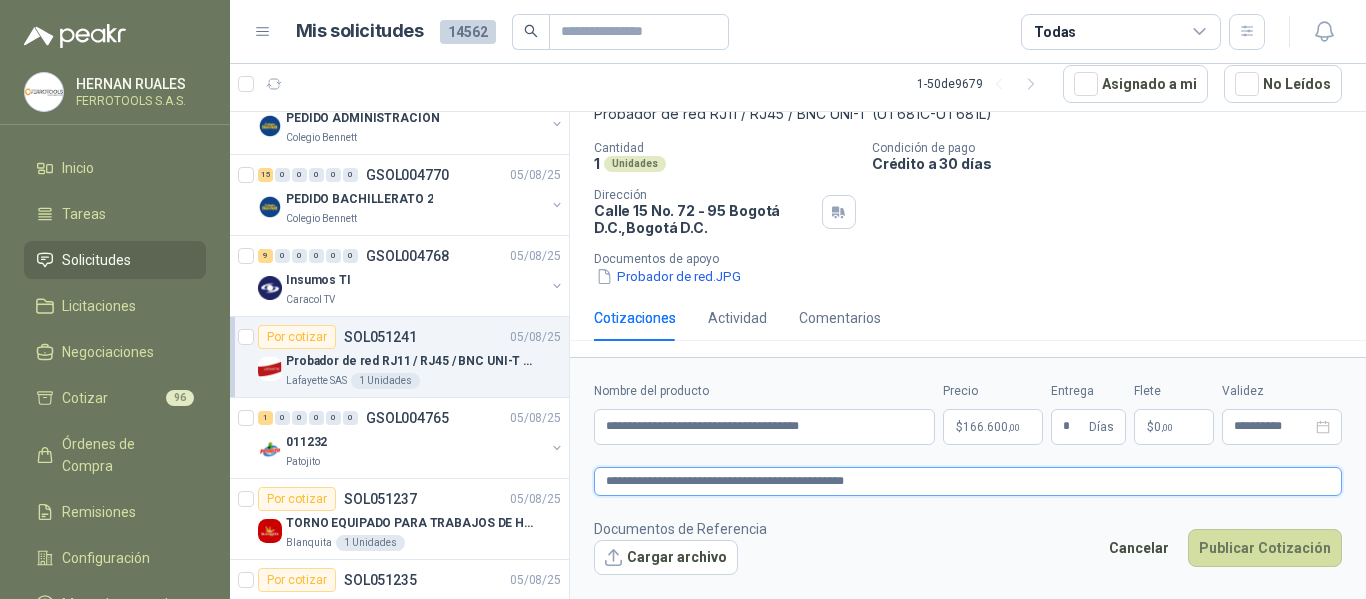type 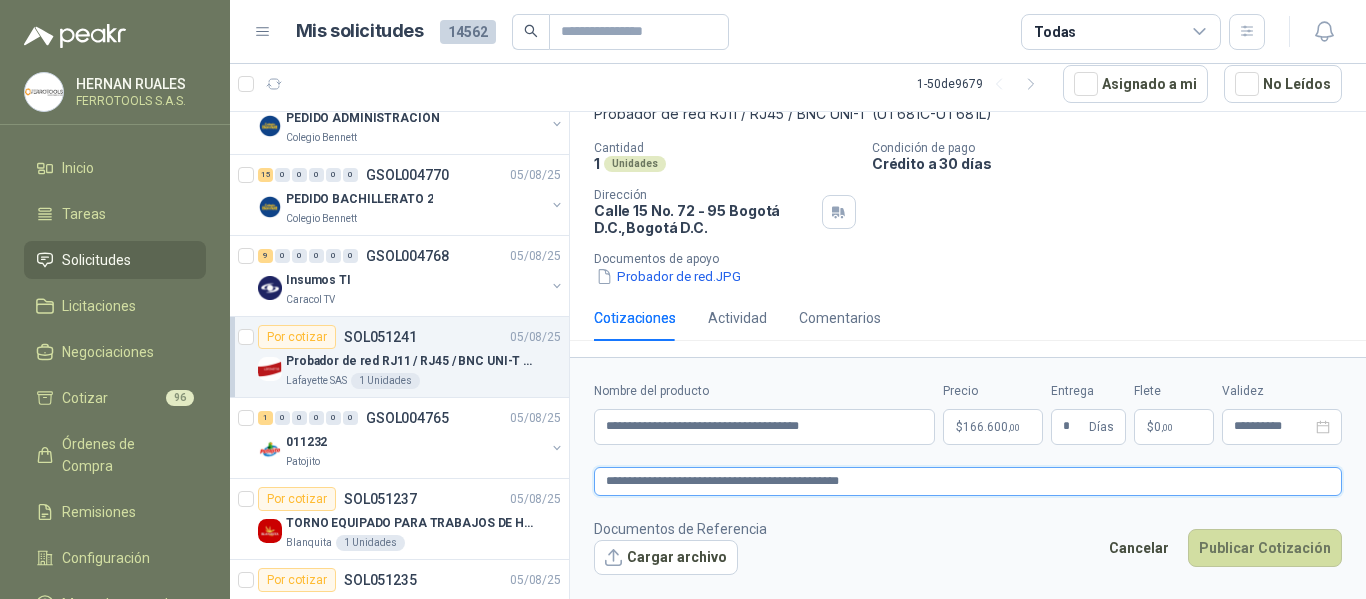 type 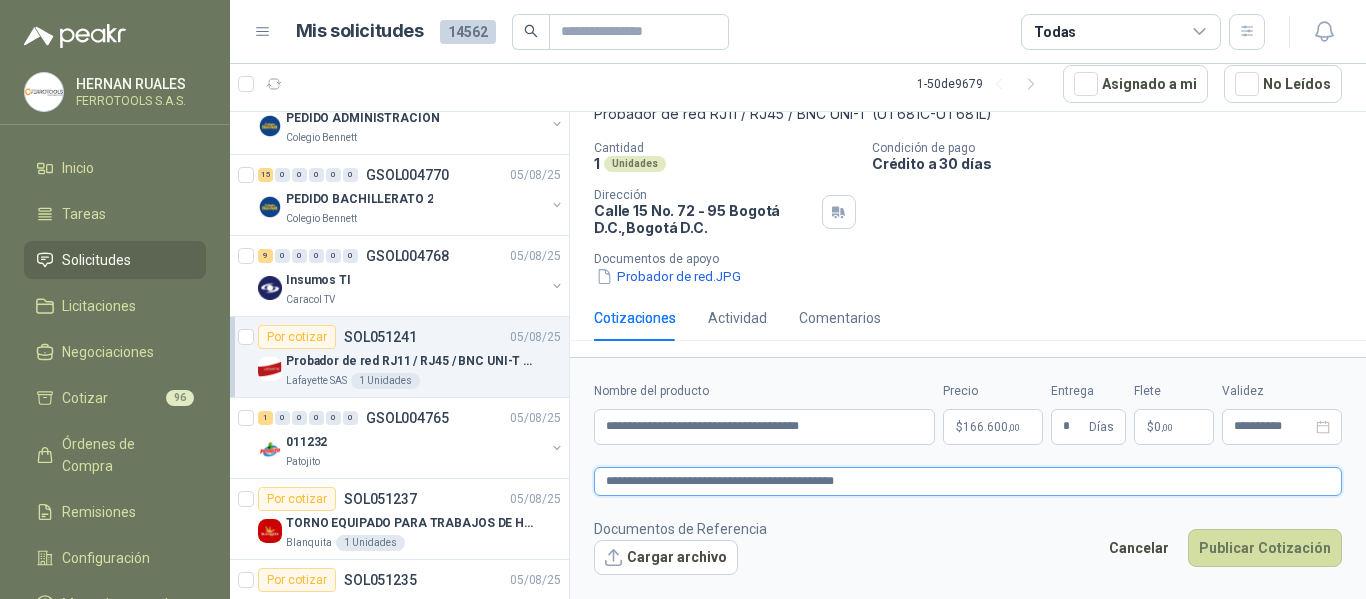 type 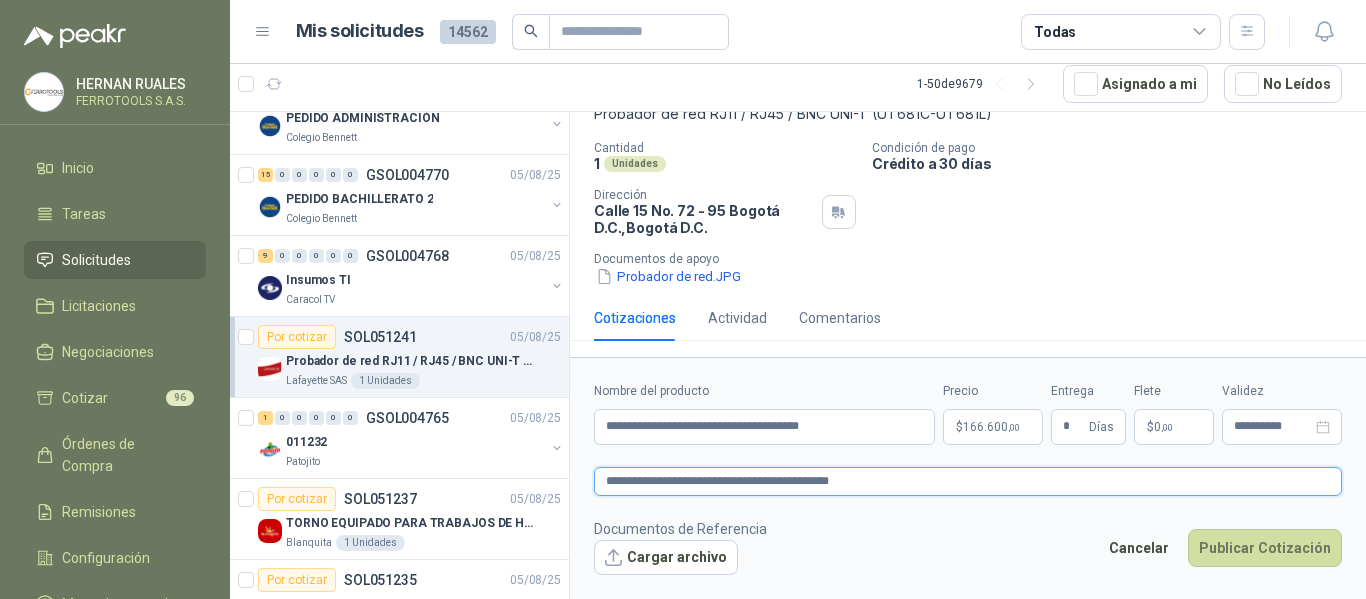 type 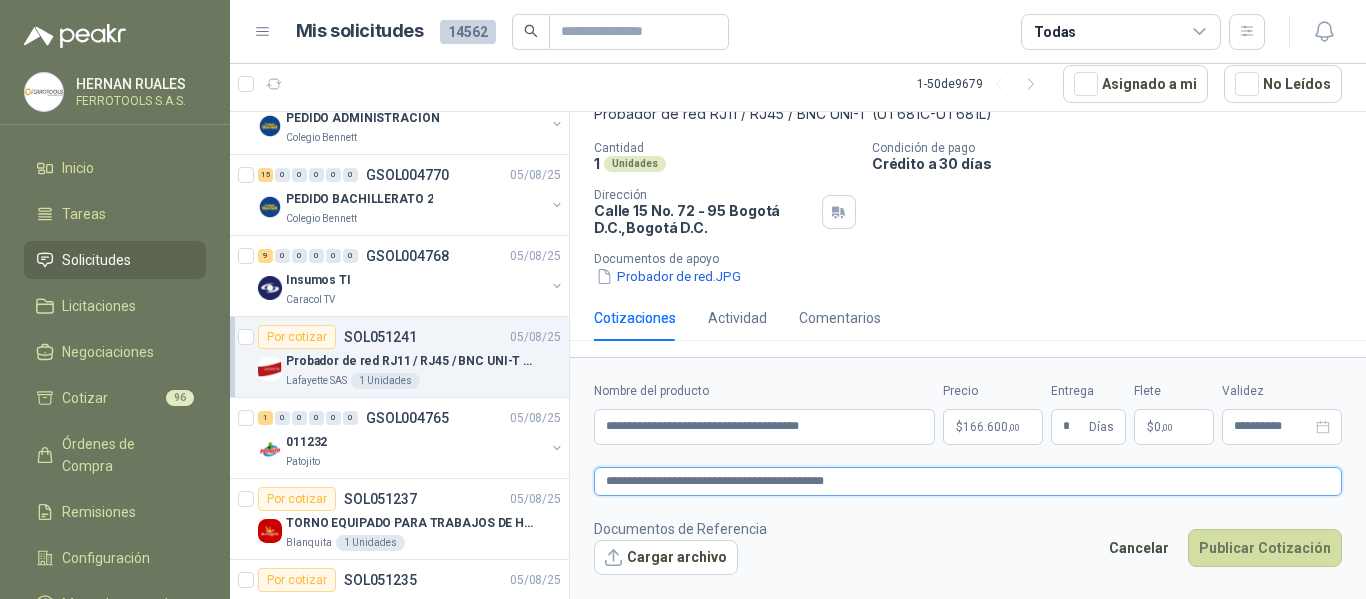type 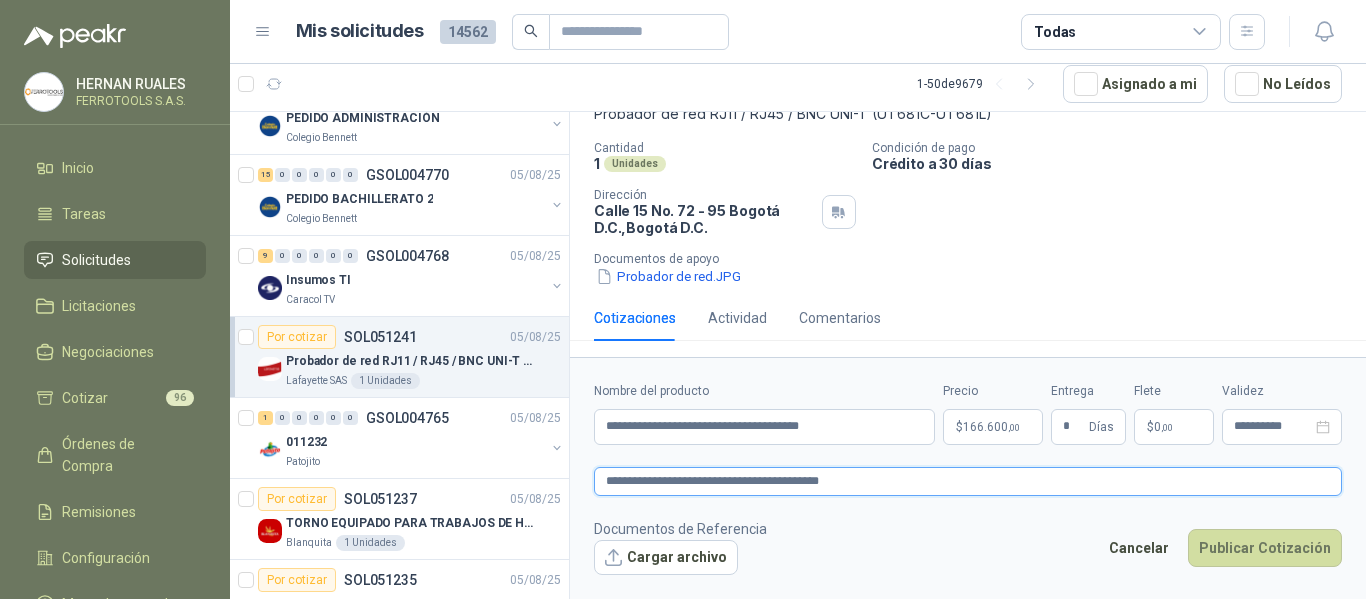 type 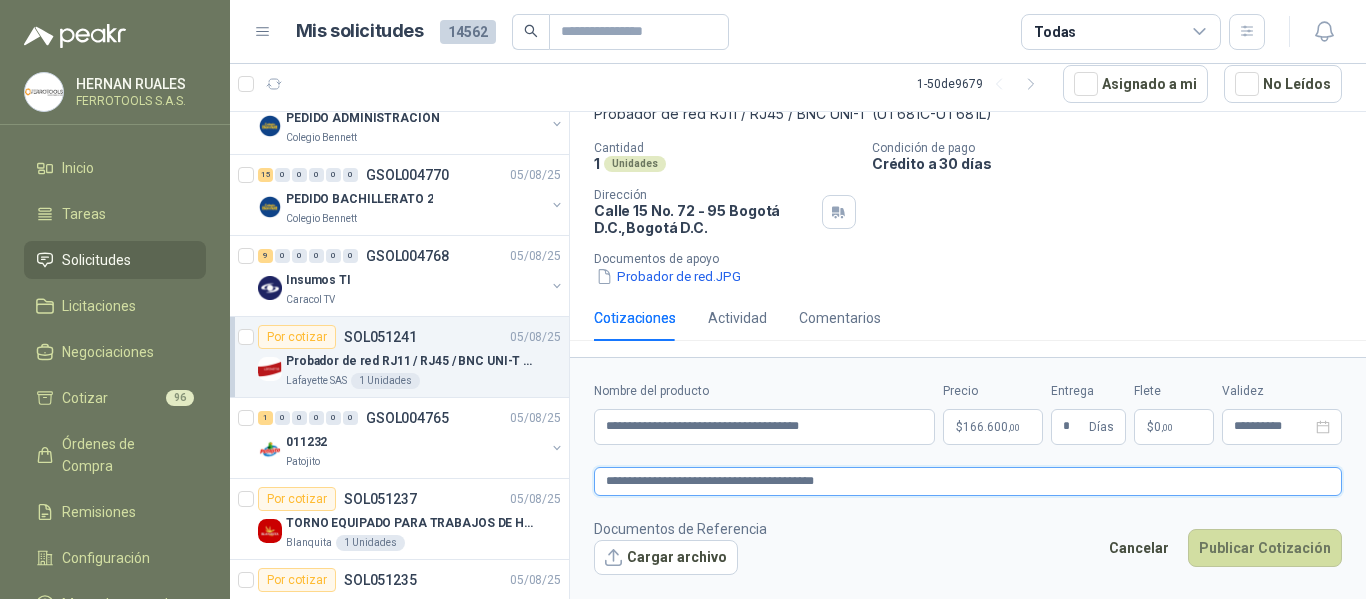 type 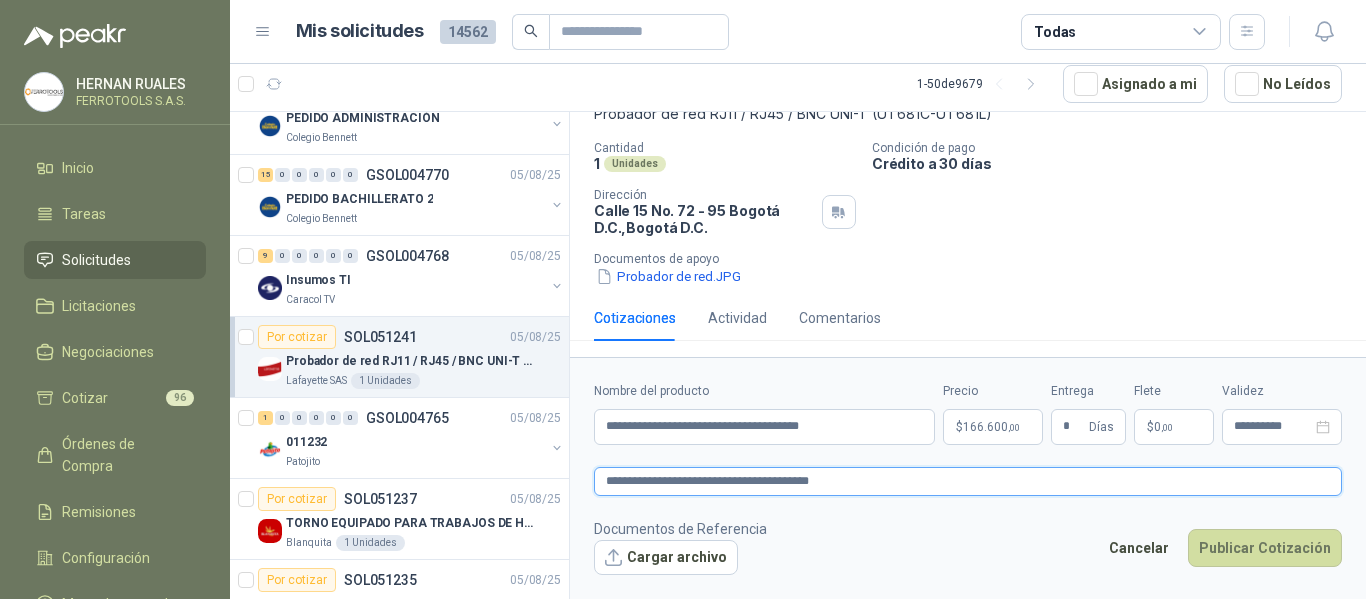 type 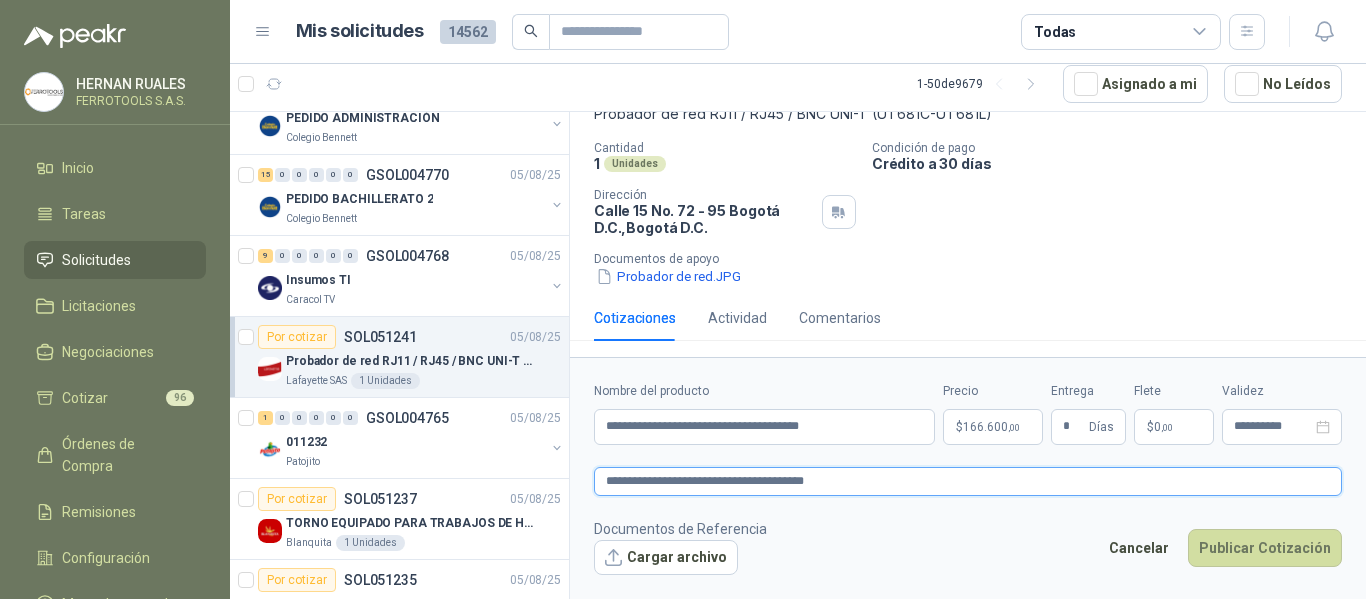 type 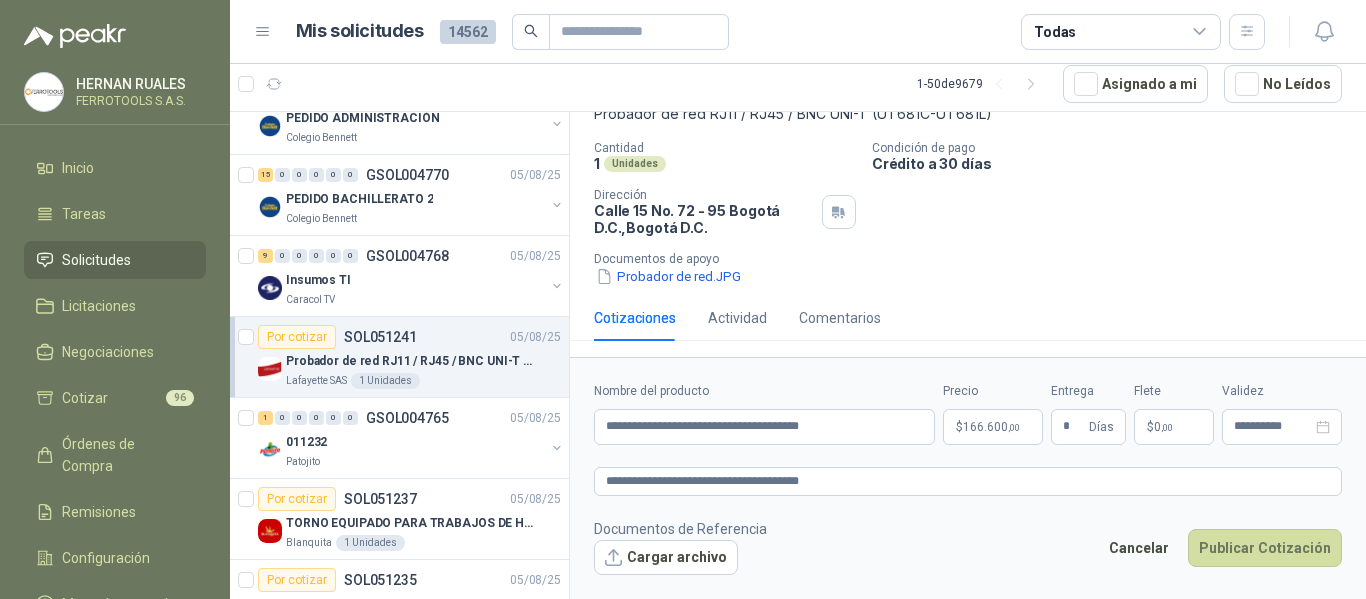 click on "Documentos de Referencia Cargar archivo Cancelar Publicar Cotización" at bounding box center [968, 547] 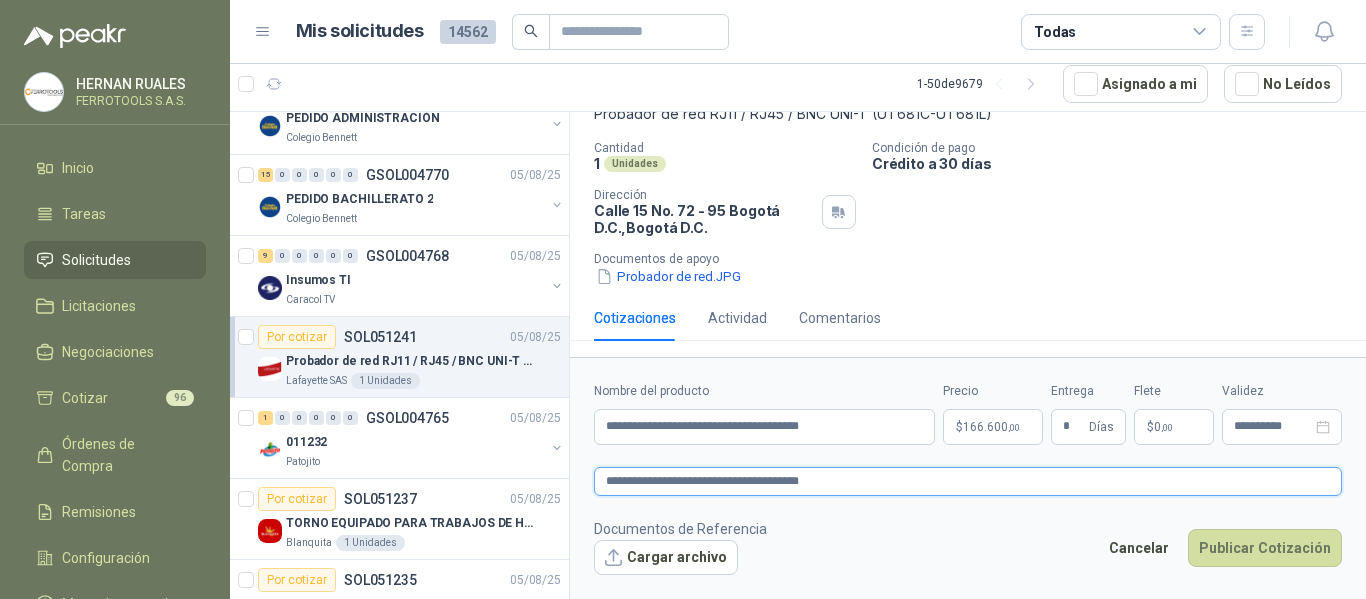 click on "**********" at bounding box center [968, 481] 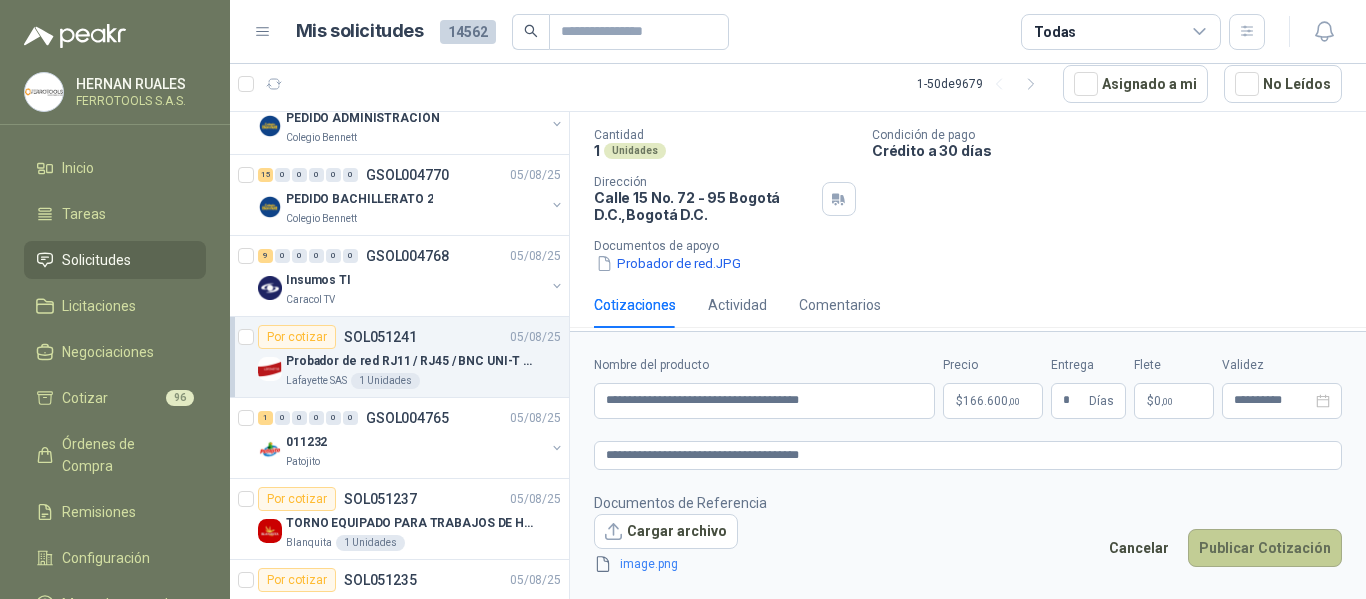 click on "Publicar Cotización" at bounding box center [1265, 548] 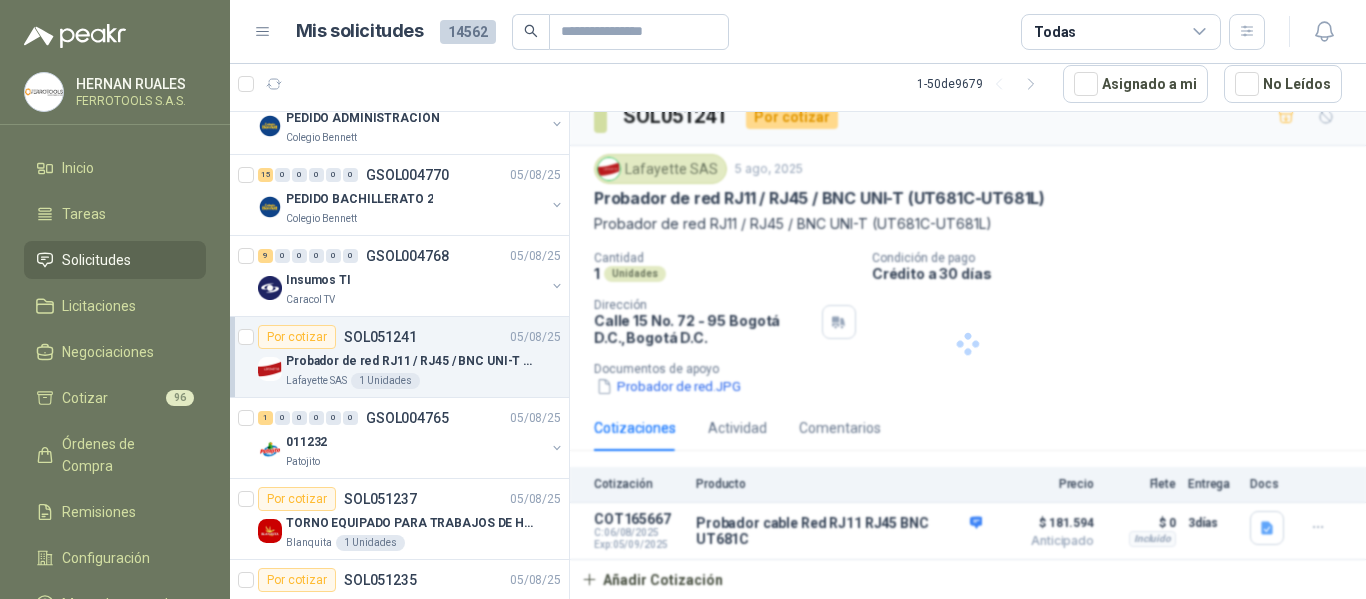 scroll, scrollTop: 24, scrollLeft: 0, axis: vertical 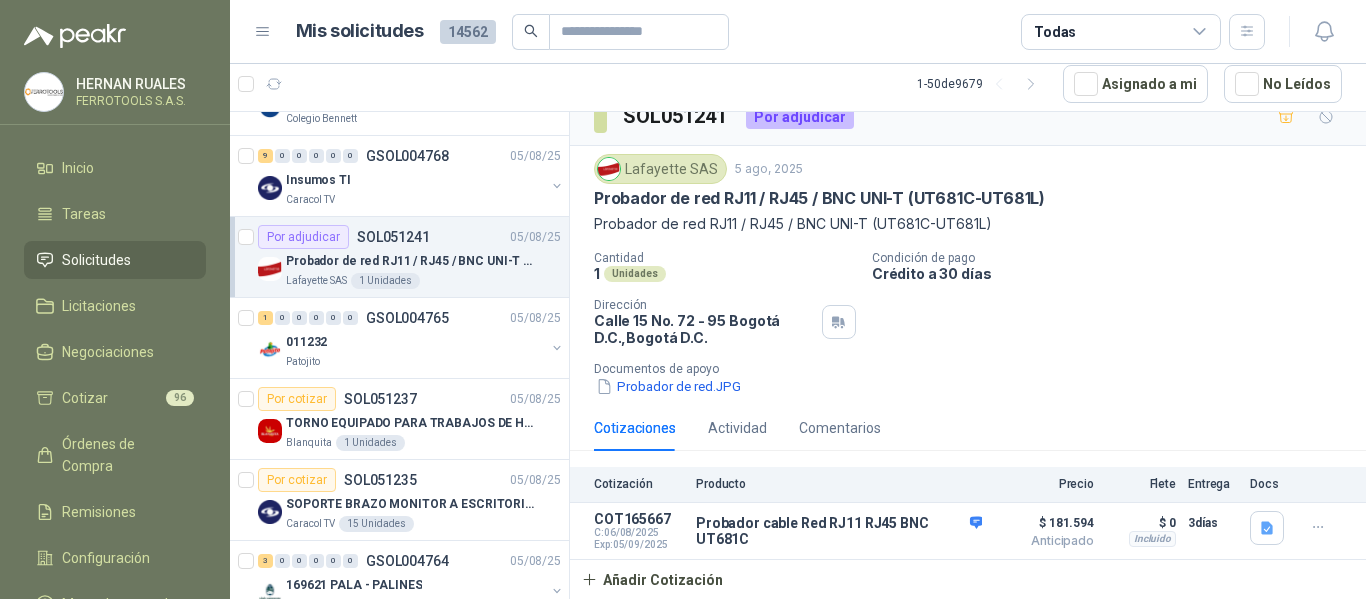 click on "011232" at bounding box center [415, 342] 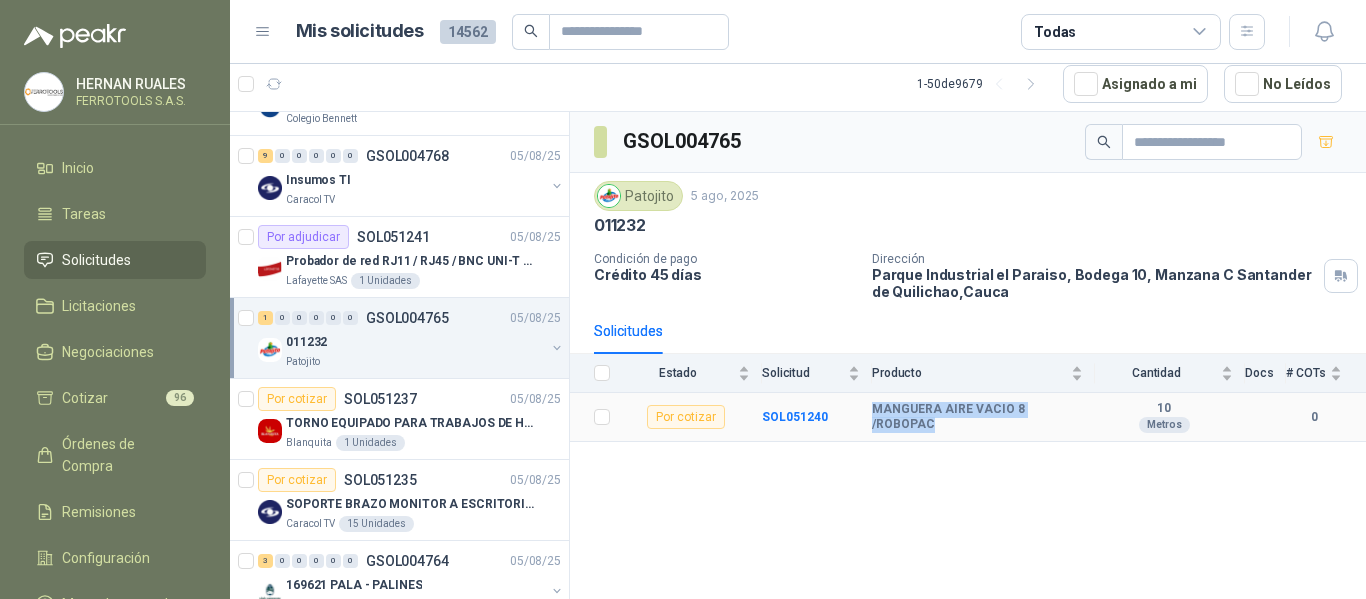 drag, startPoint x: 869, startPoint y: 416, endPoint x: 1089, endPoint y: 430, distance: 220.445 